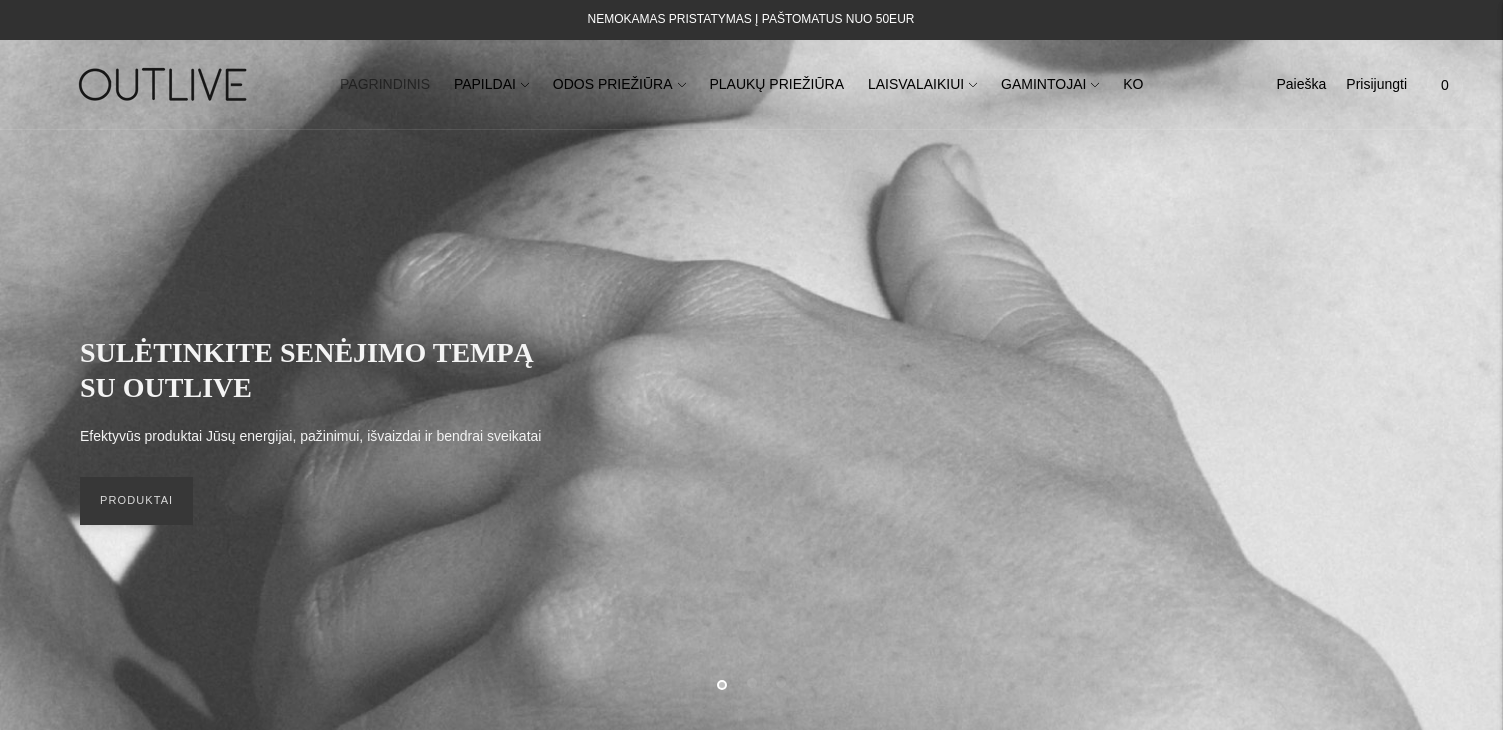 scroll, scrollTop: 0, scrollLeft: 0, axis: both 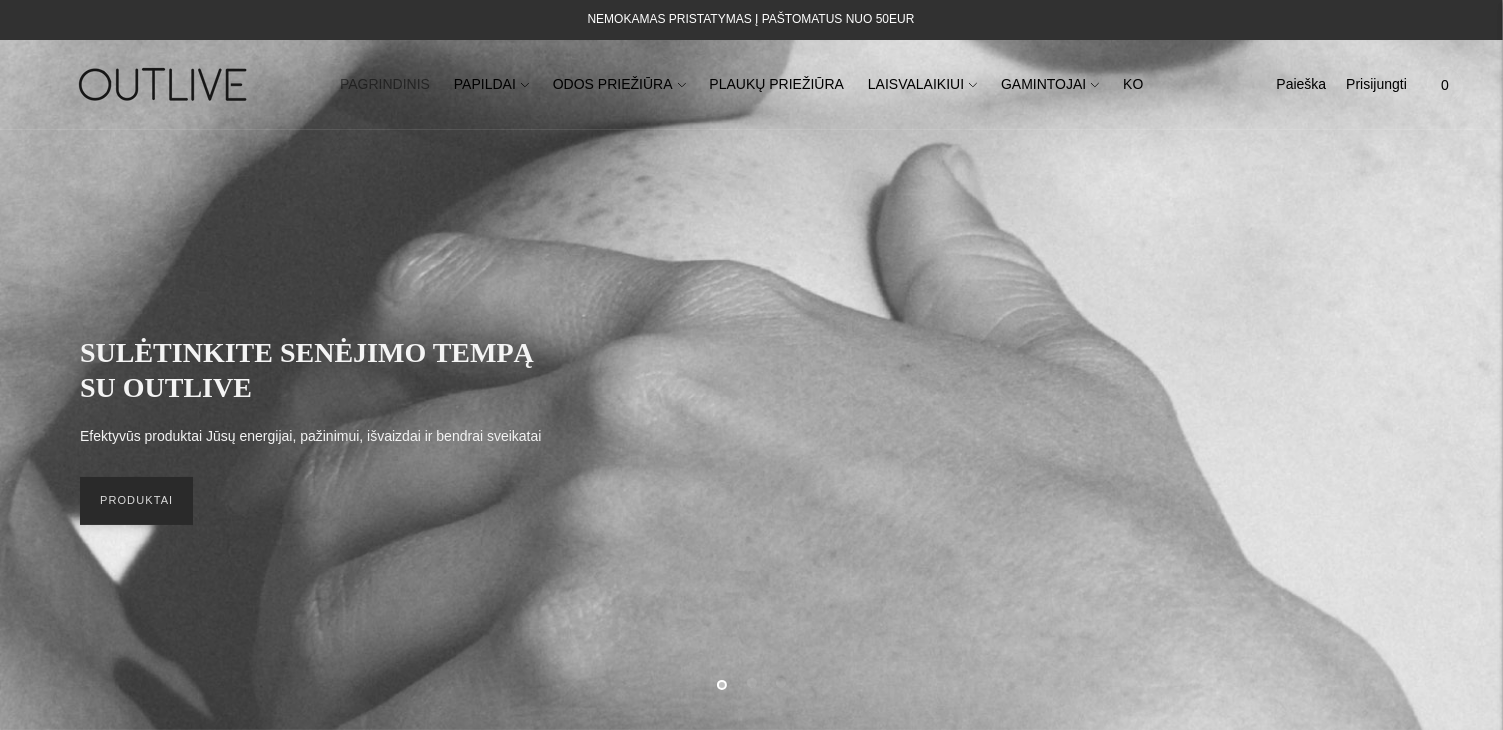 click on "PRODUKTAI" at bounding box center [136, 501] 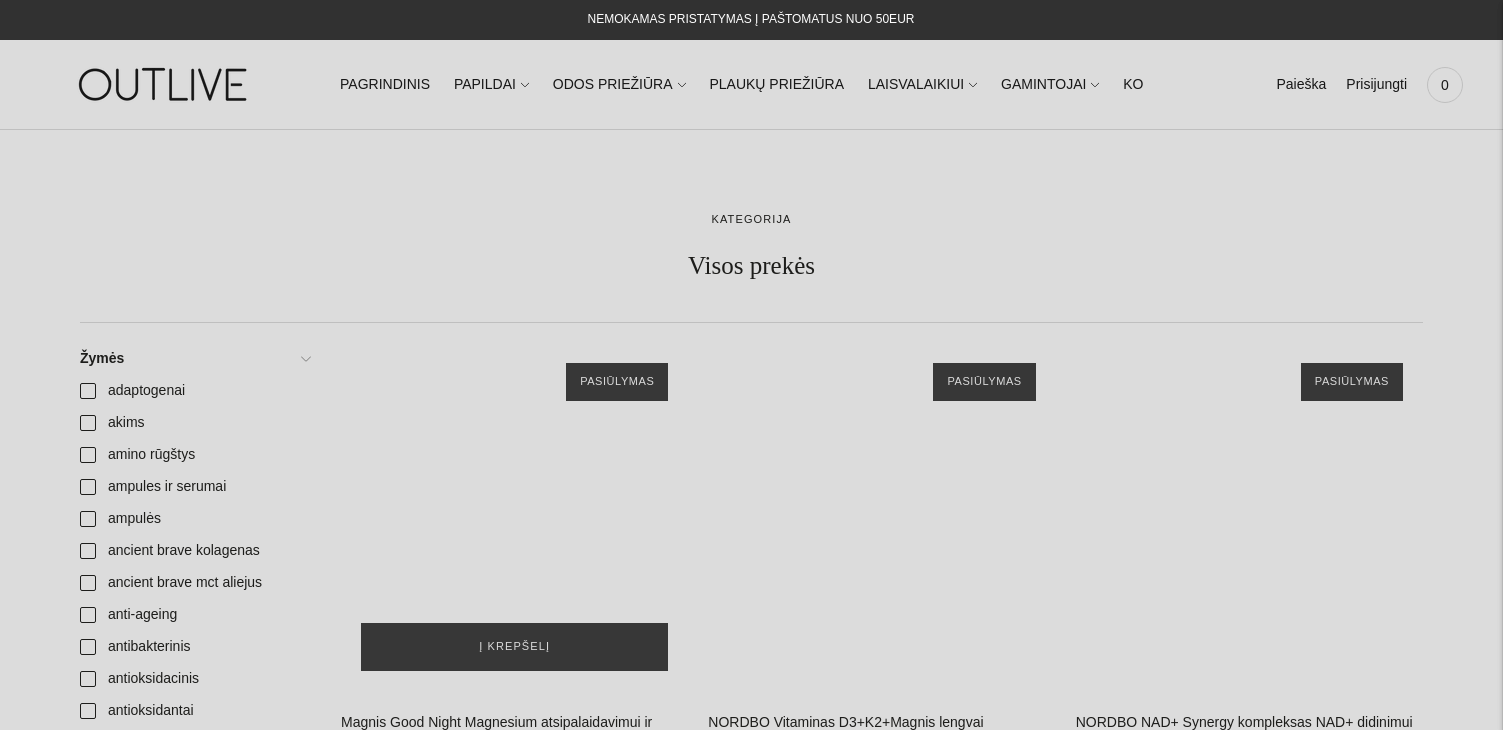 scroll, scrollTop: 0, scrollLeft: 0, axis: both 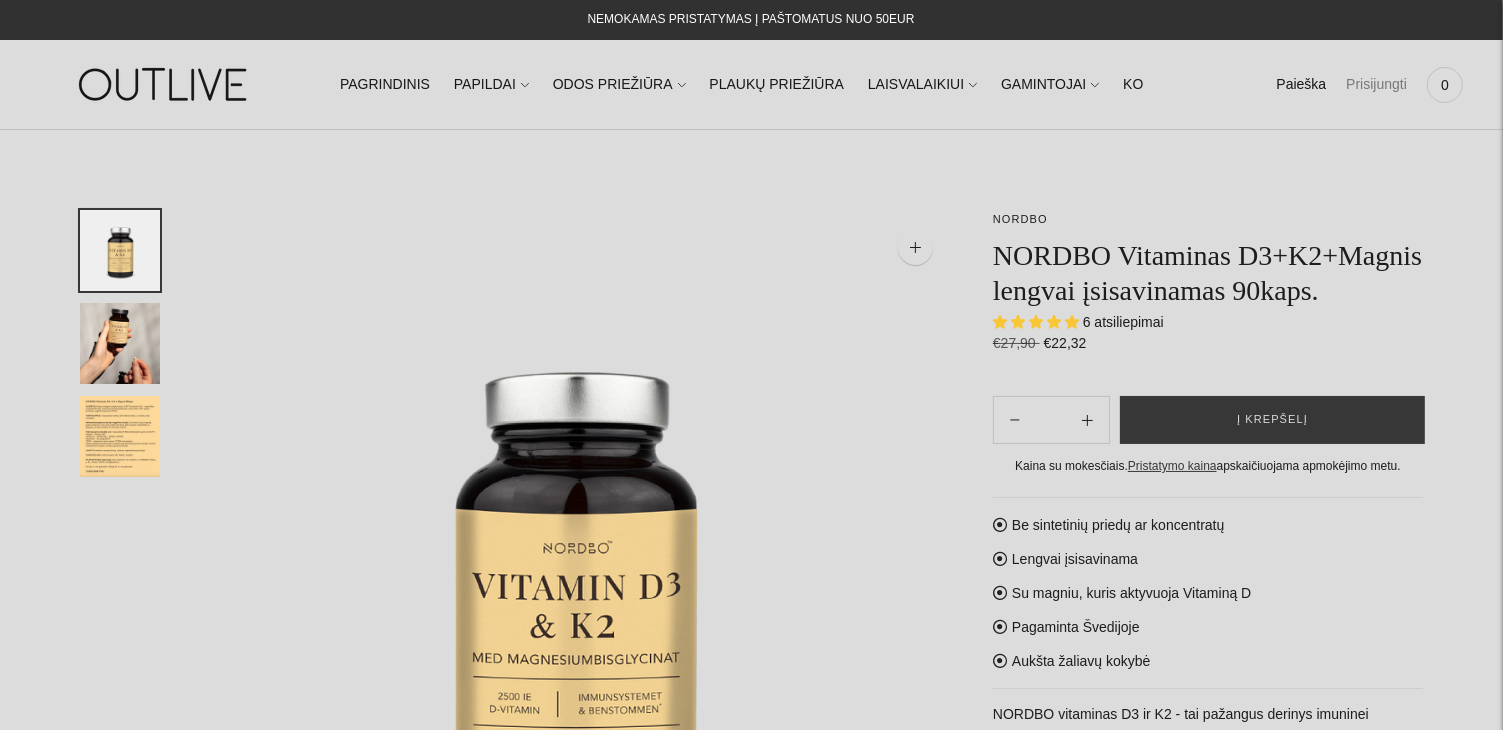 click on "Prisijungti" 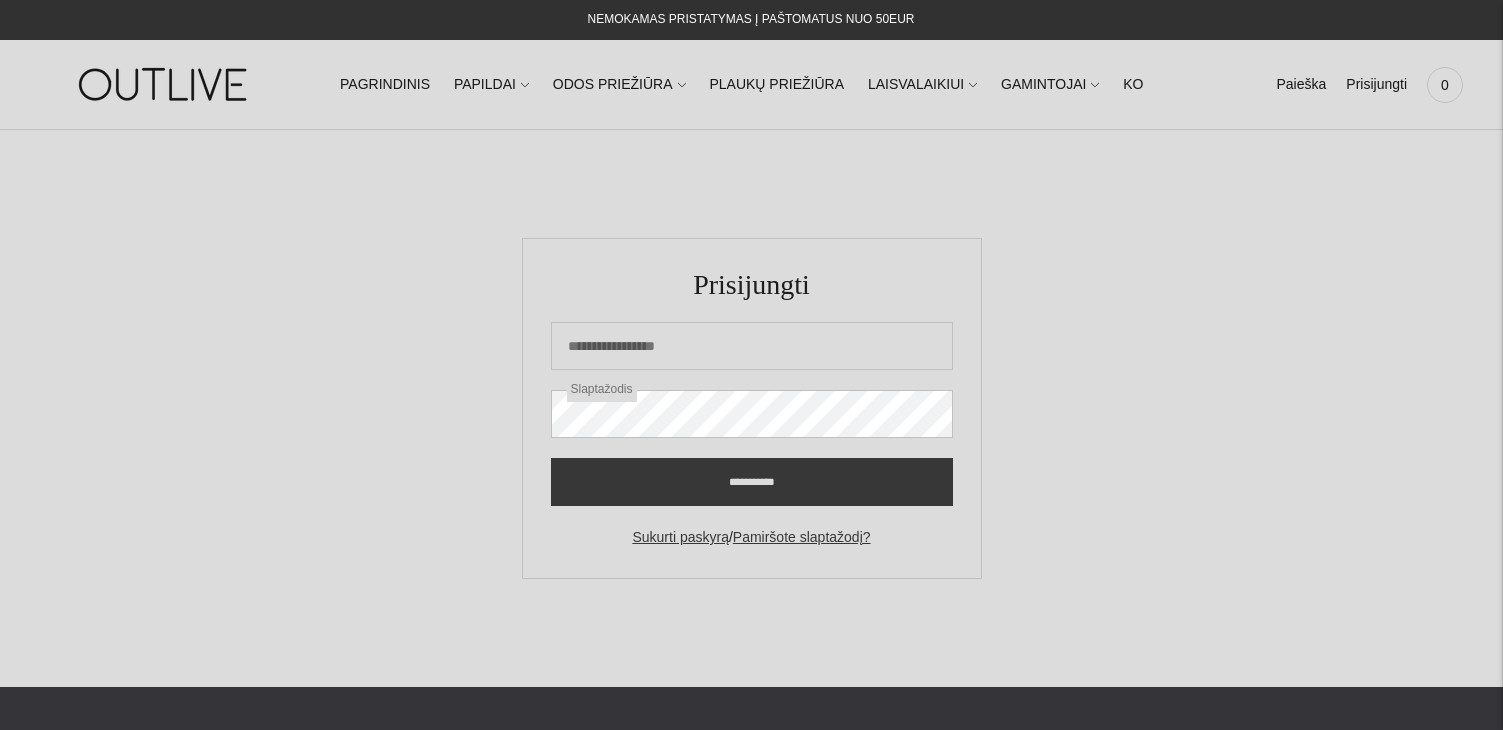 scroll, scrollTop: 0, scrollLeft: 0, axis: both 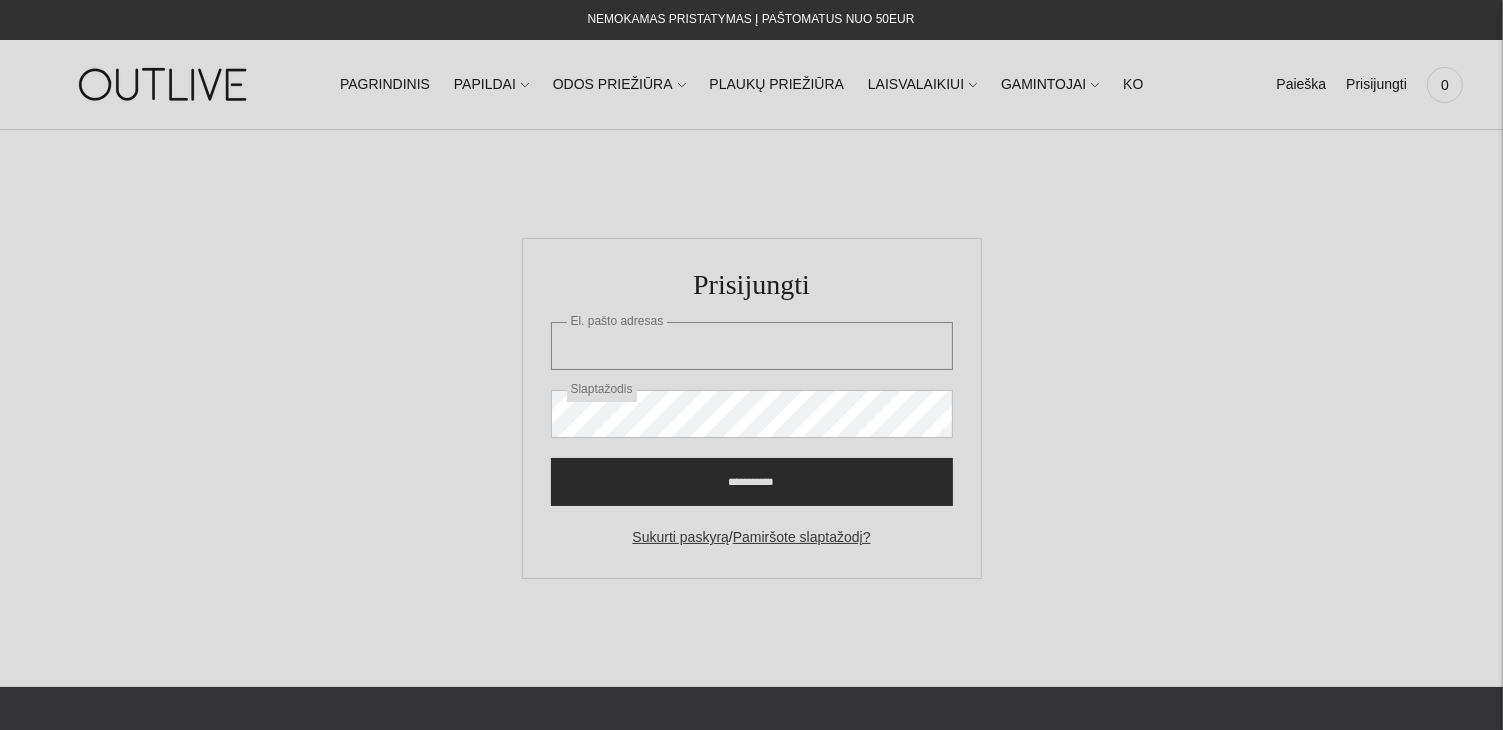 type on "**********" 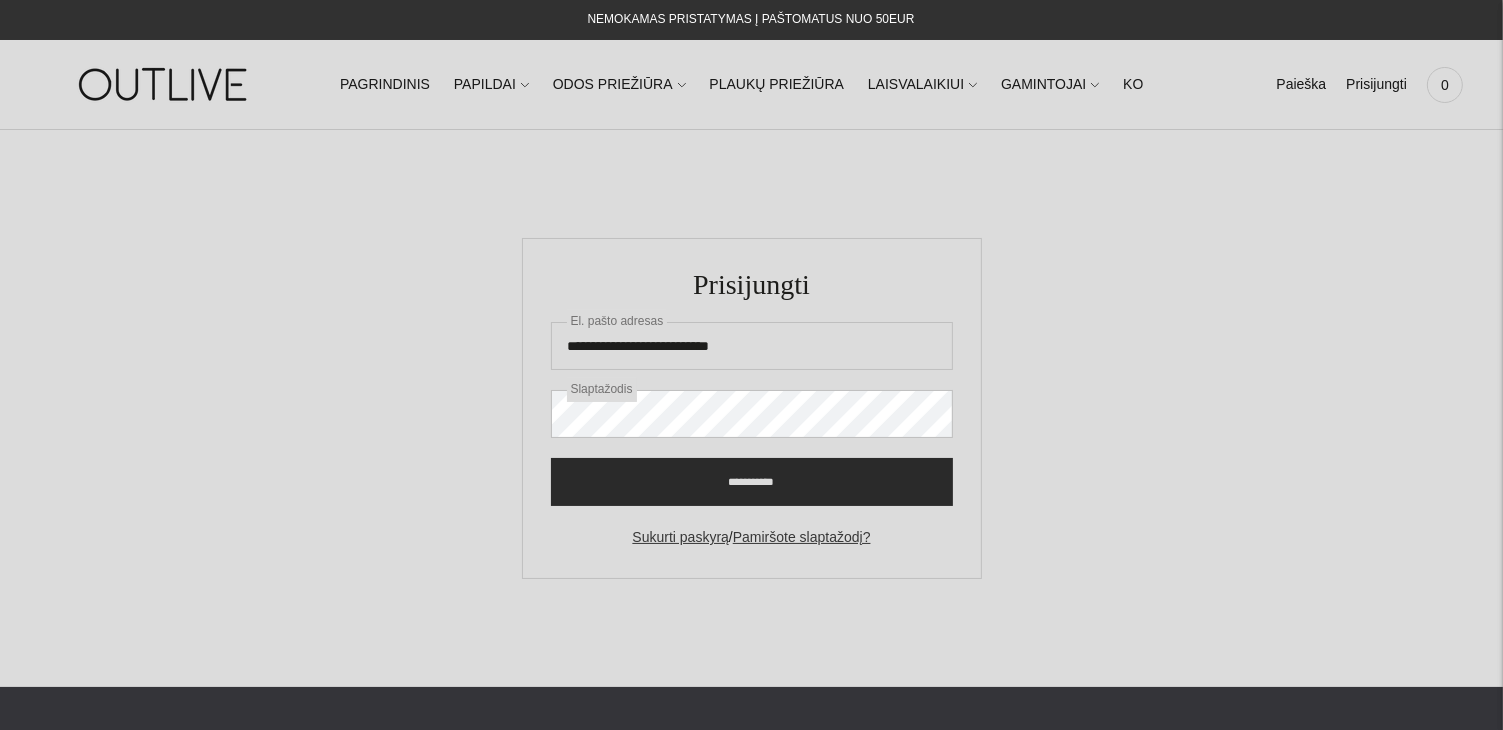 click on "**********" at bounding box center [752, 482] 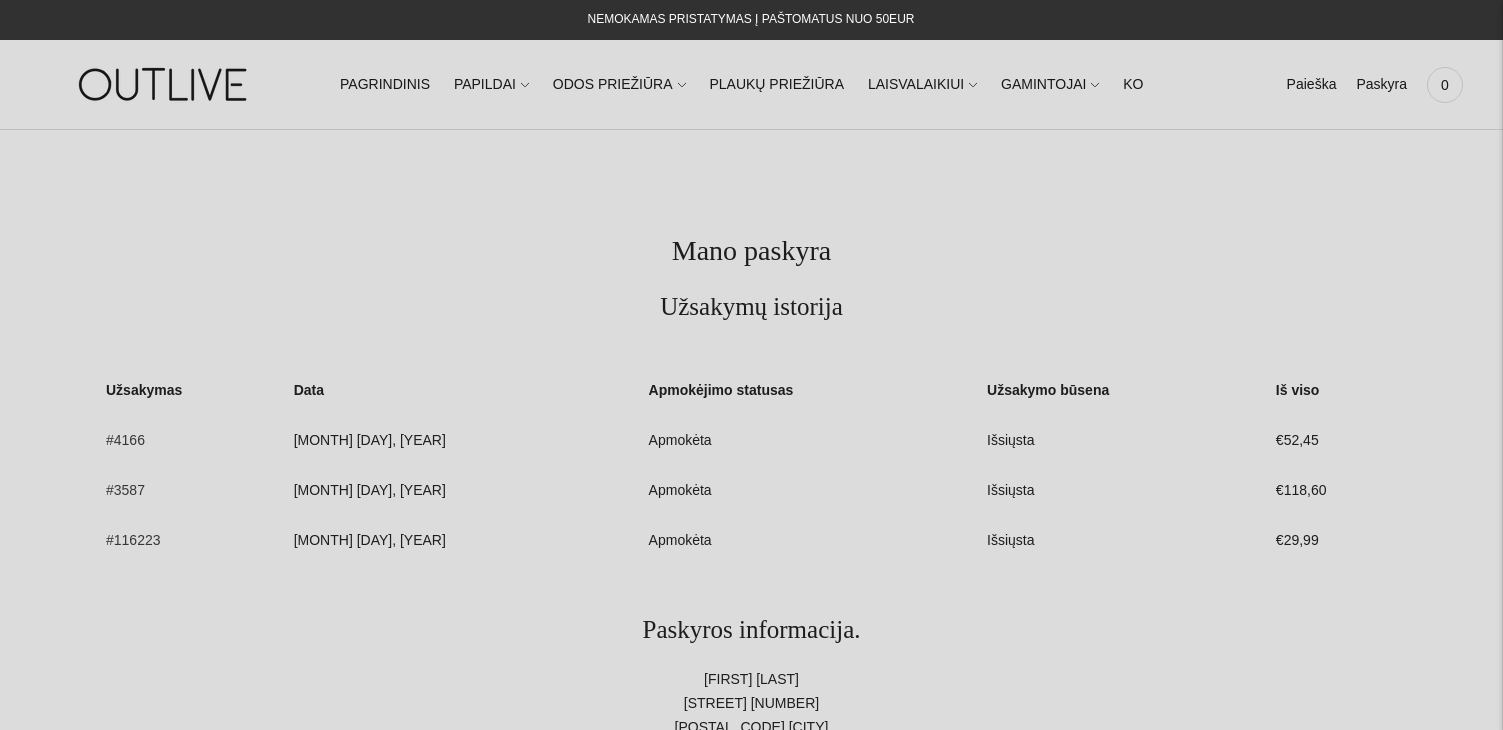 scroll, scrollTop: 0, scrollLeft: 0, axis: both 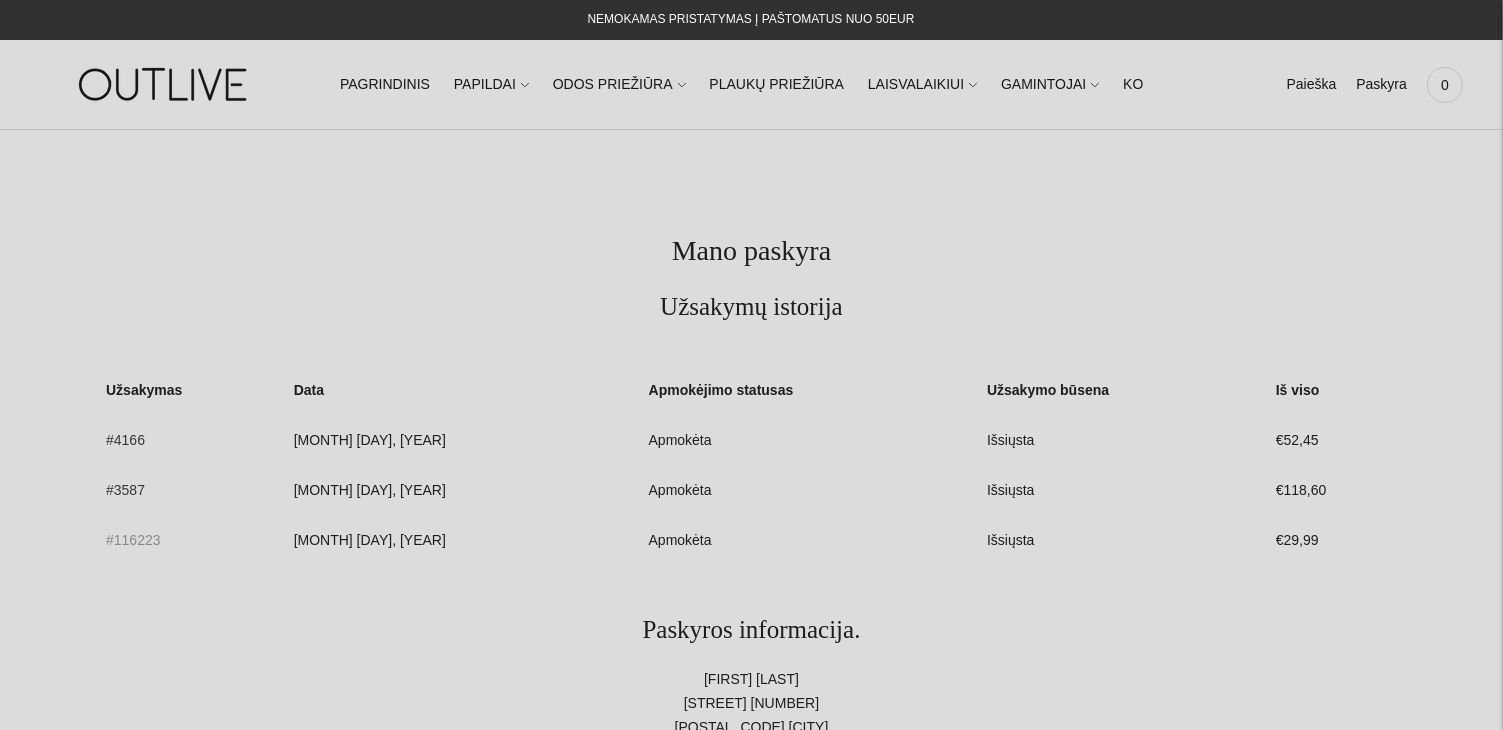 click on "#116223" at bounding box center [133, 540] 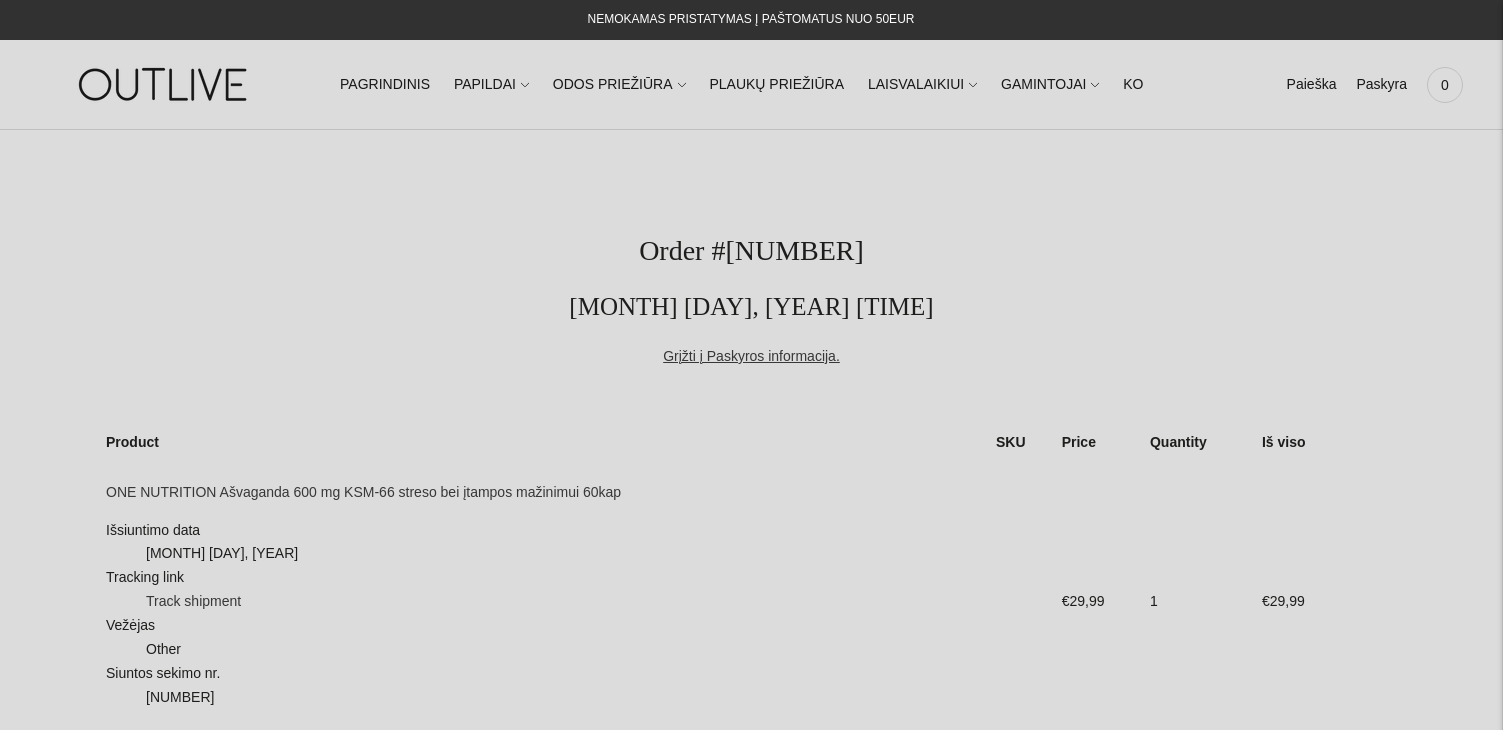 scroll, scrollTop: 0, scrollLeft: 0, axis: both 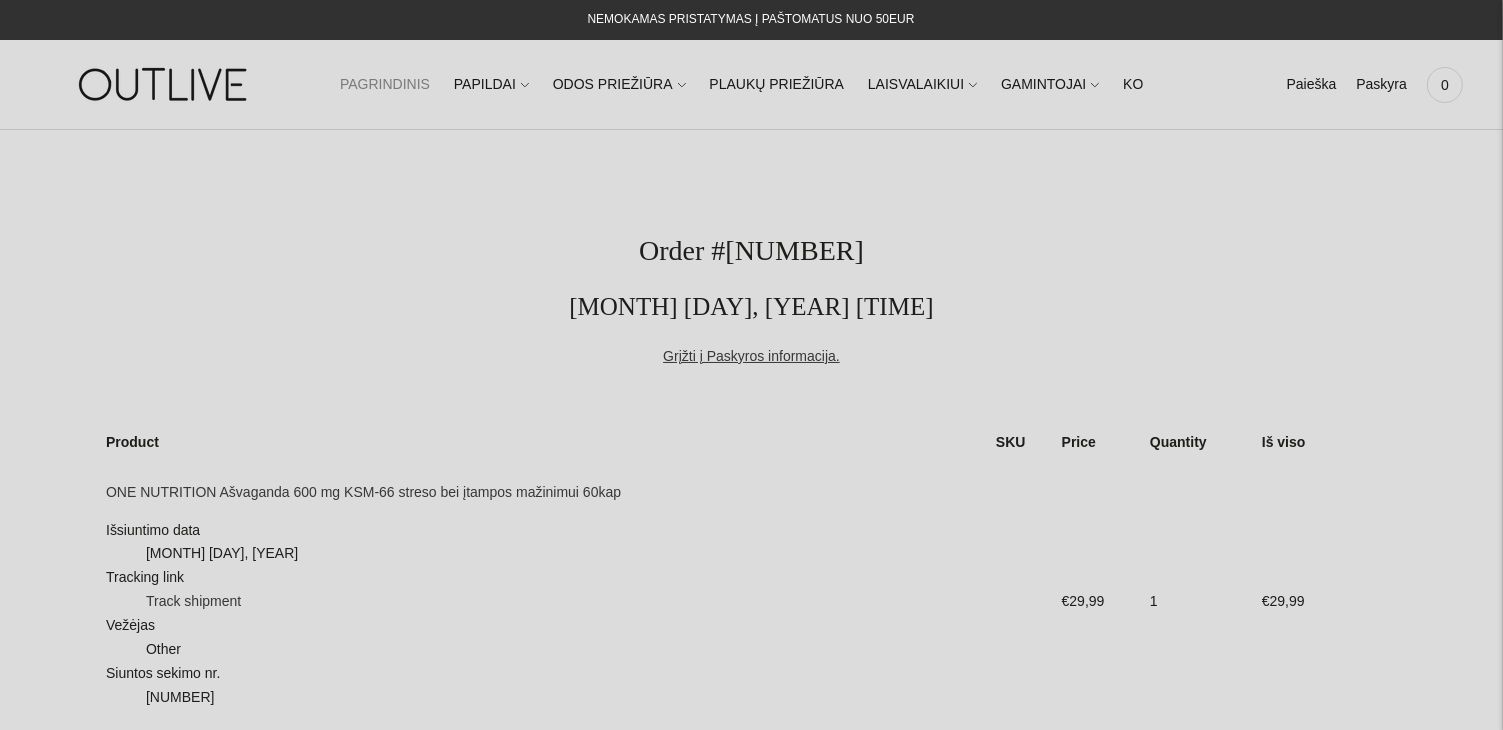 click on "PAGRINDINIS" at bounding box center [385, 85] 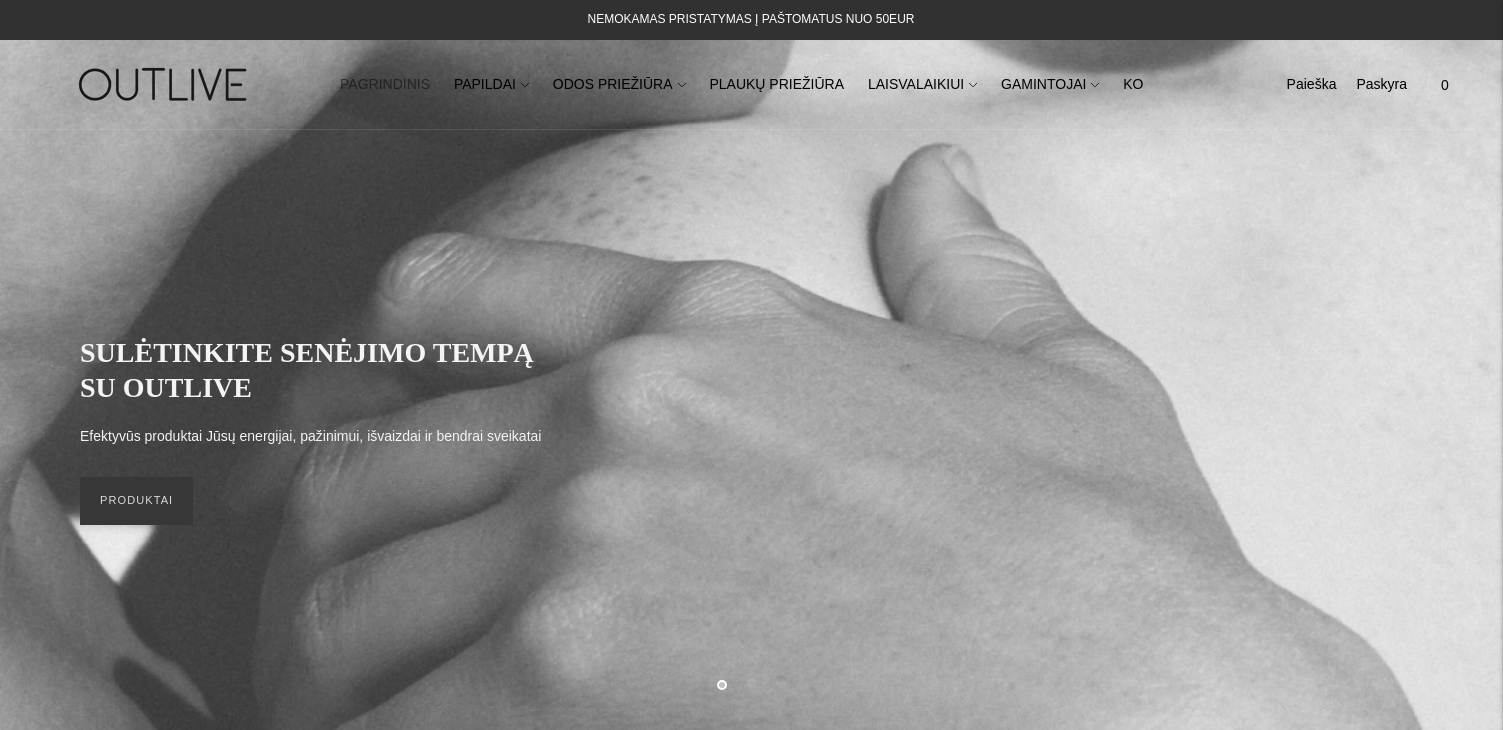 scroll, scrollTop: 0, scrollLeft: 0, axis: both 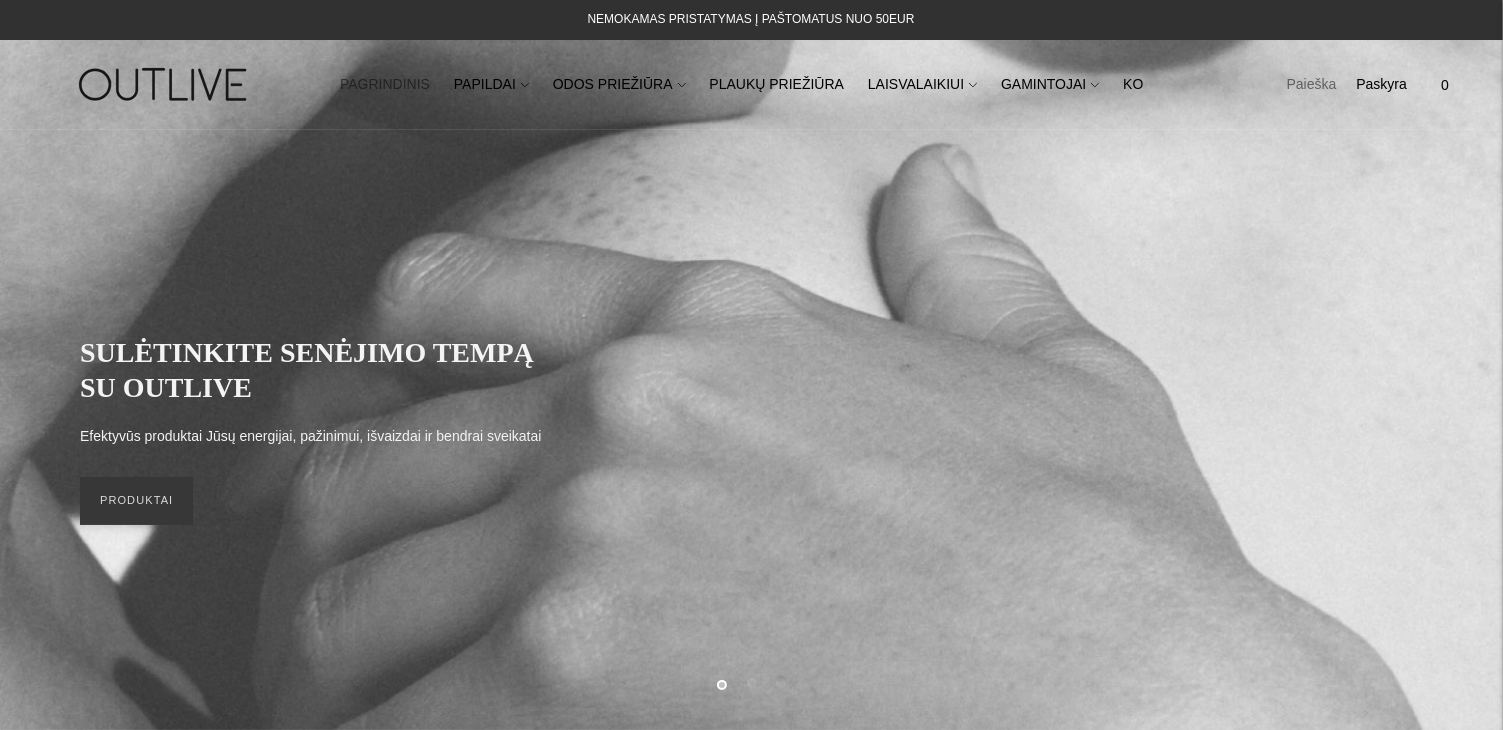click on "Paieška" 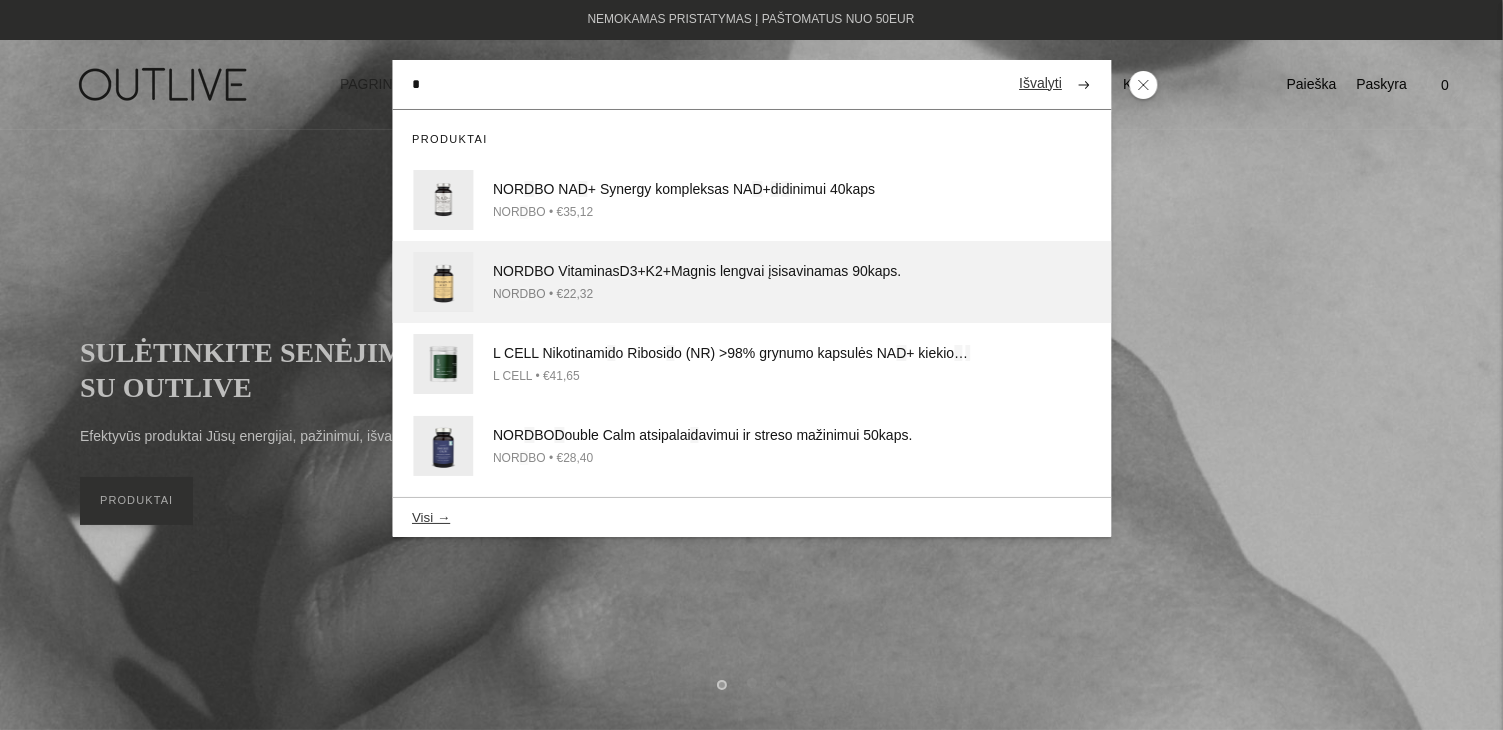 type on "*" 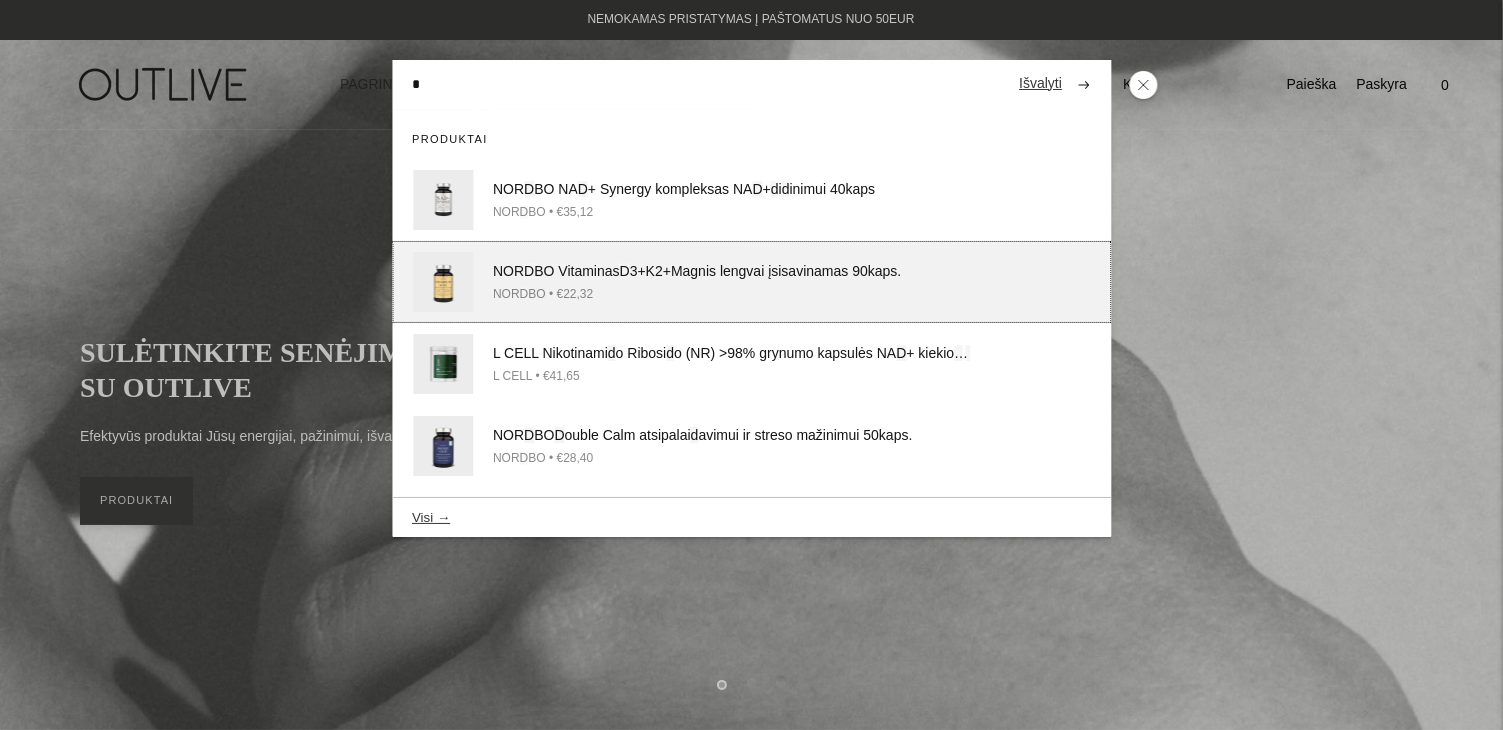 click on "NOR D BO Vitaminas  D 3+K2+Magnis lengvai įsisavinamas 90kaps.
NOR D BO • €22,32" 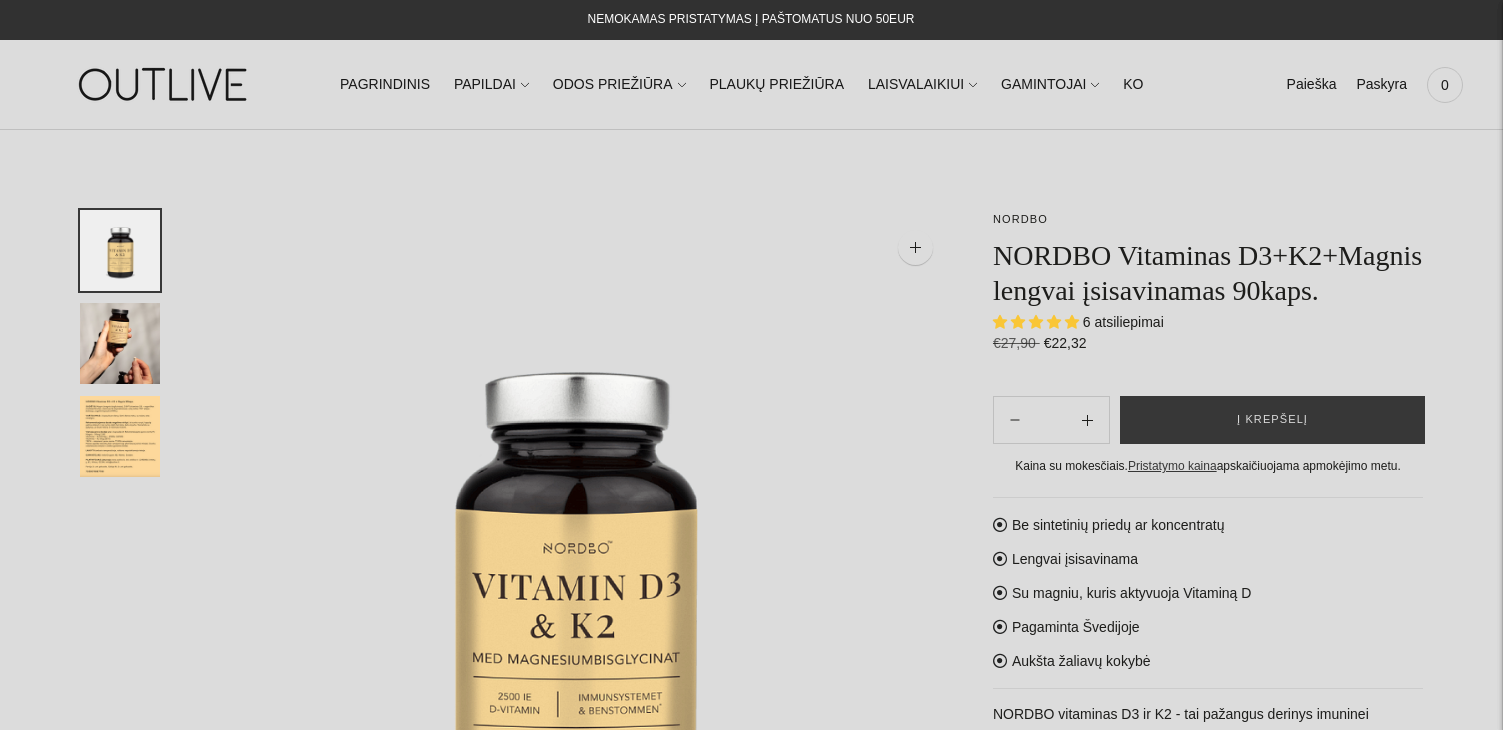 scroll, scrollTop: 0, scrollLeft: 0, axis: both 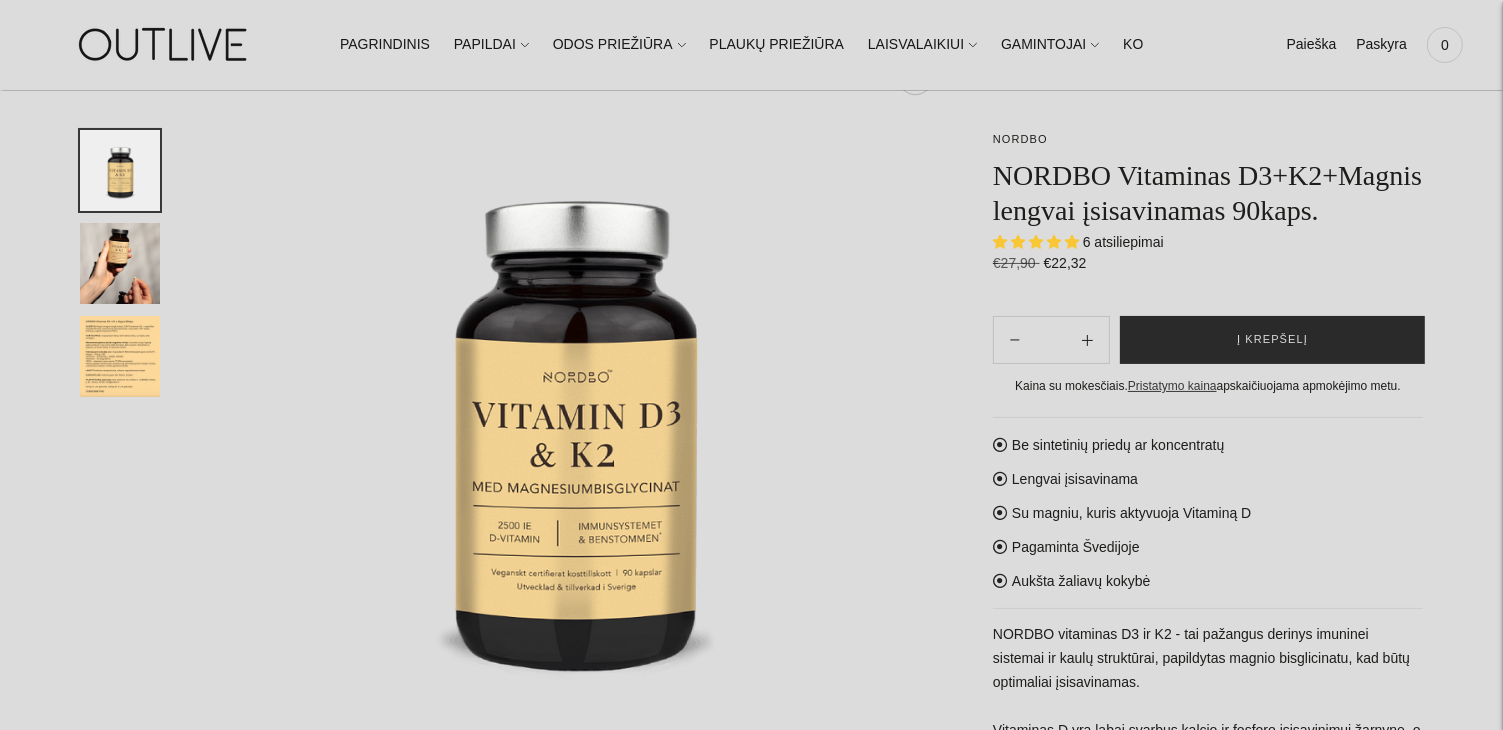 click on "Į krepšelį" at bounding box center (1272, 340) 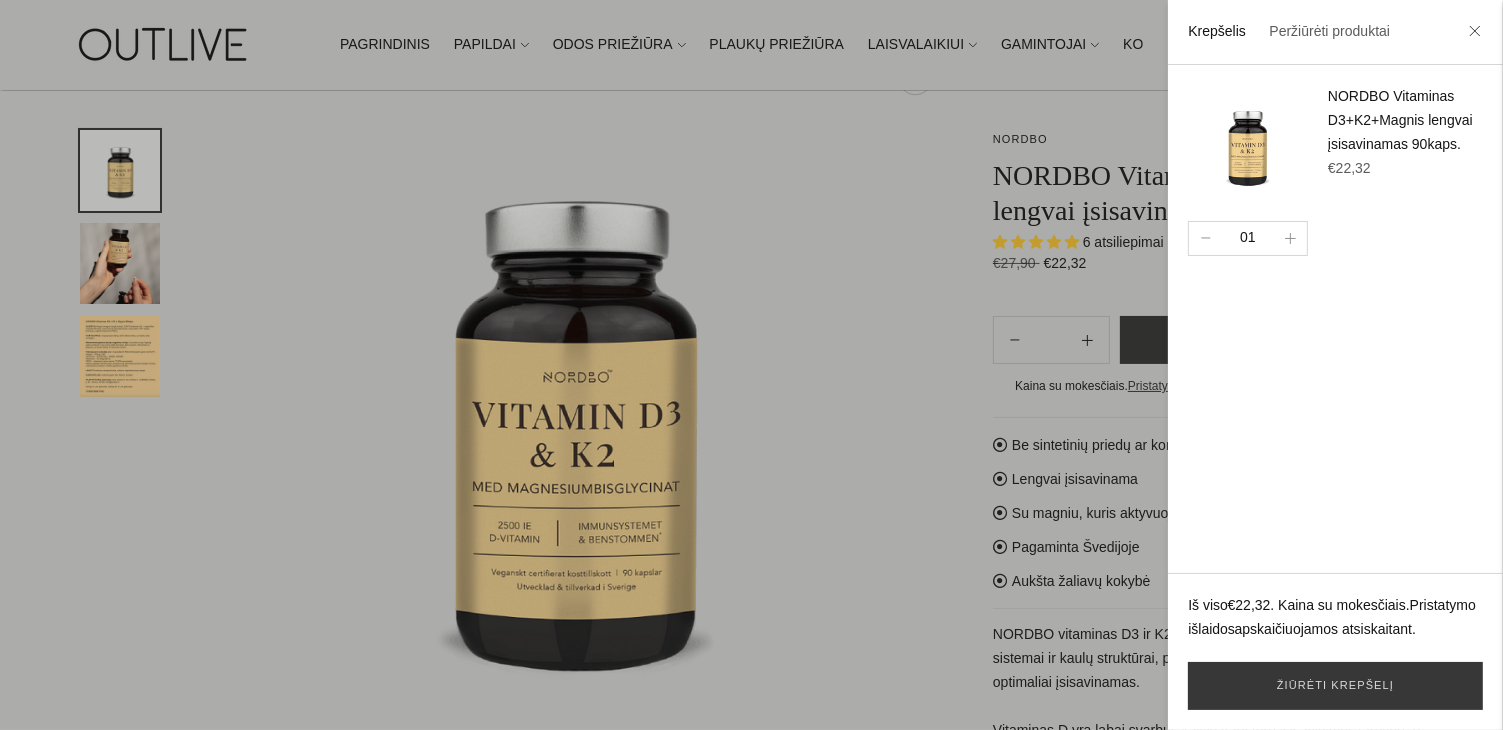 click at bounding box center [751, 365] 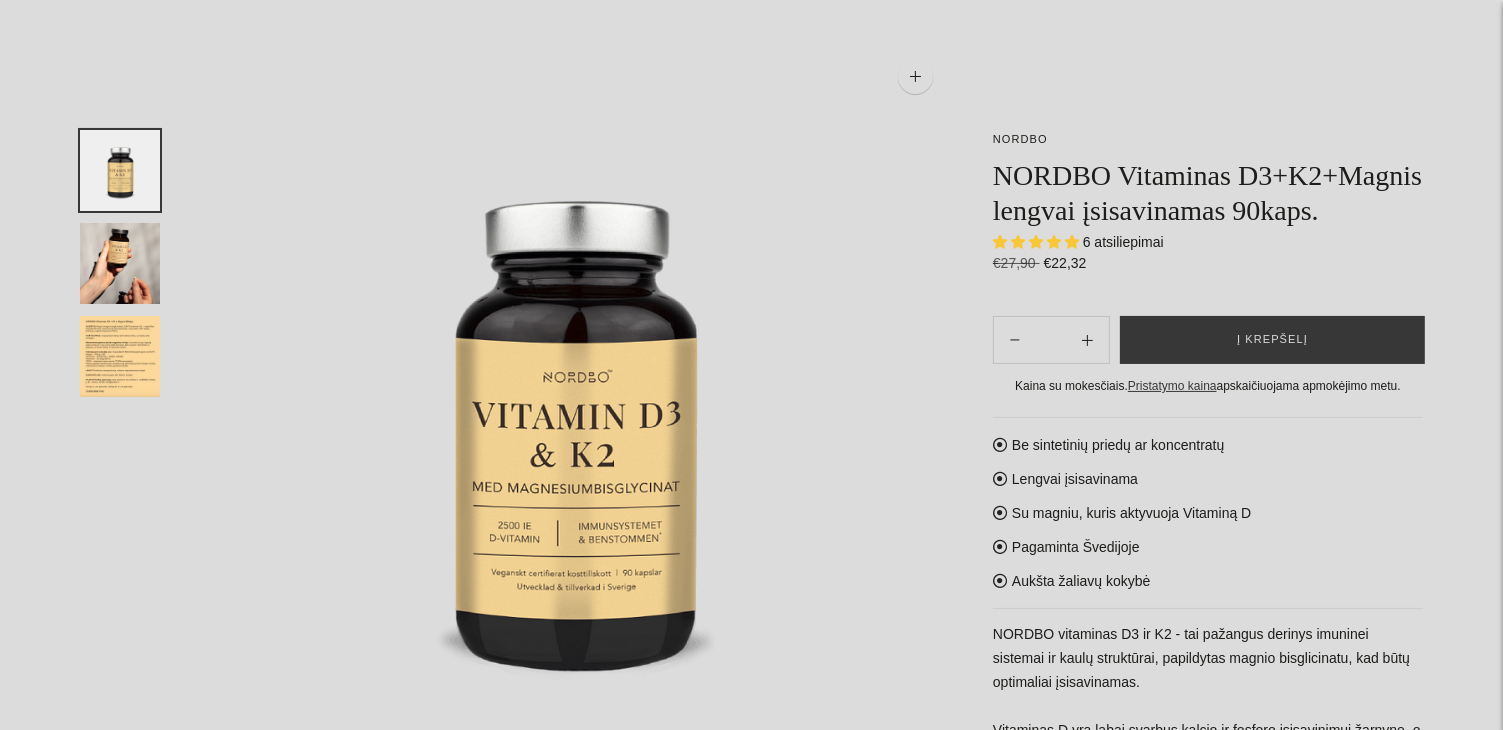 scroll, scrollTop: 0, scrollLeft: 0, axis: both 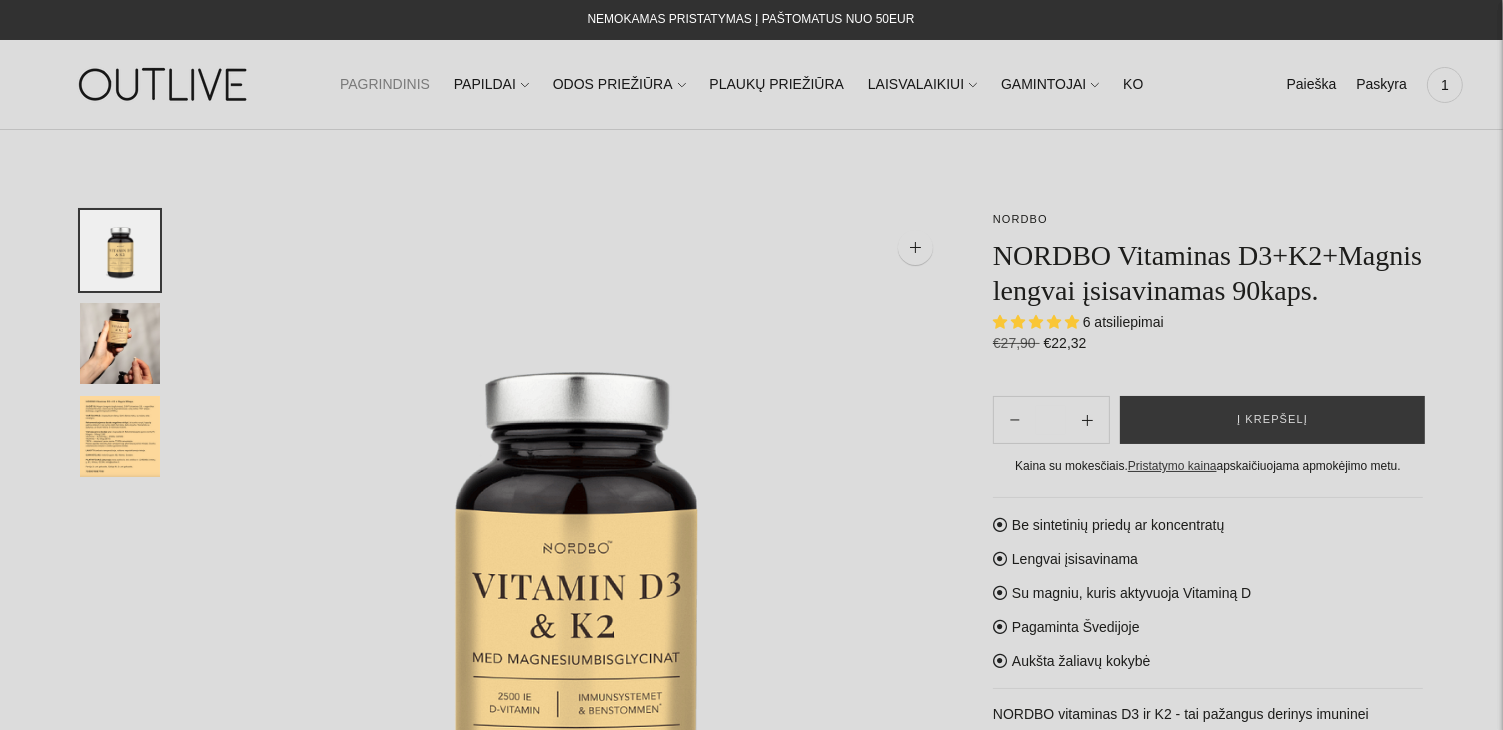 click on "PAGRINDINIS" at bounding box center (385, 85) 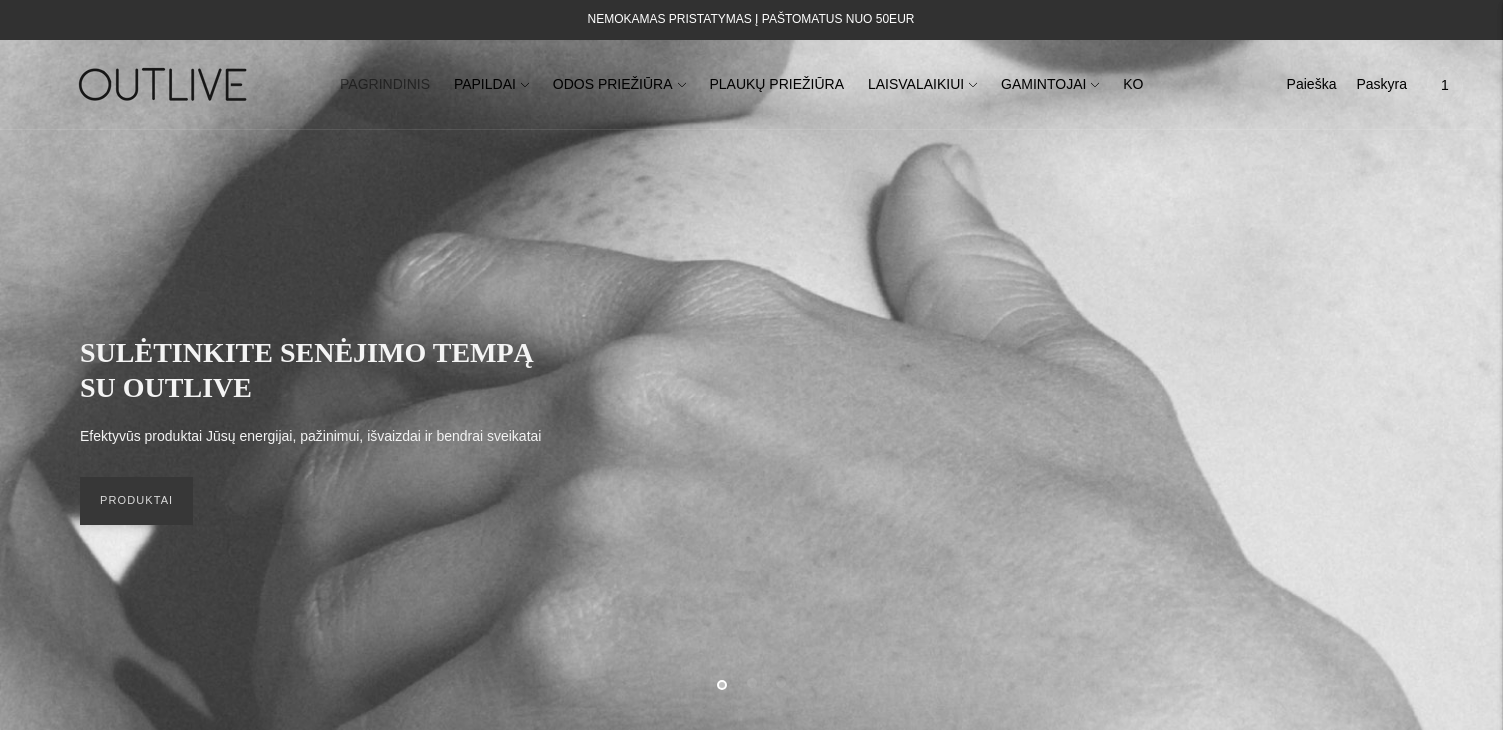 scroll, scrollTop: 0, scrollLeft: 0, axis: both 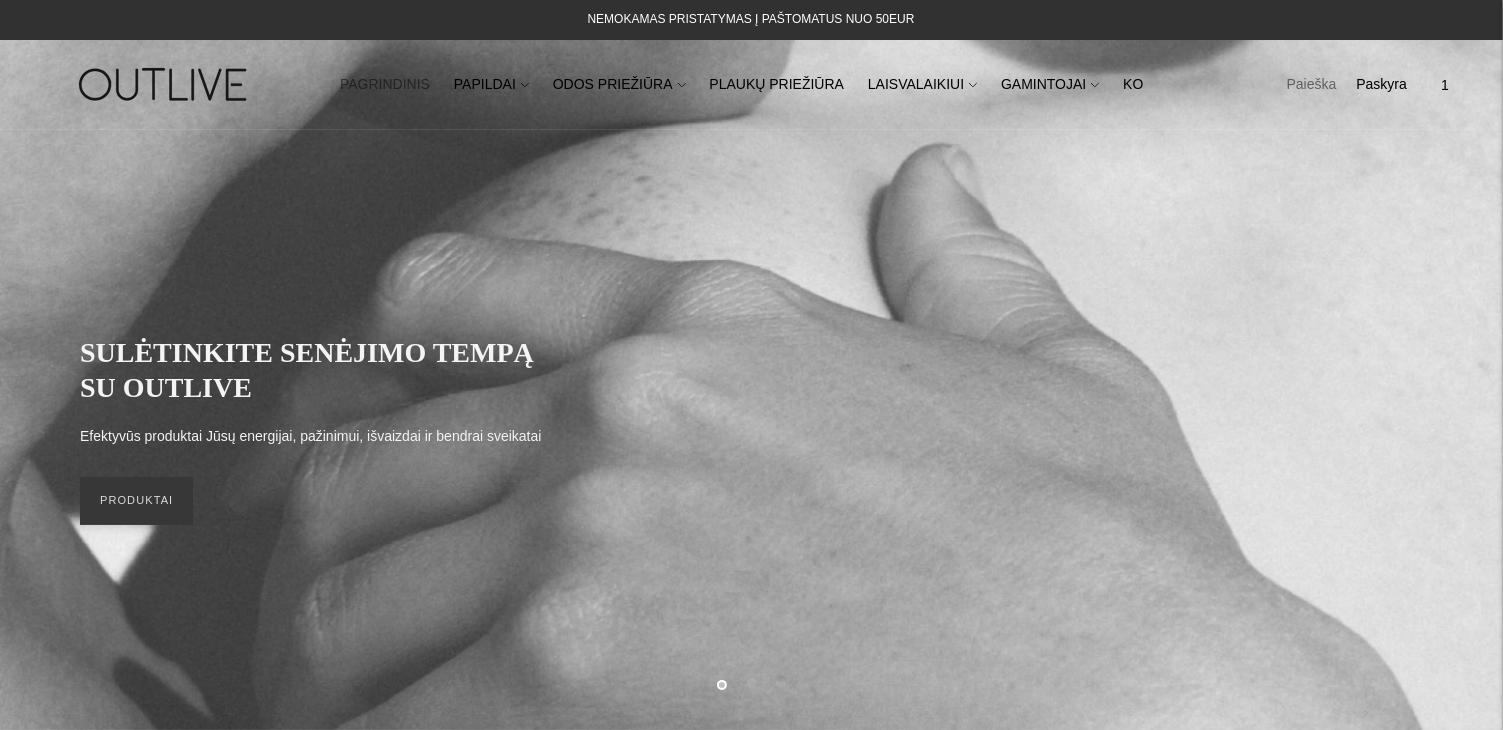 click on "Paieška" 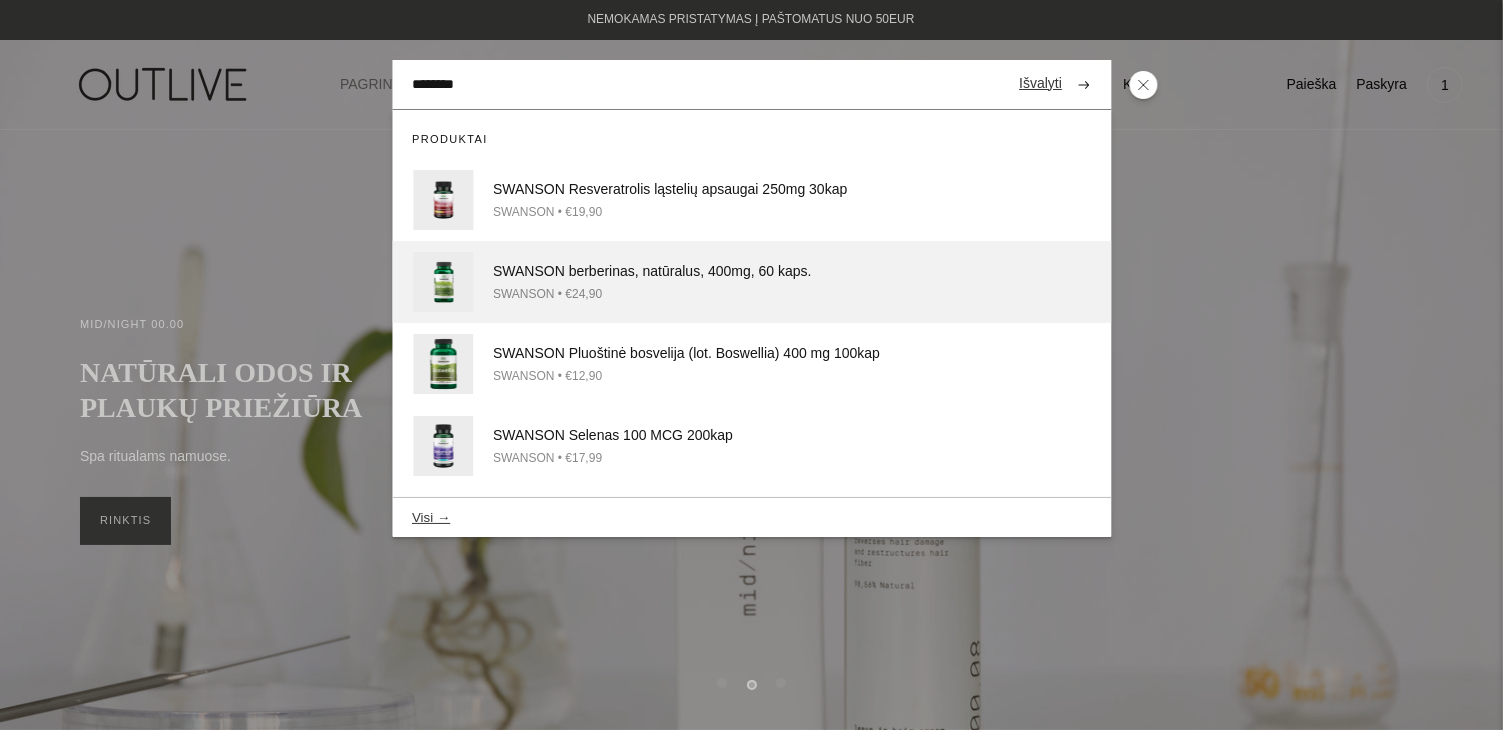 type on "********" 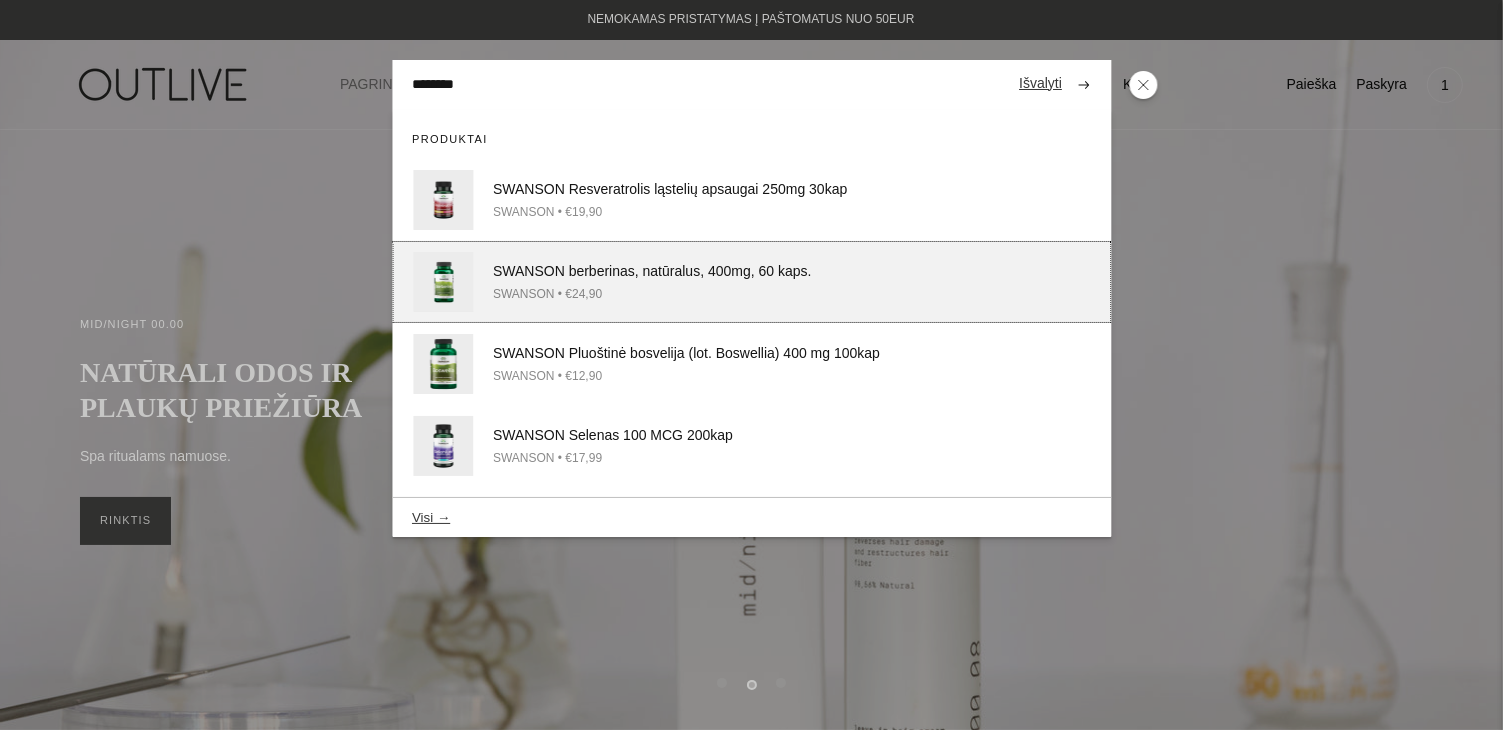 click on "SWANSON berberinas, natūralus, 400mg, 60 kaps." 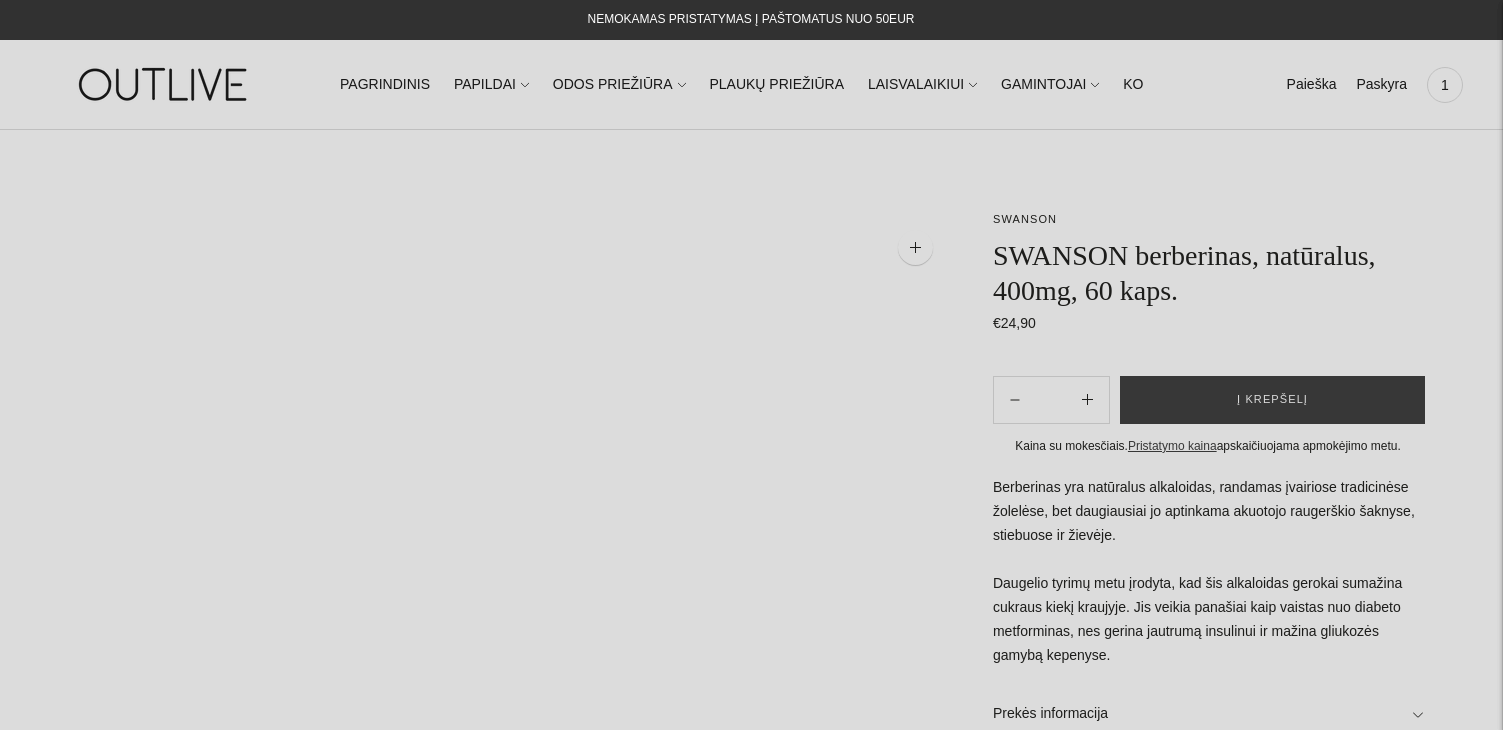 scroll, scrollTop: 0, scrollLeft: 0, axis: both 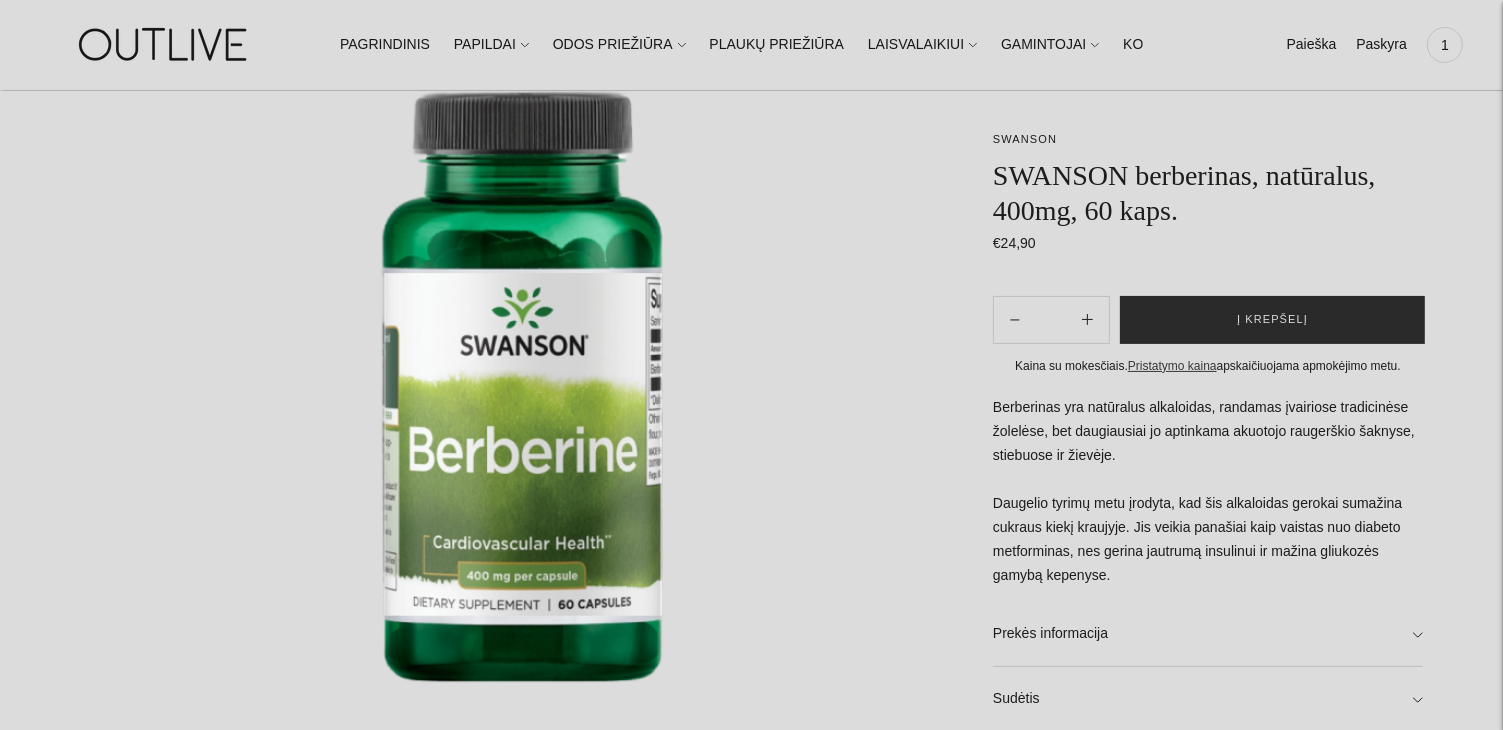 click on "Į krepšelį" at bounding box center [1272, 320] 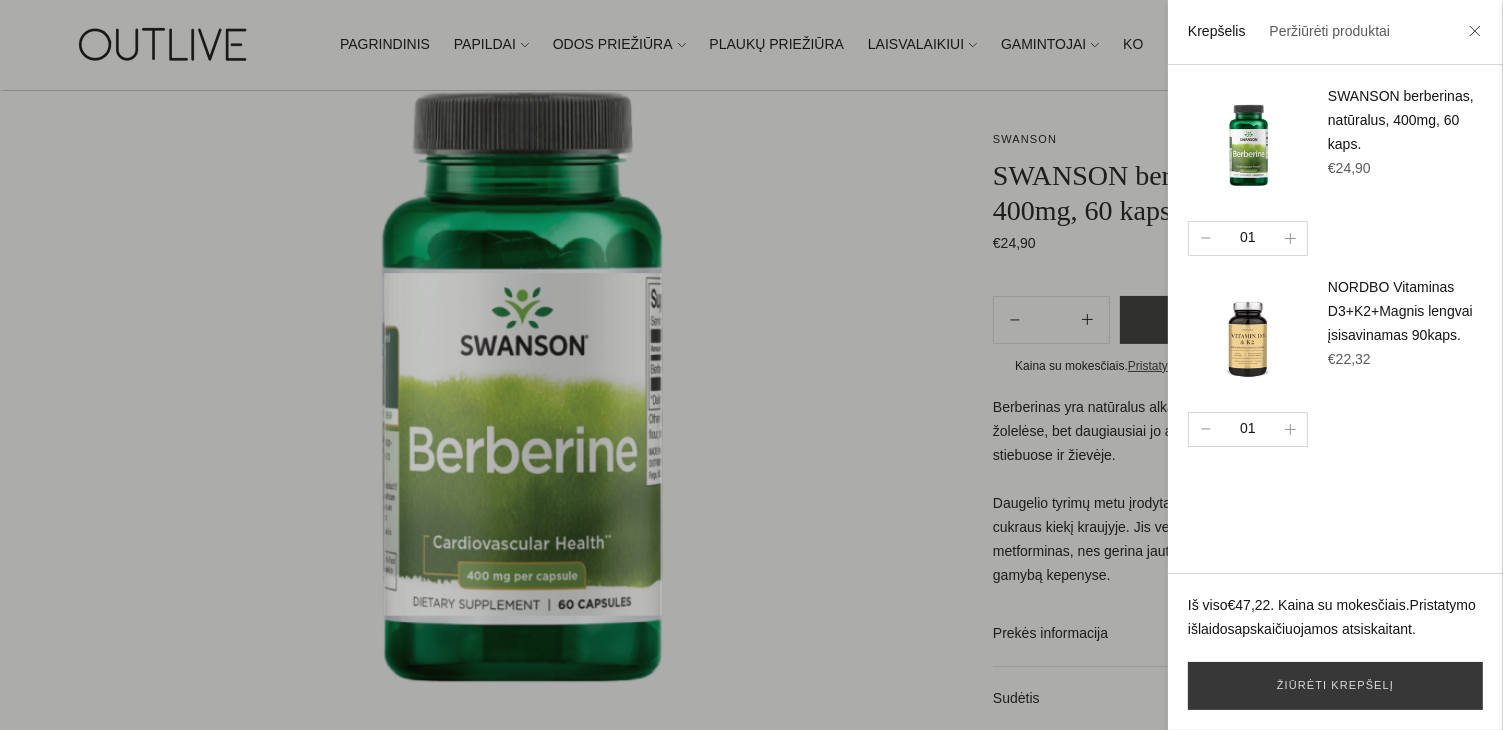 click at bounding box center (751, 365) 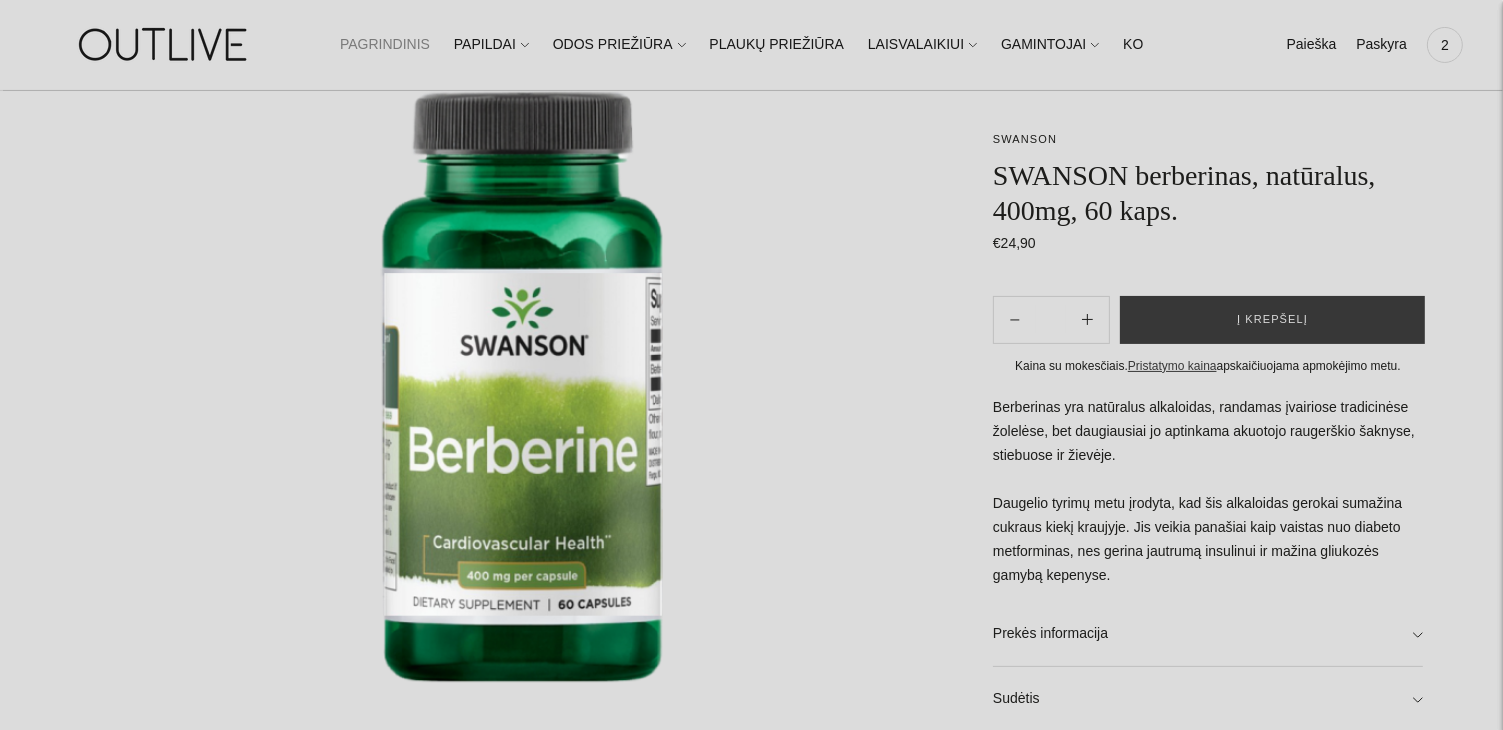 click on "PAGRINDINIS" at bounding box center (385, 45) 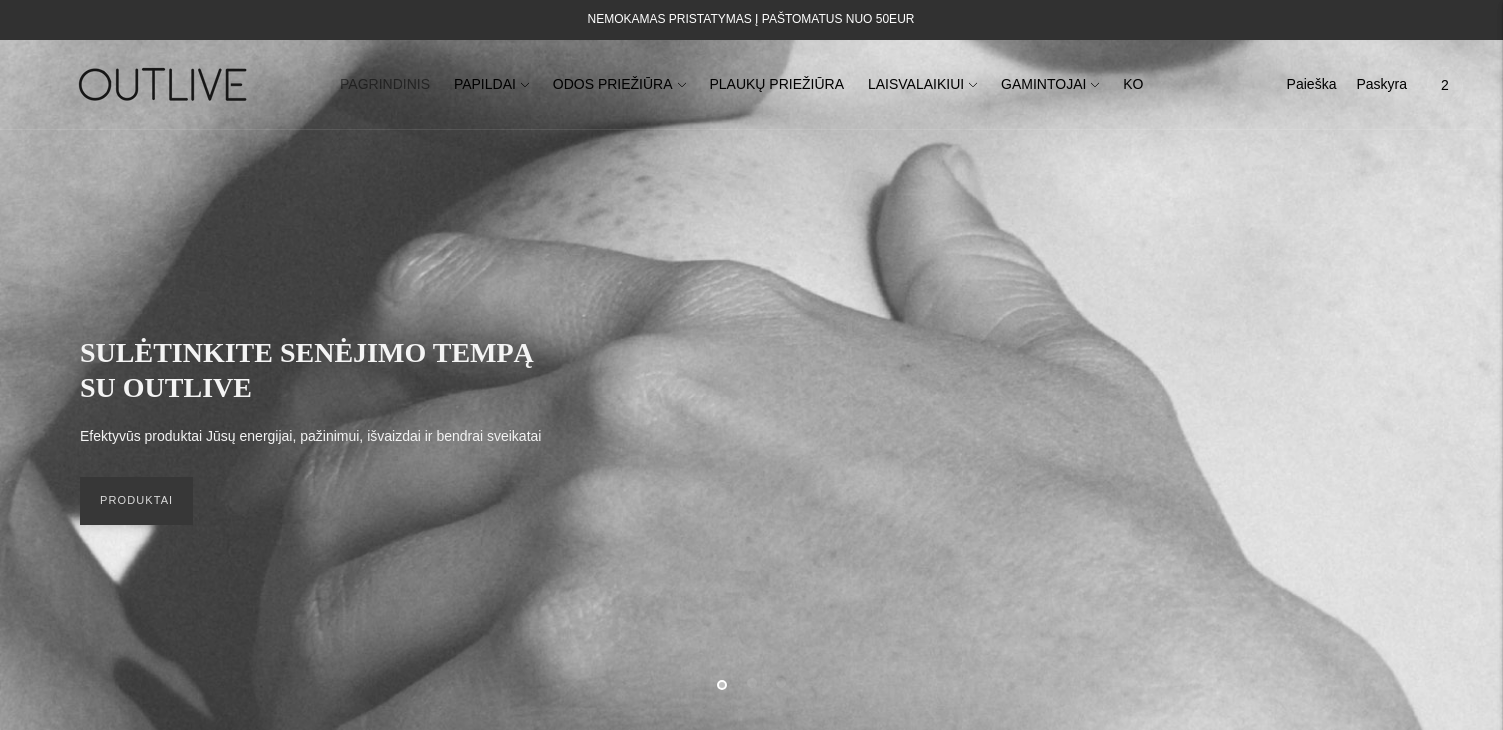scroll, scrollTop: 0, scrollLeft: 0, axis: both 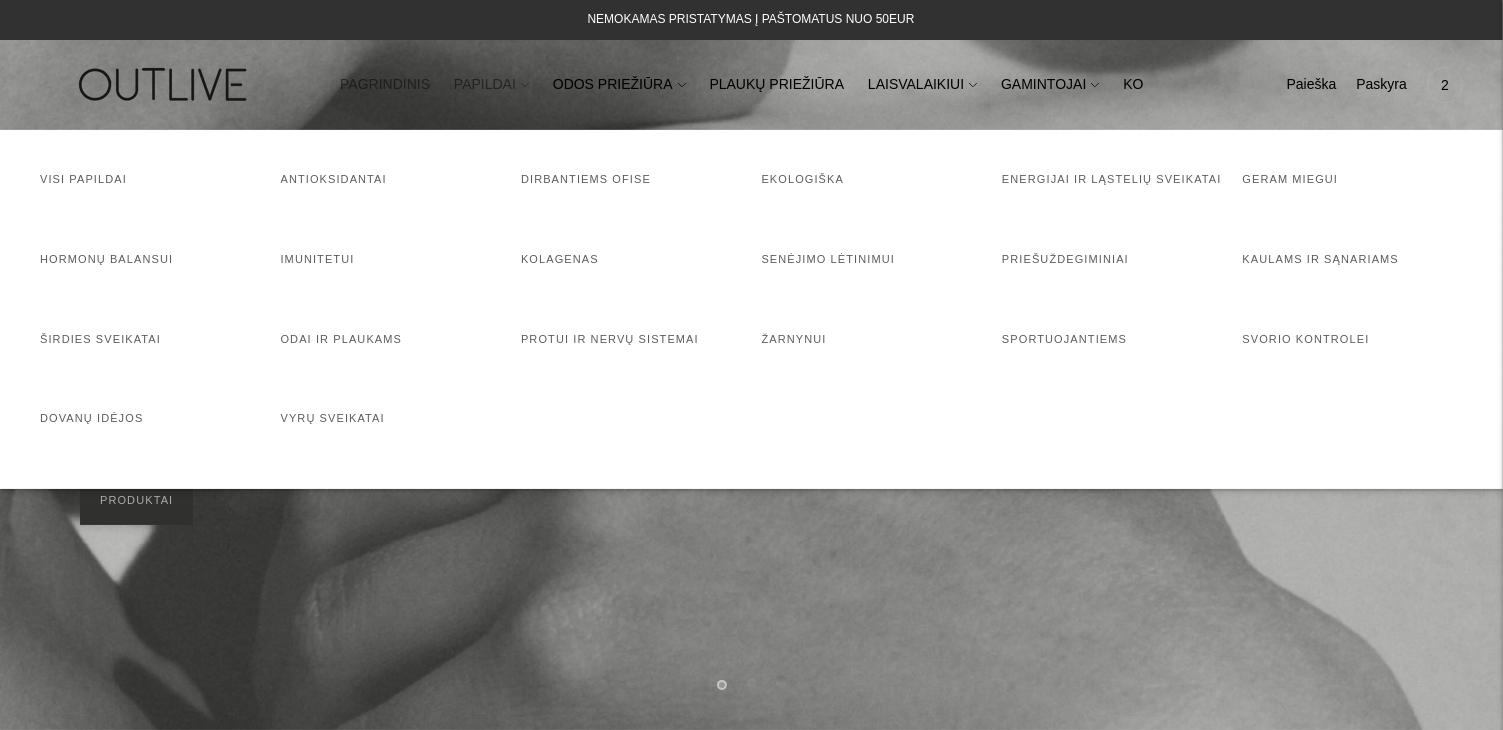 click on "PAPILDAI" 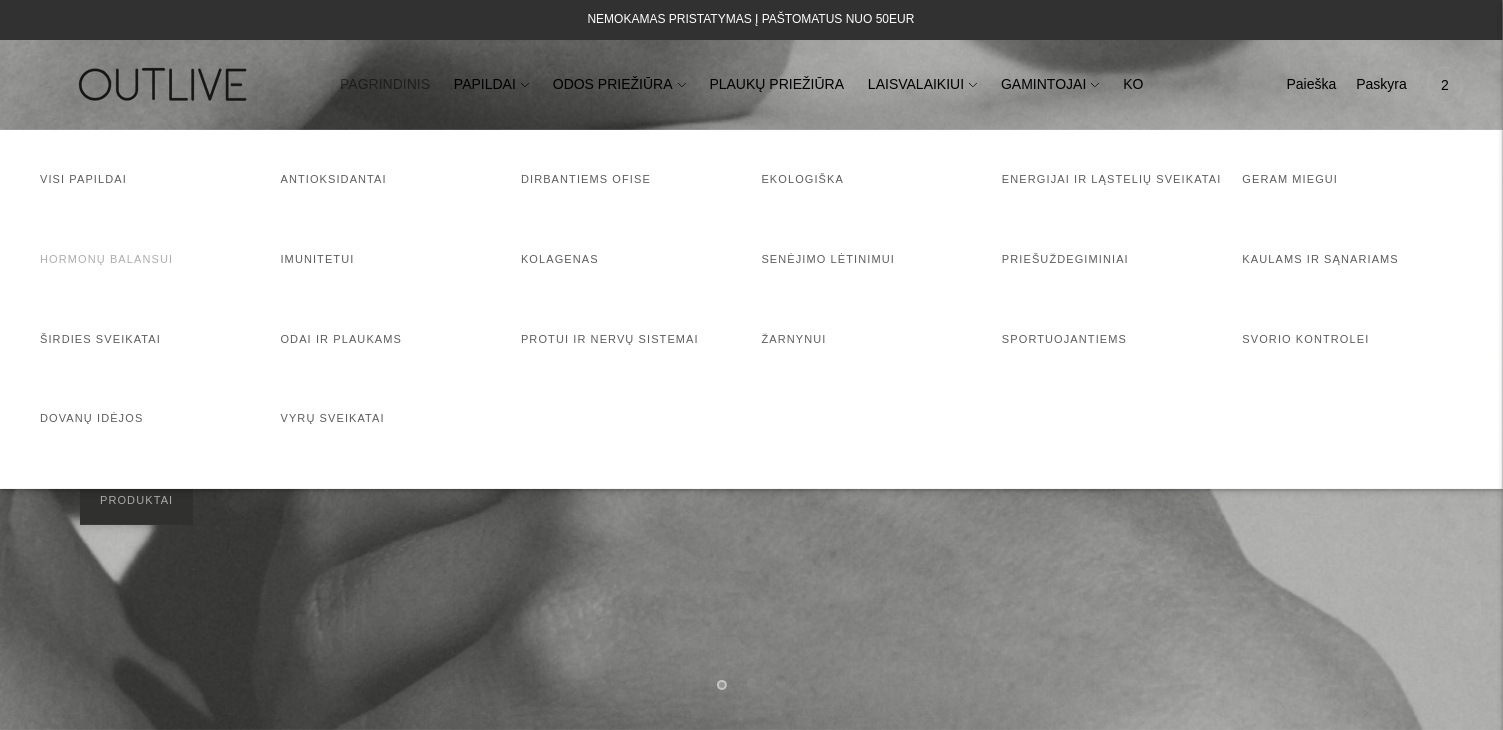 click on "Hormonų balansui" 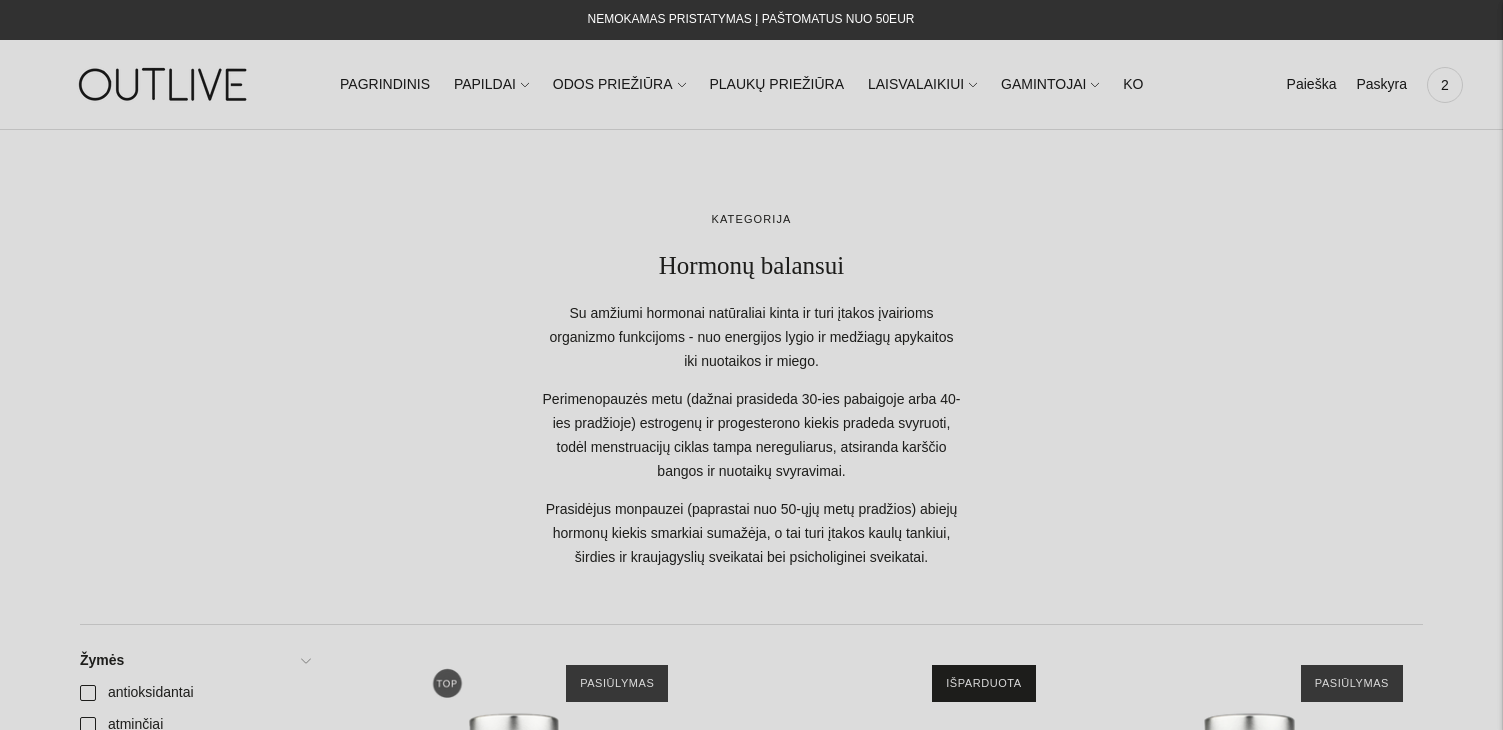 scroll, scrollTop: 0, scrollLeft: 0, axis: both 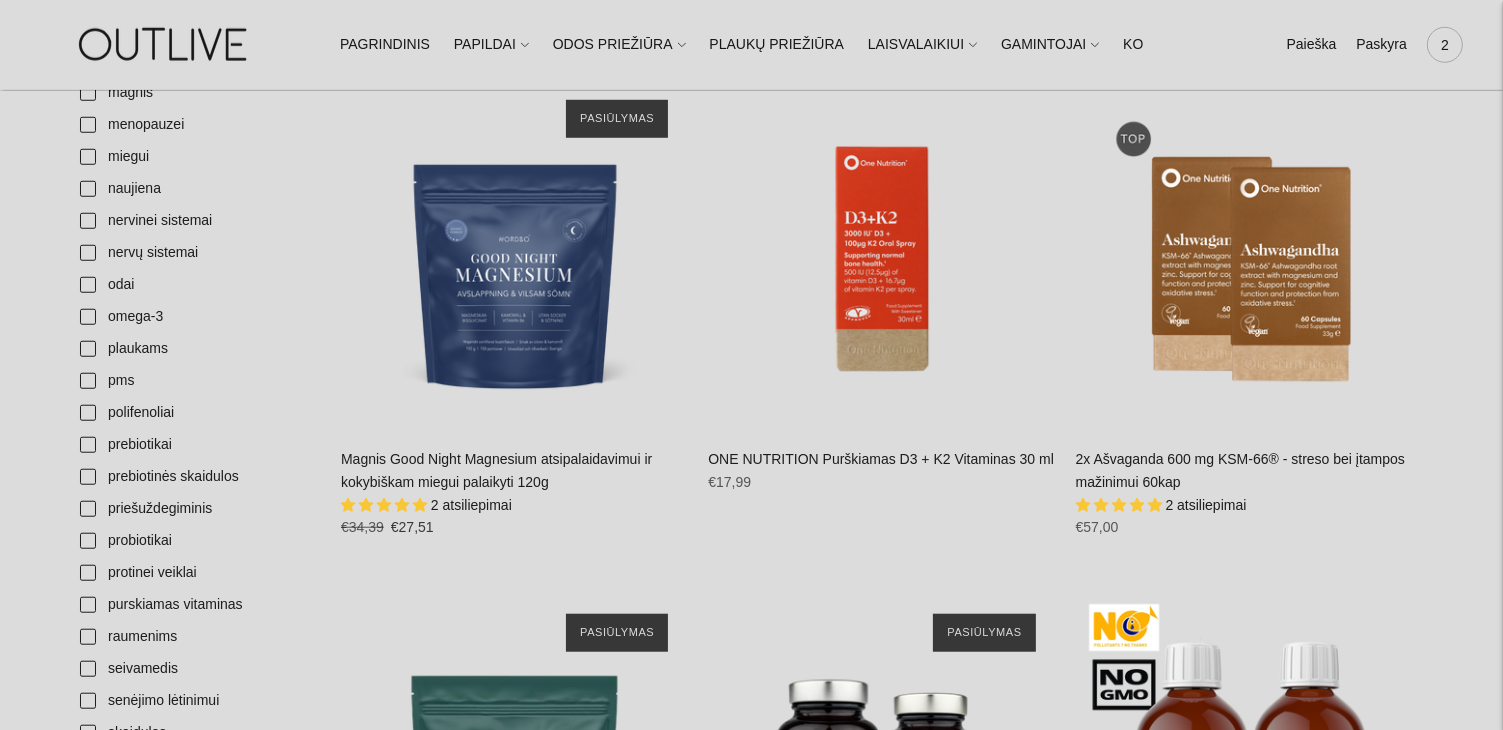 click on "2" at bounding box center [1445, 45] 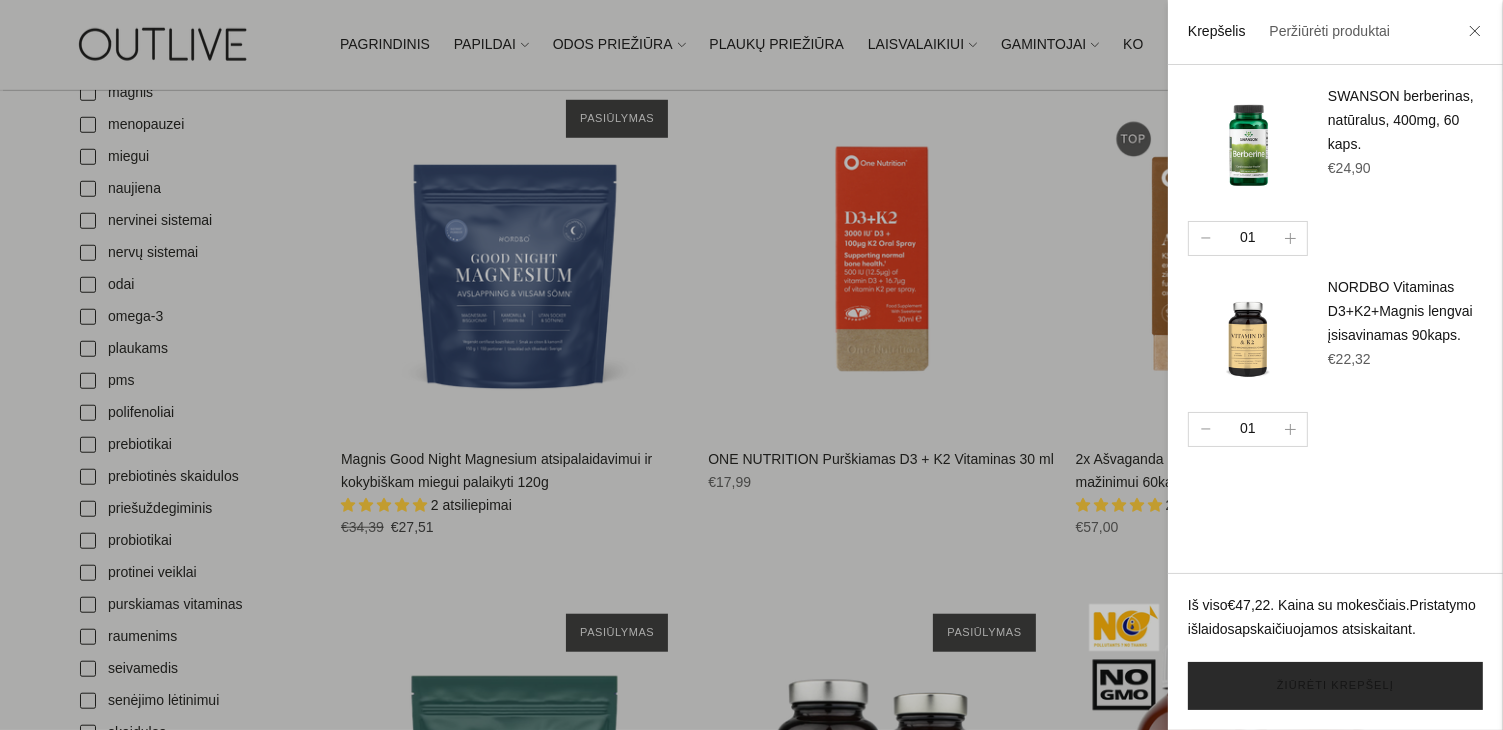 click on "Žiūrėti krepšelį" at bounding box center (1335, 686) 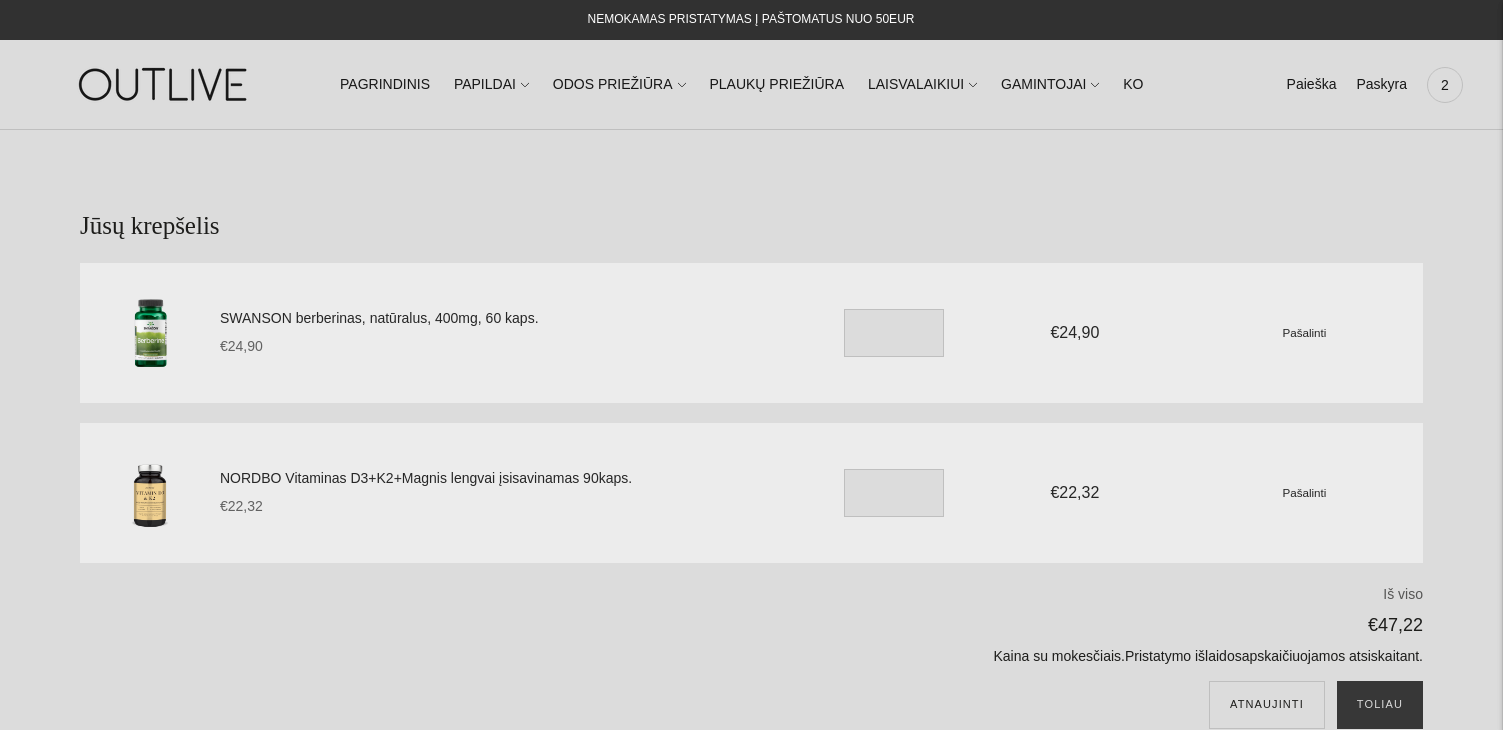 scroll, scrollTop: 0, scrollLeft: 0, axis: both 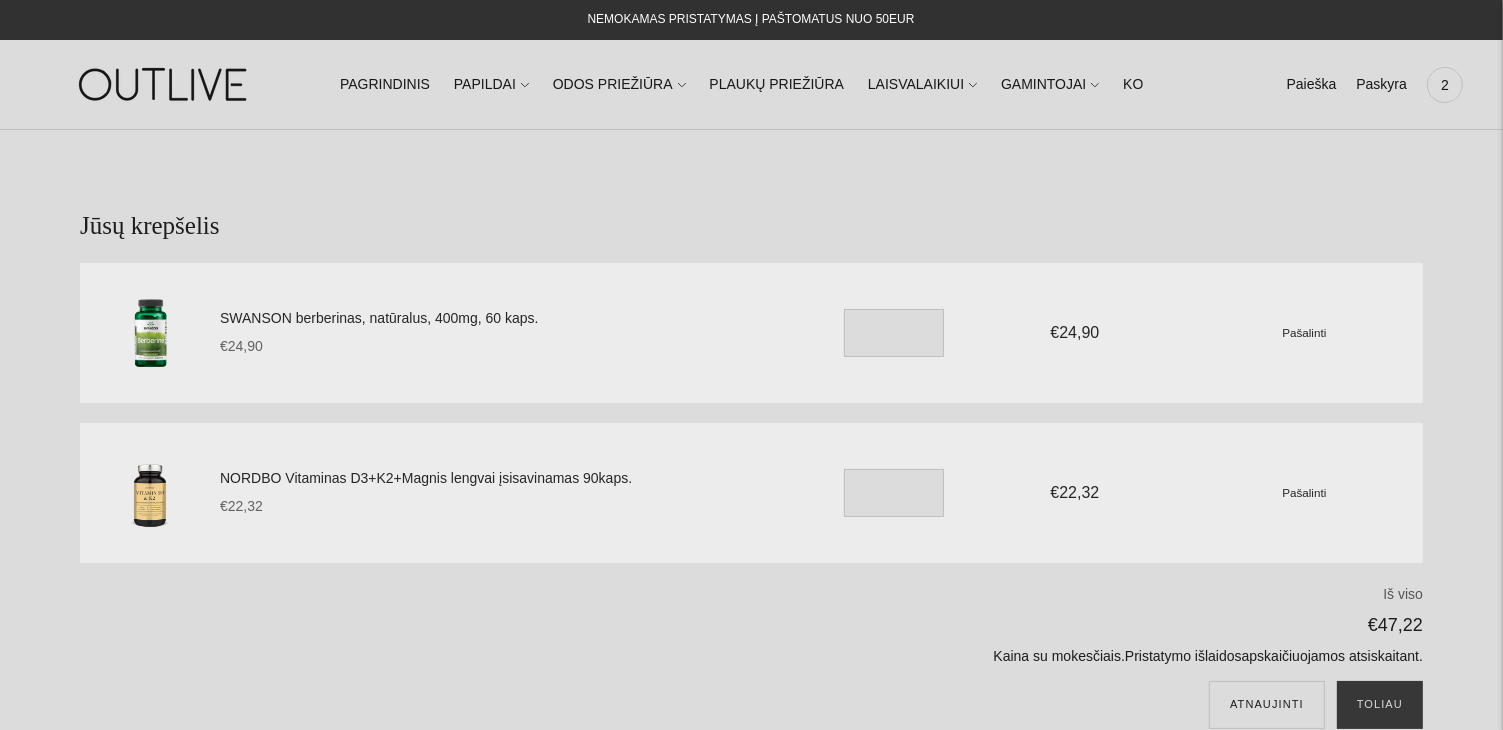 click on "Pašalinti" at bounding box center [1304, 332] 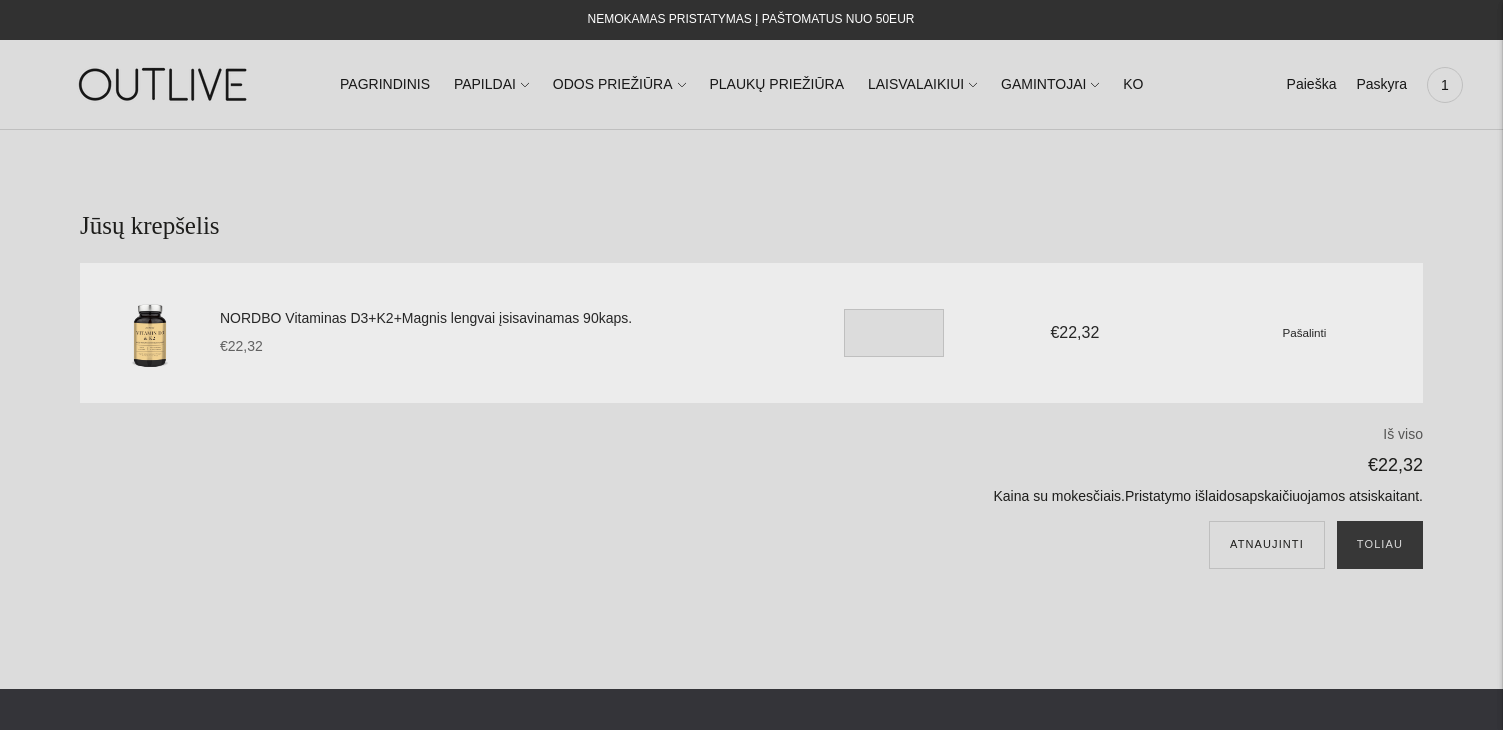 scroll, scrollTop: 0, scrollLeft: 0, axis: both 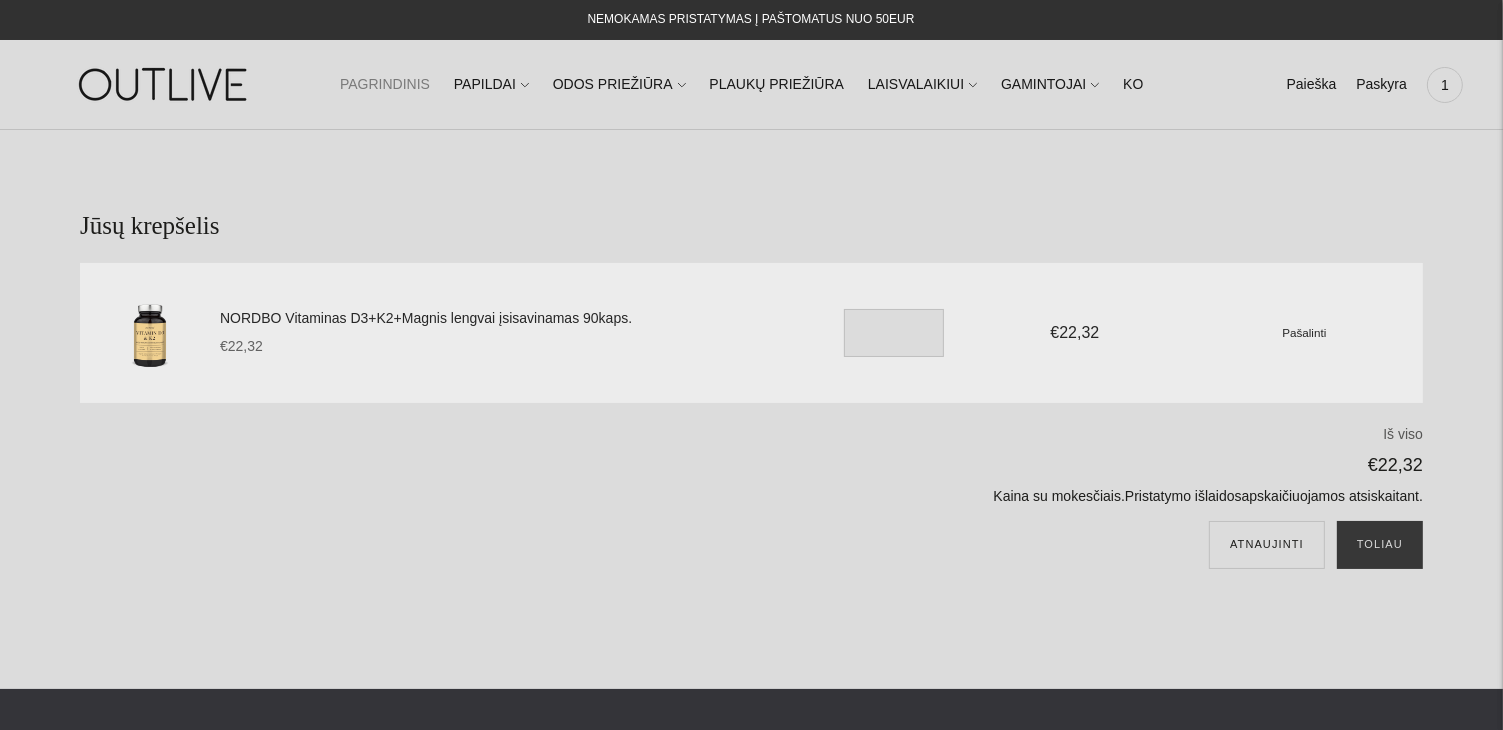 click on "PAGRINDINIS" at bounding box center [385, 85] 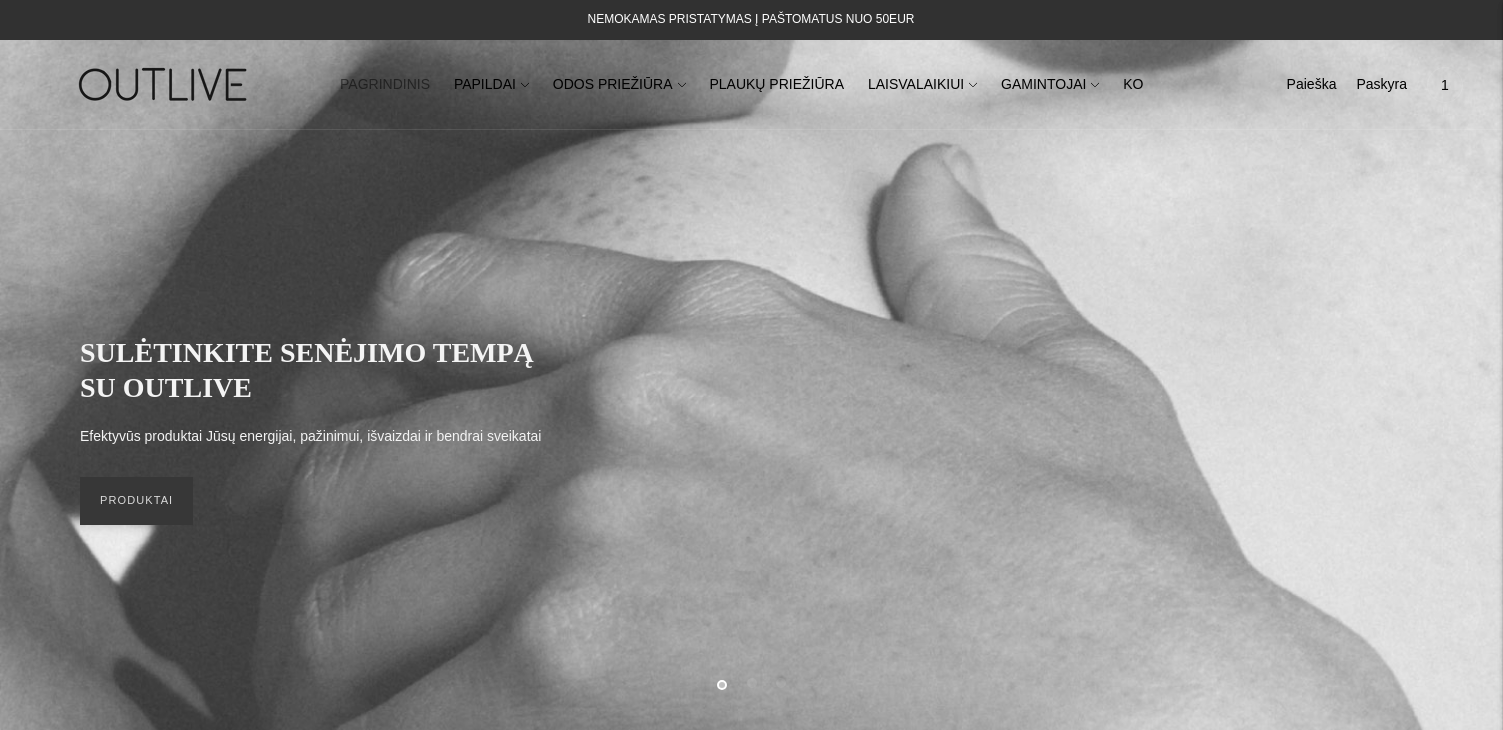 scroll, scrollTop: 0, scrollLeft: 0, axis: both 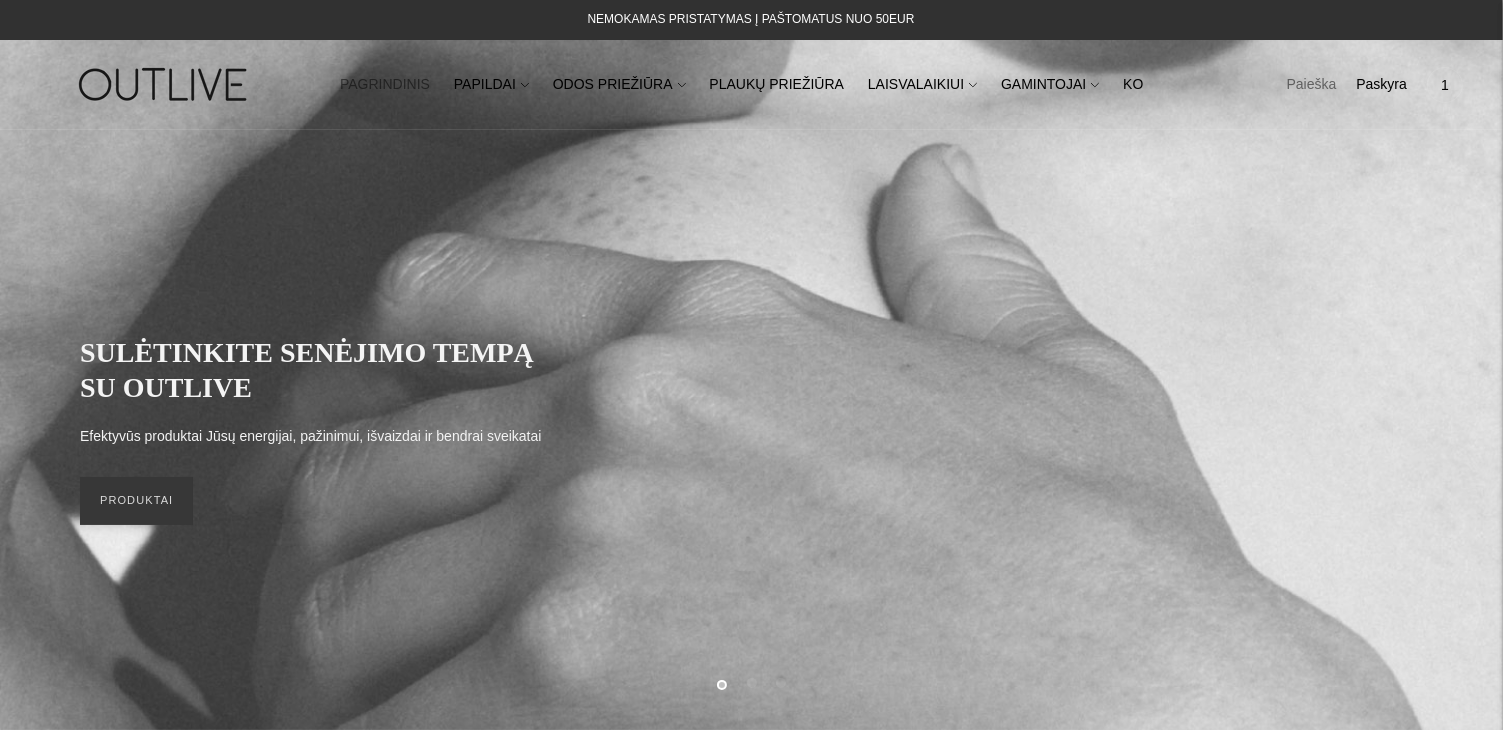 click on "Paieška" 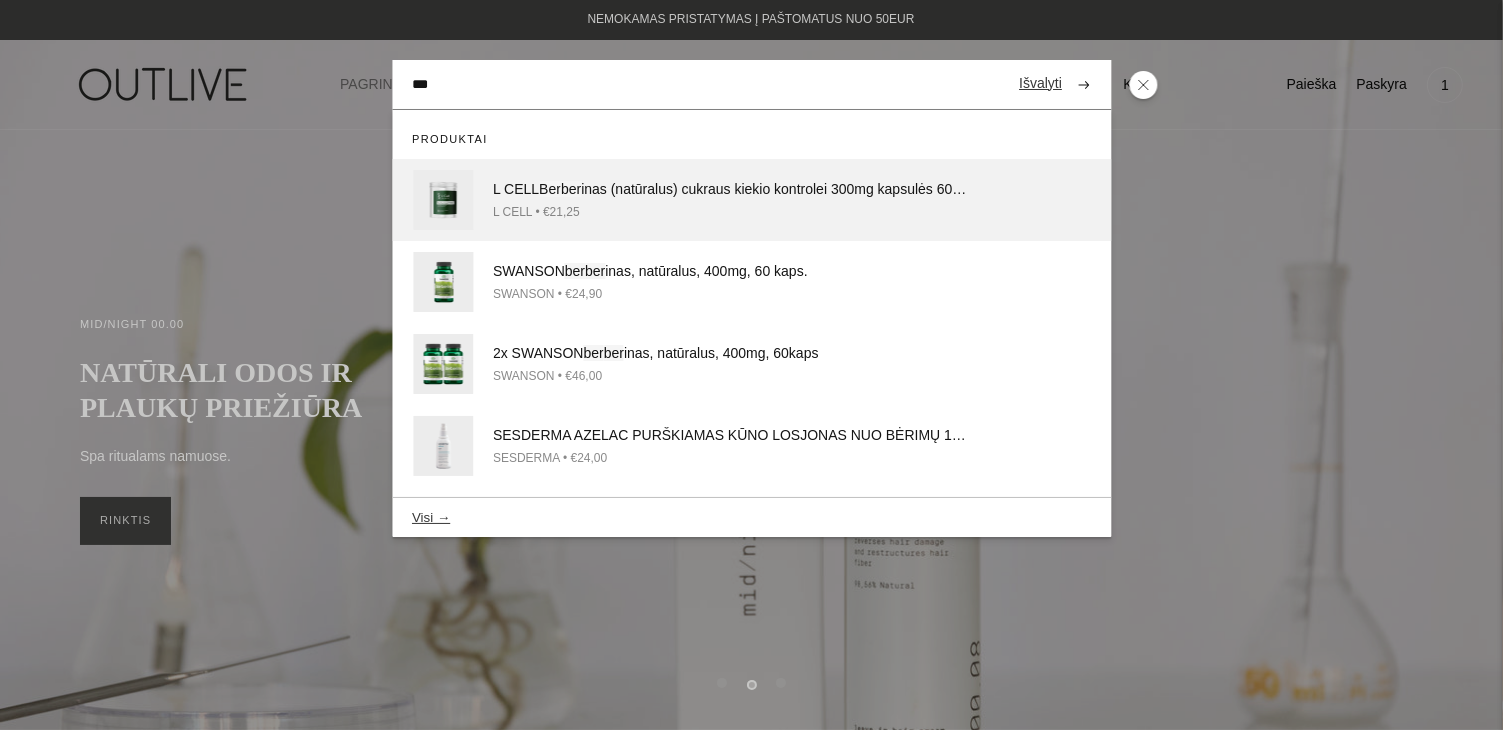 type on "***" 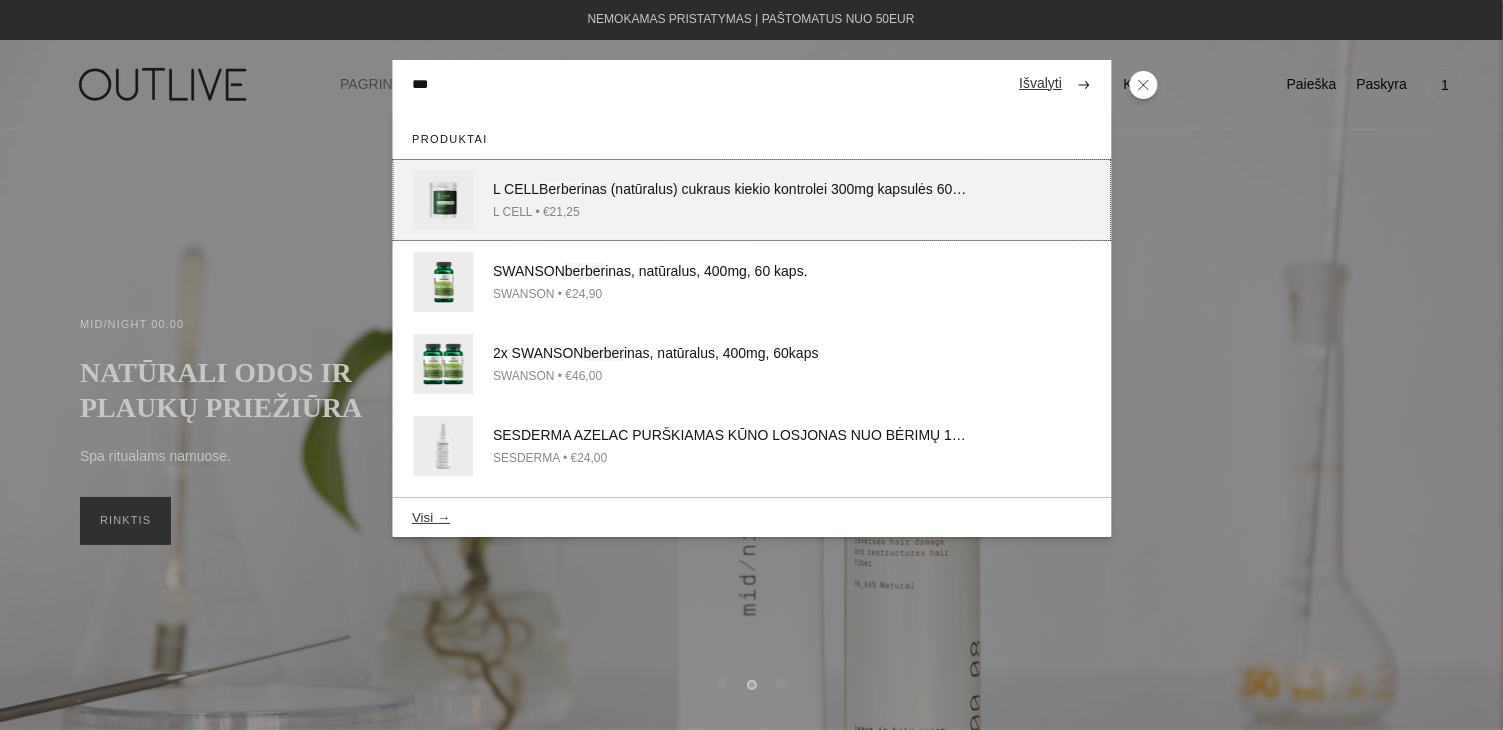 click on "L CELL • €21,25" 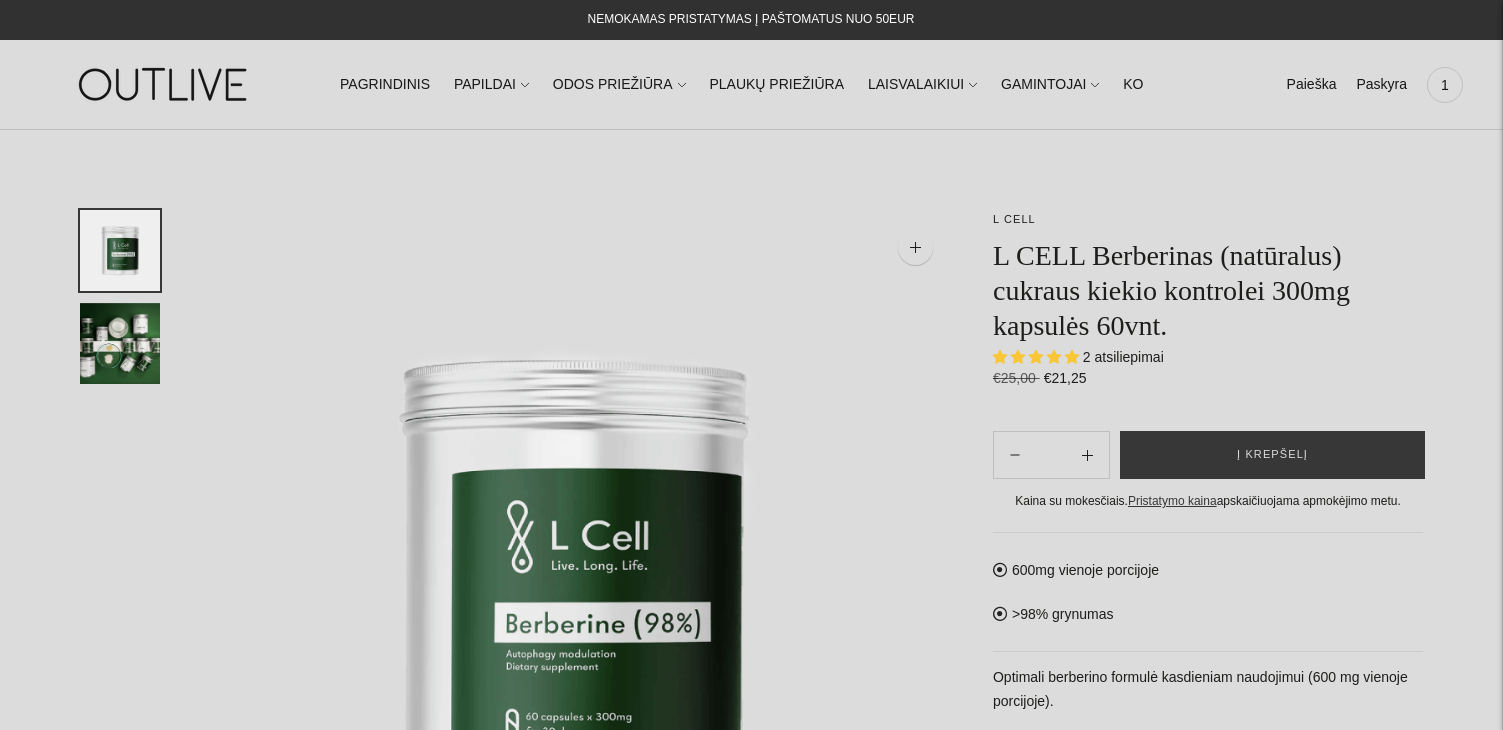 scroll, scrollTop: 0, scrollLeft: 0, axis: both 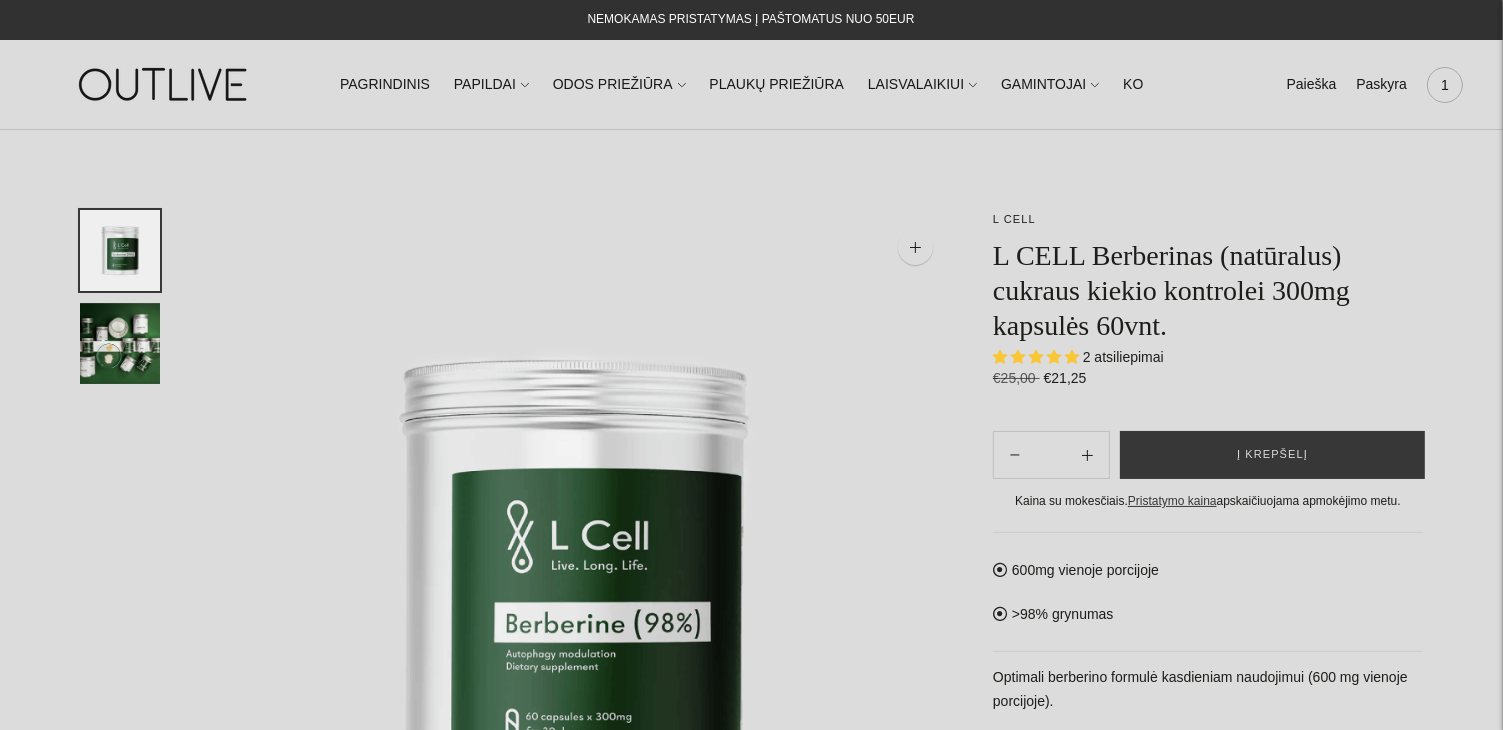 click on "1" at bounding box center (1445, 85) 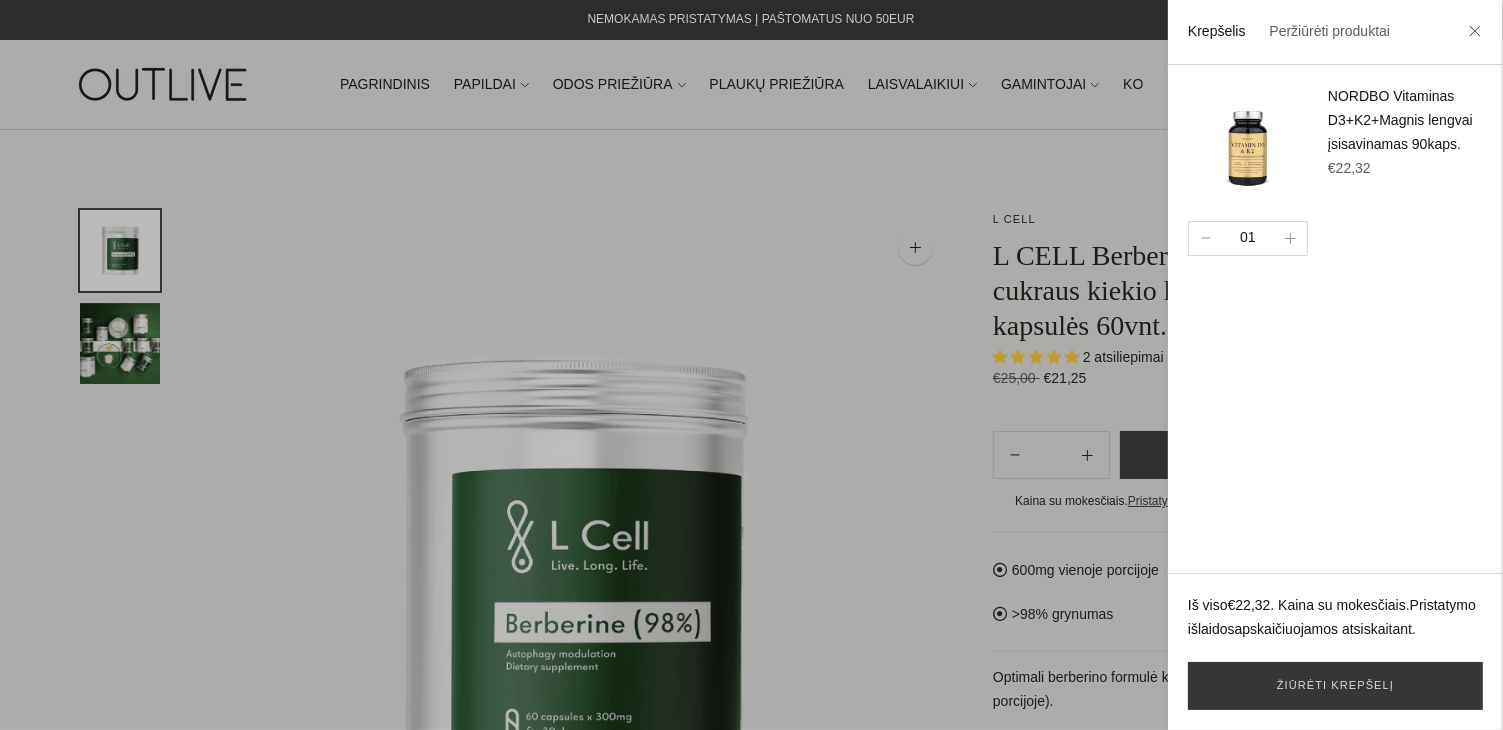click on "NORDBO Vitaminas D3+K2+Magnis lengvai įsisavinamas 90kaps." at bounding box center (1400, 120) 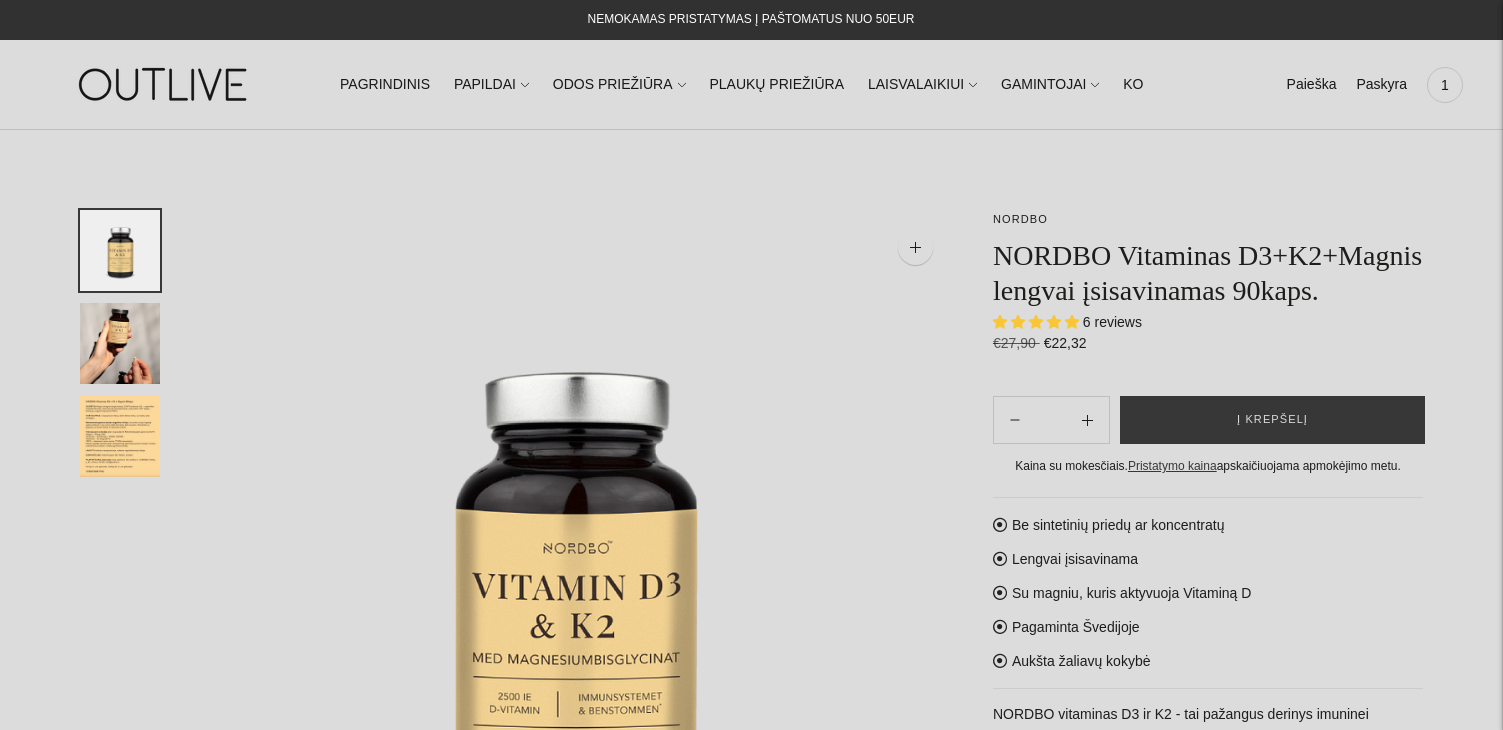 scroll, scrollTop: 0, scrollLeft: 0, axis: both 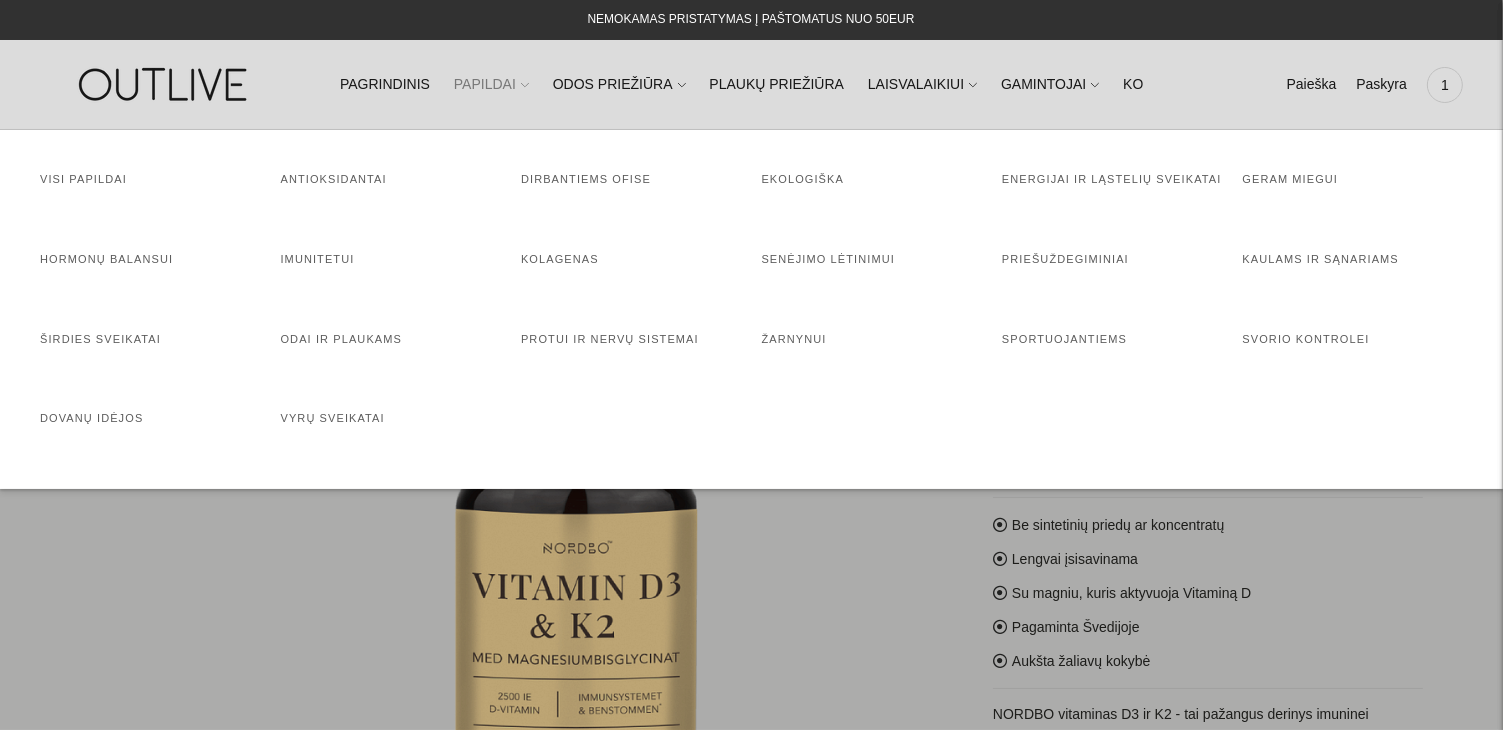 click on "PAPILDAI" at bounding box center [491, 85] 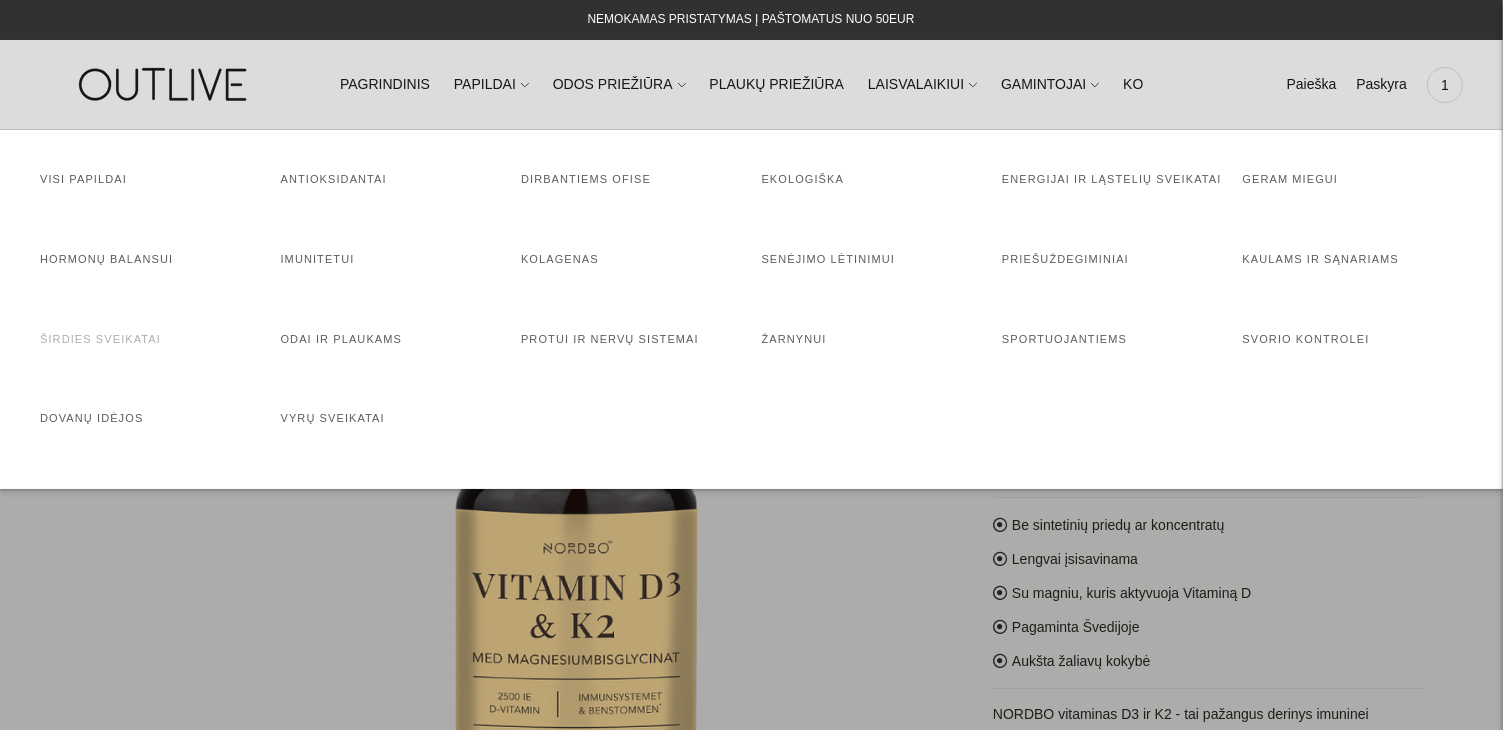 click on "Širdies sveikatai" at bounding box center (100, 339) 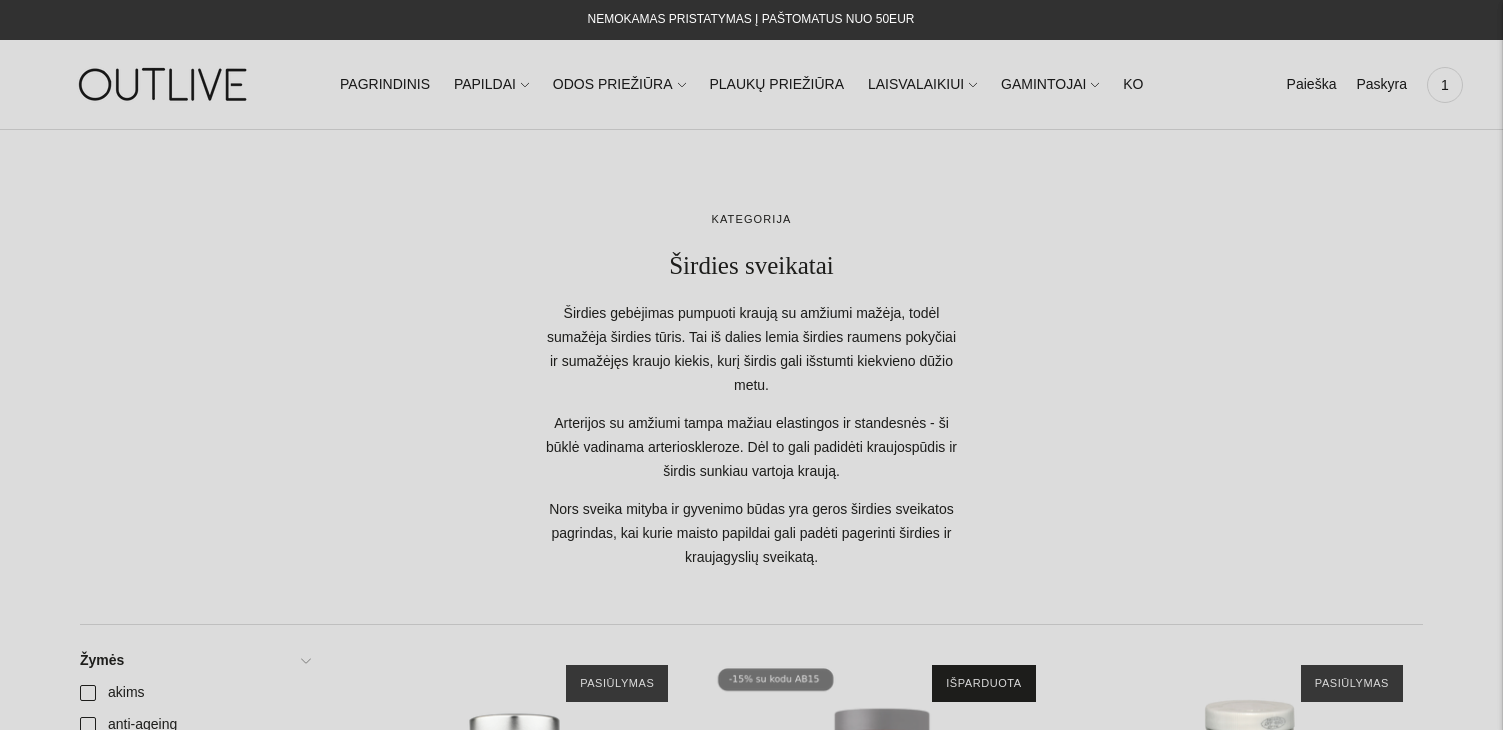 scroll, scrollTop: 0, scrollLeft: 0, axis: both 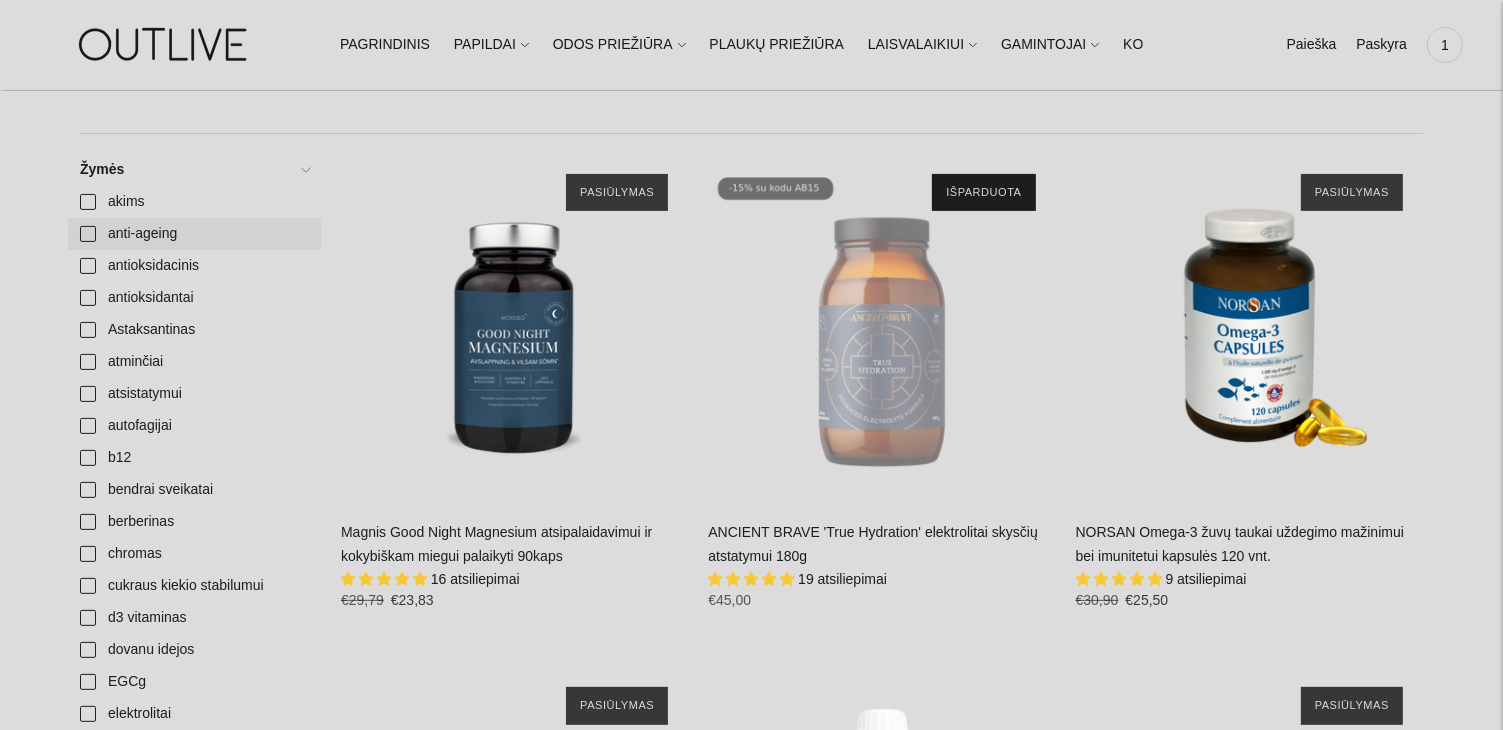 click on "anti-ageing" at bounding box center [194, 234] 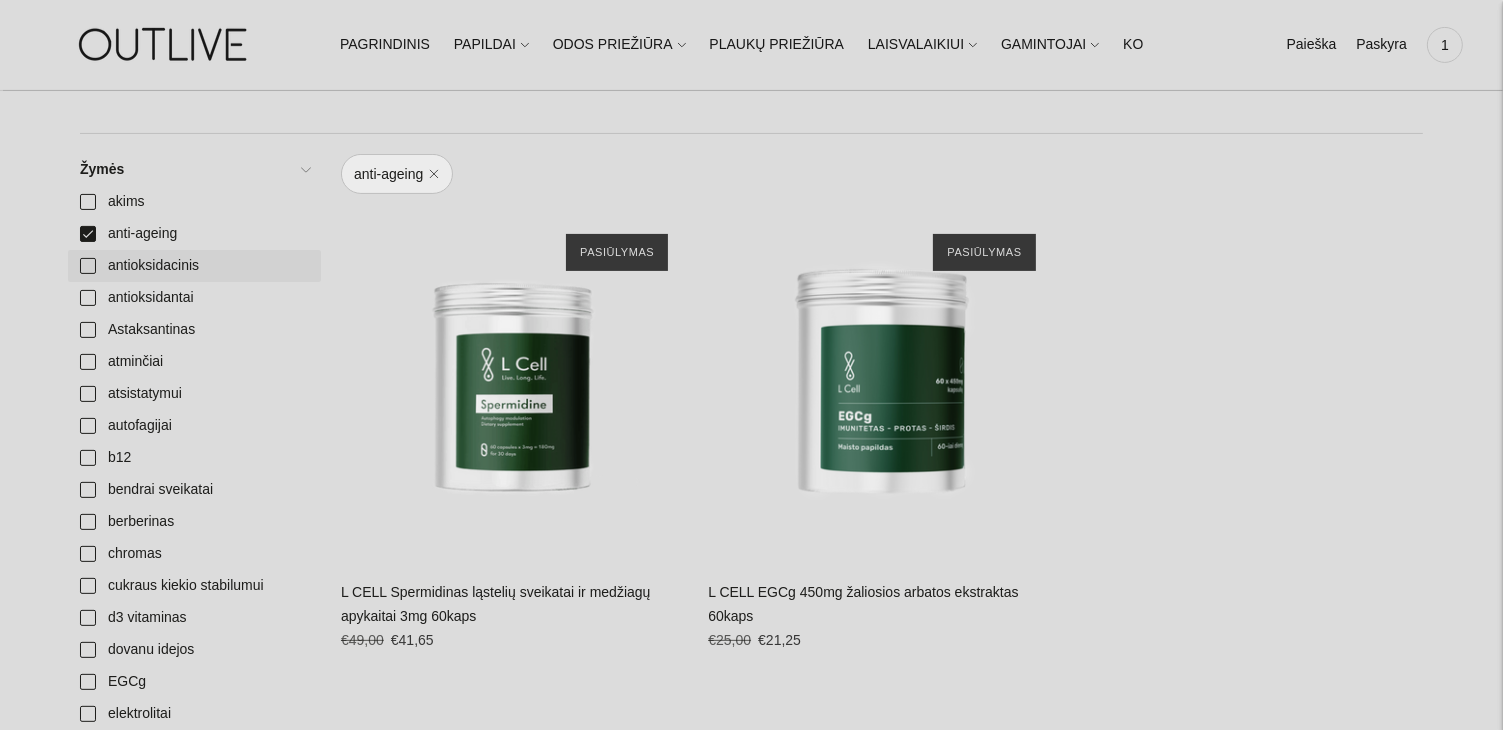 click on "antioksidacinis" at bounding box center [194, 266] 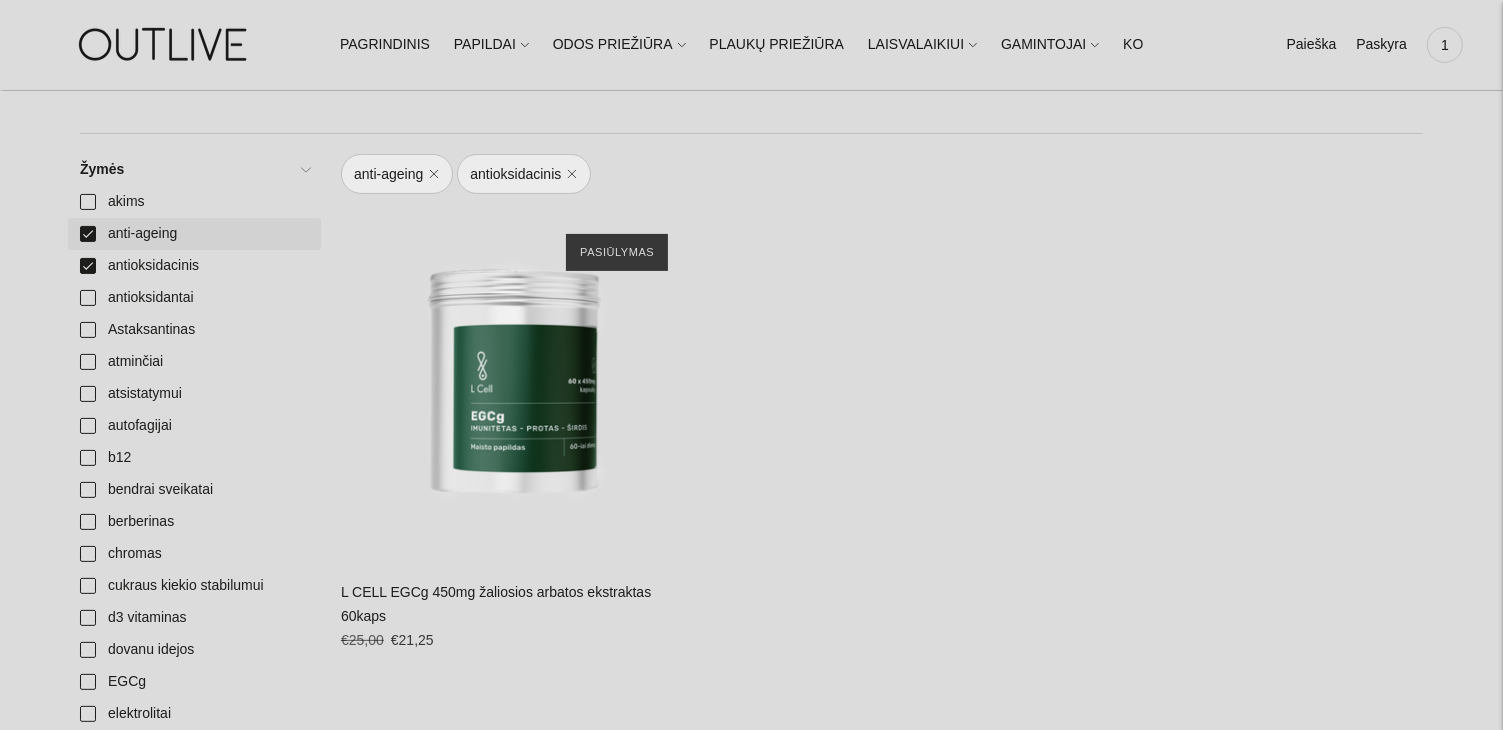 click on "anti-ageing" at bounding box center (194, 234) 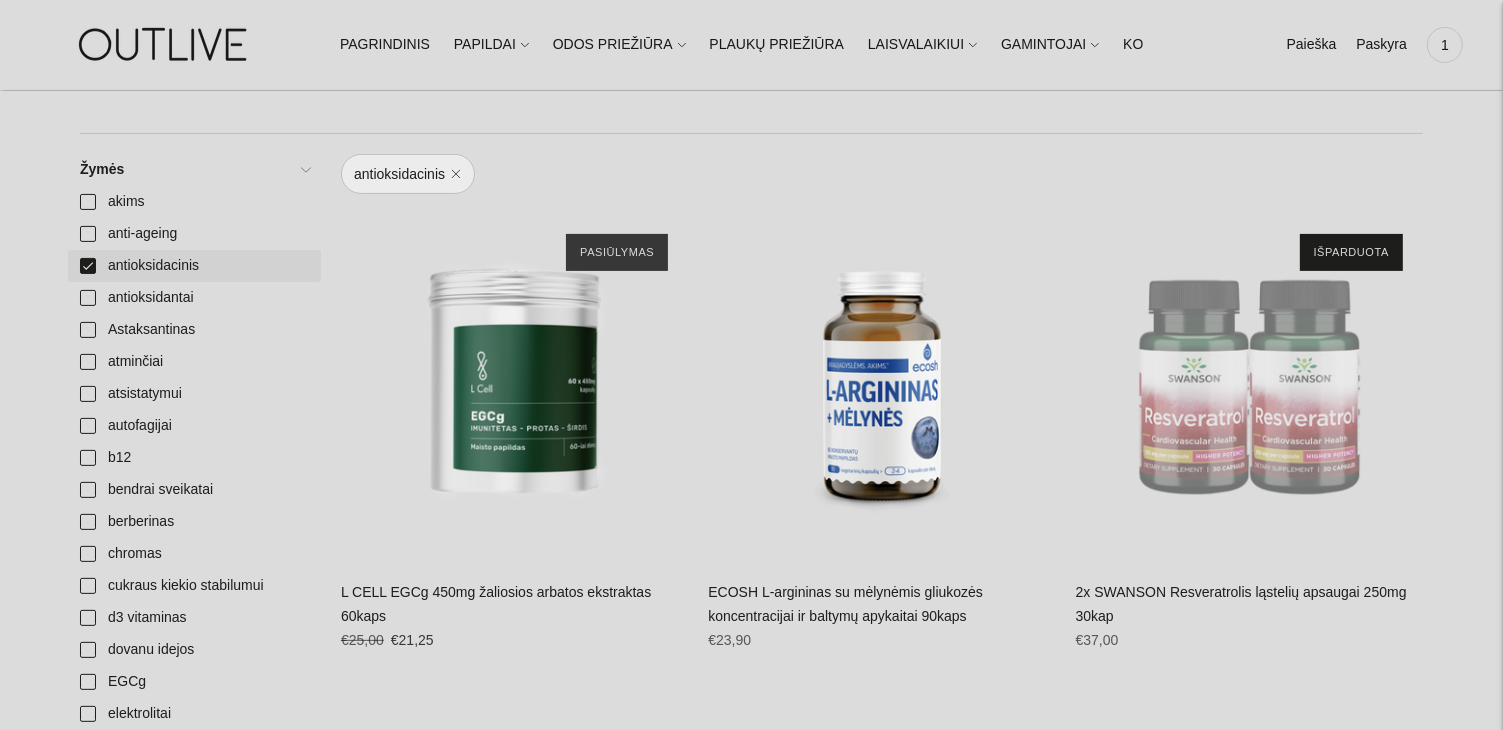 click on "antioksidacinis" at bounding box center [194, 266] 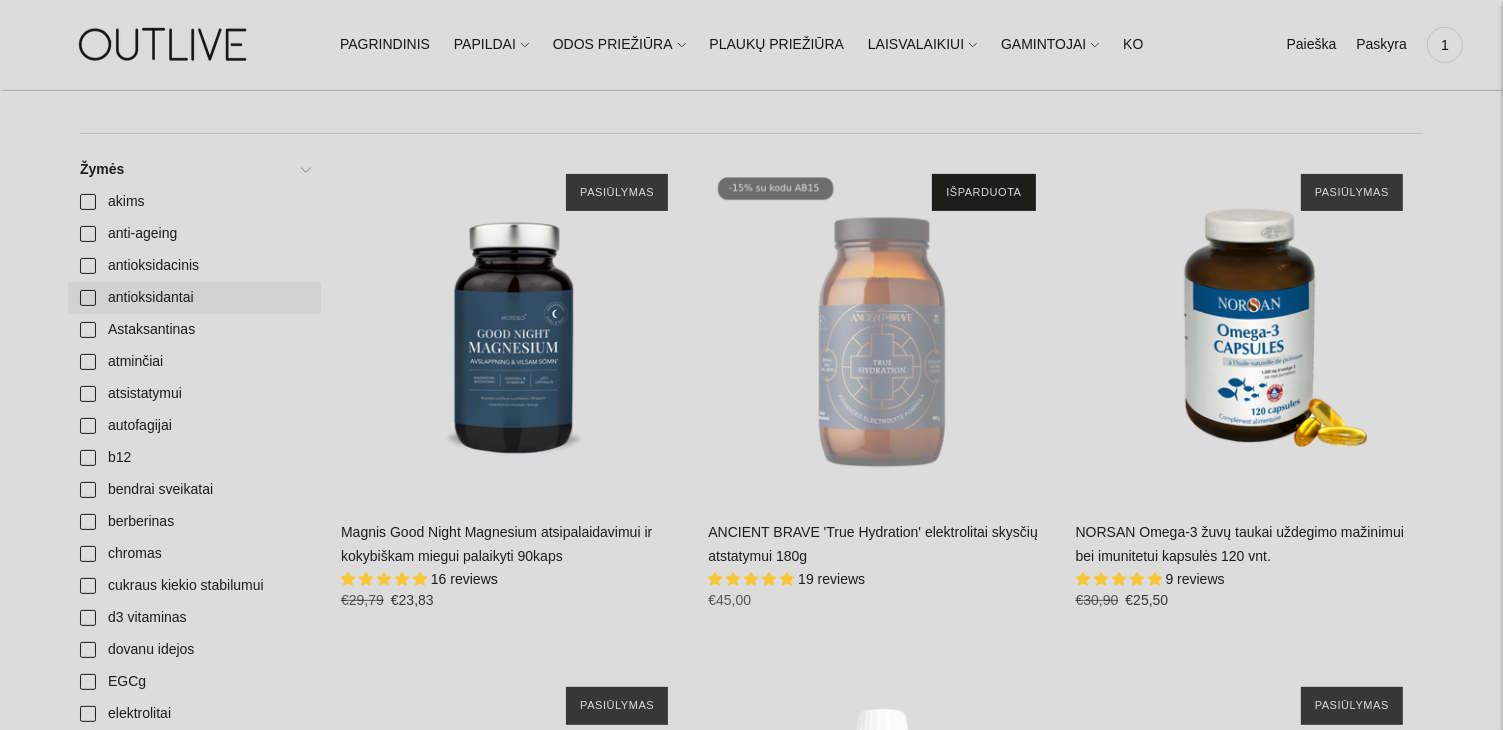 click on "antioksidantai" at bounding box center (194, 298) 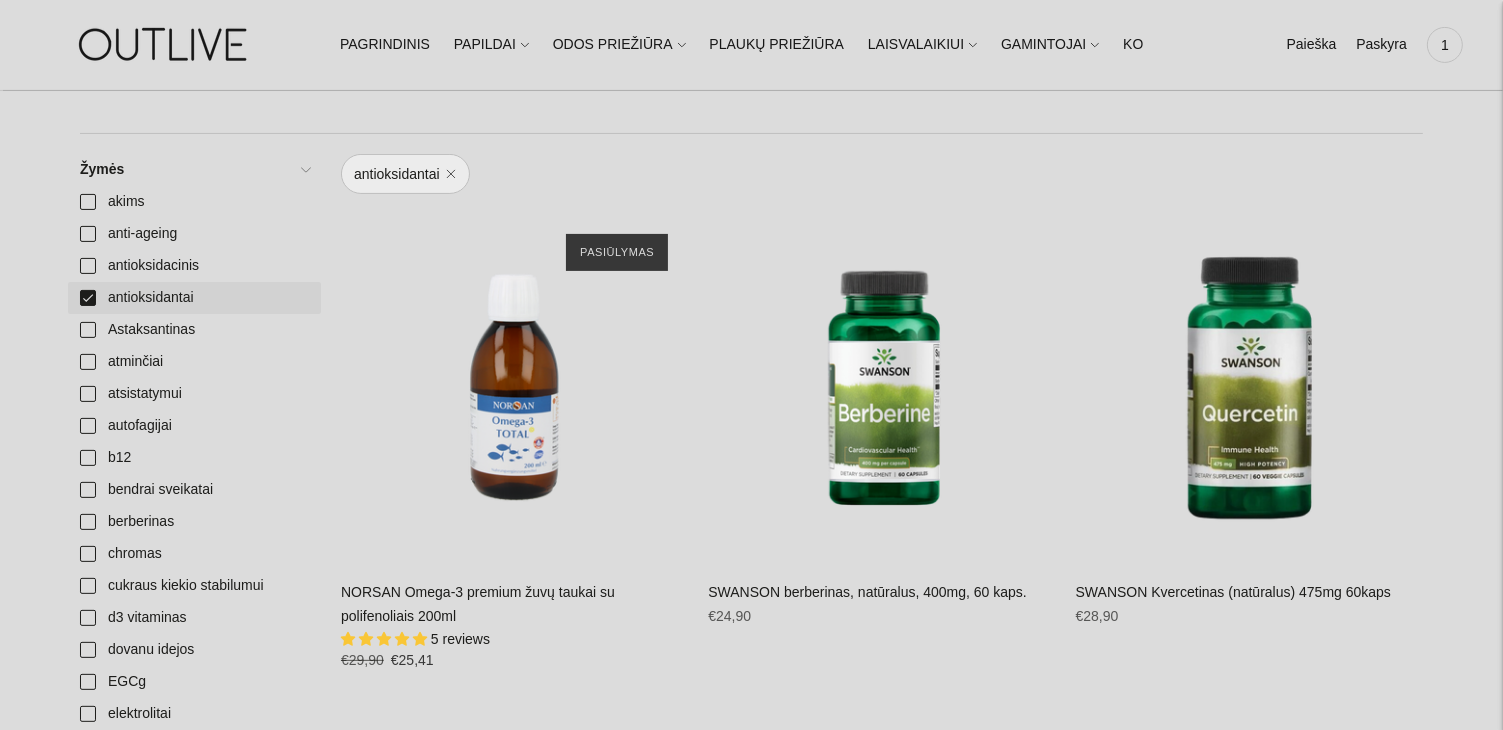 click on "antioksidantai" at bounding box center [194, 298] 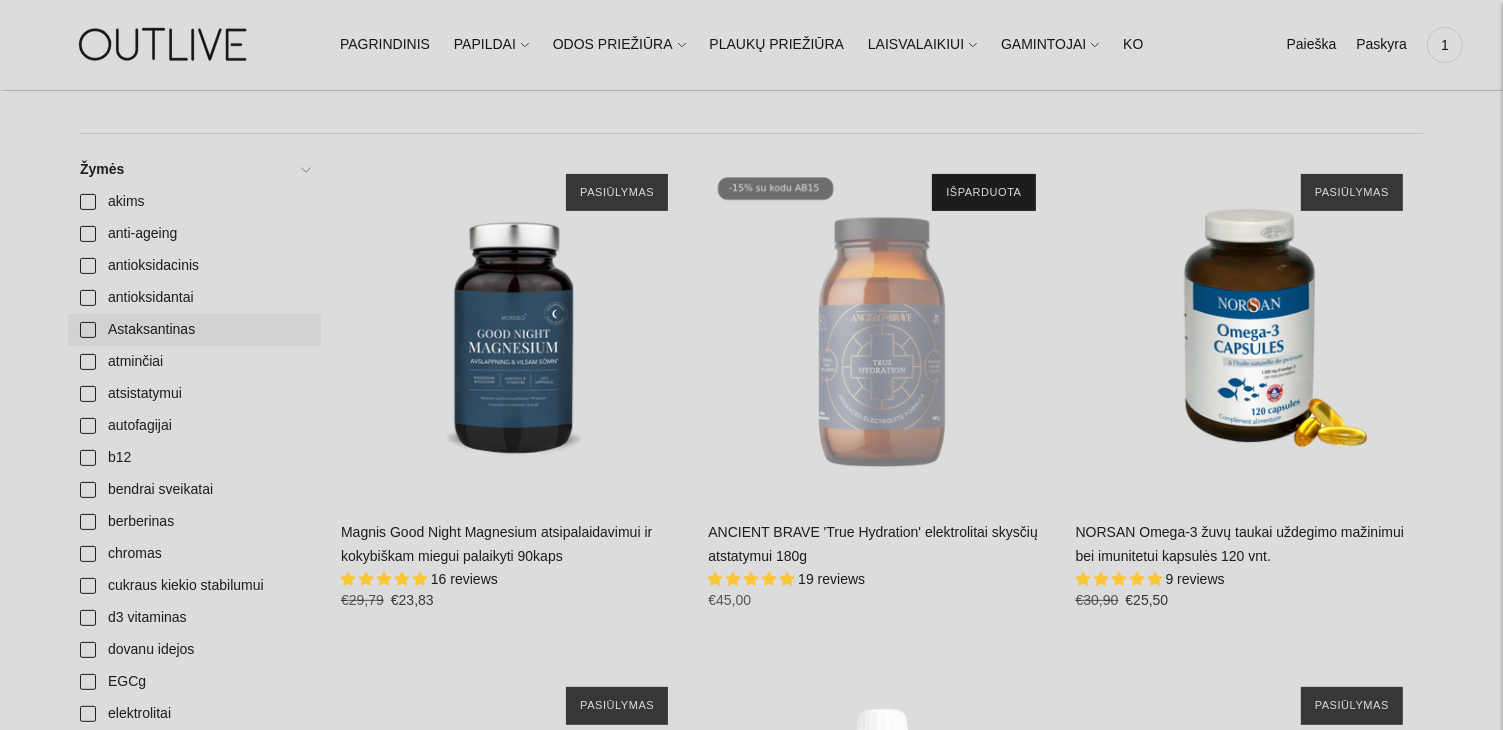 click on "Astaksantinas" at bounding box center [194, 330] 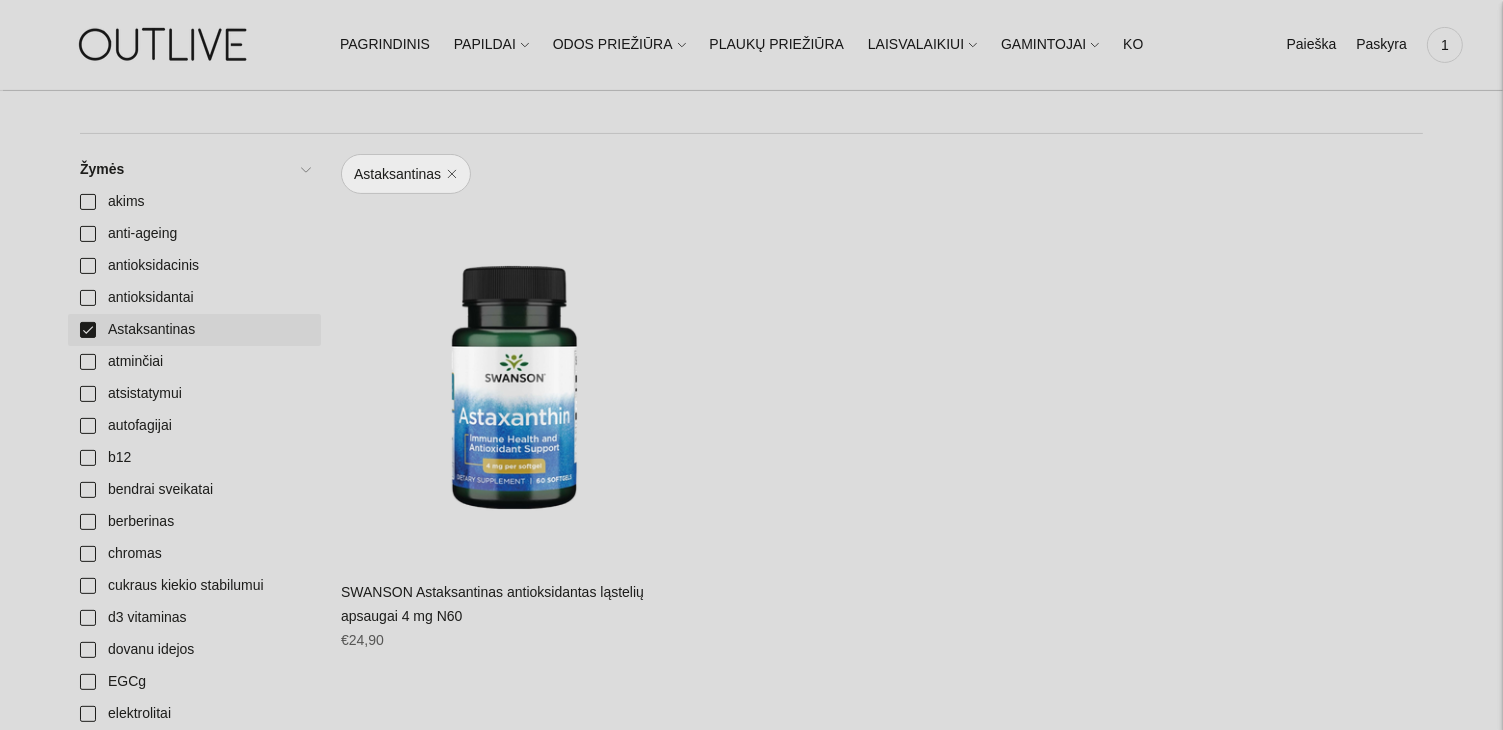 click on "Astaksantinas" at bounding box center [194, 330] 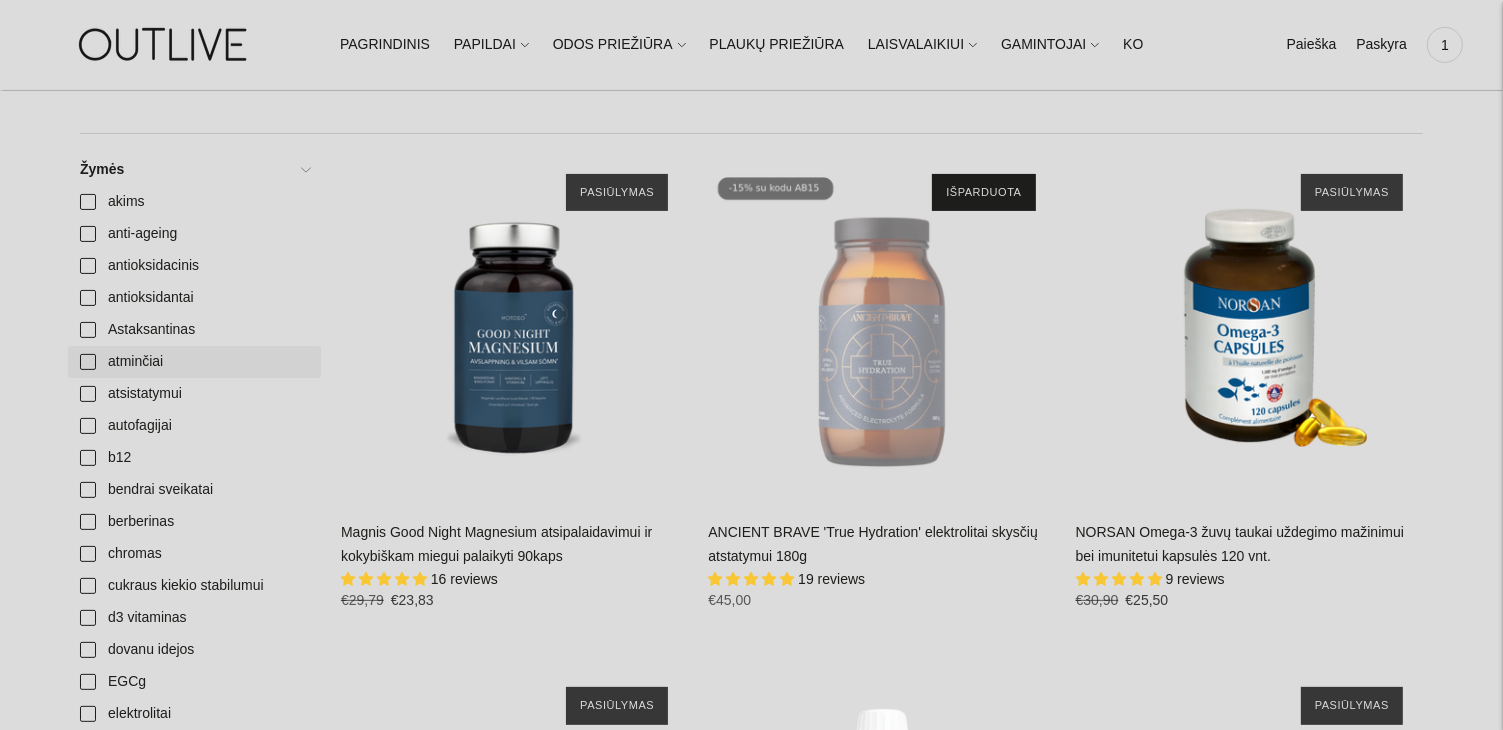 click on "atminčiai" at bounding box center [194, 362] 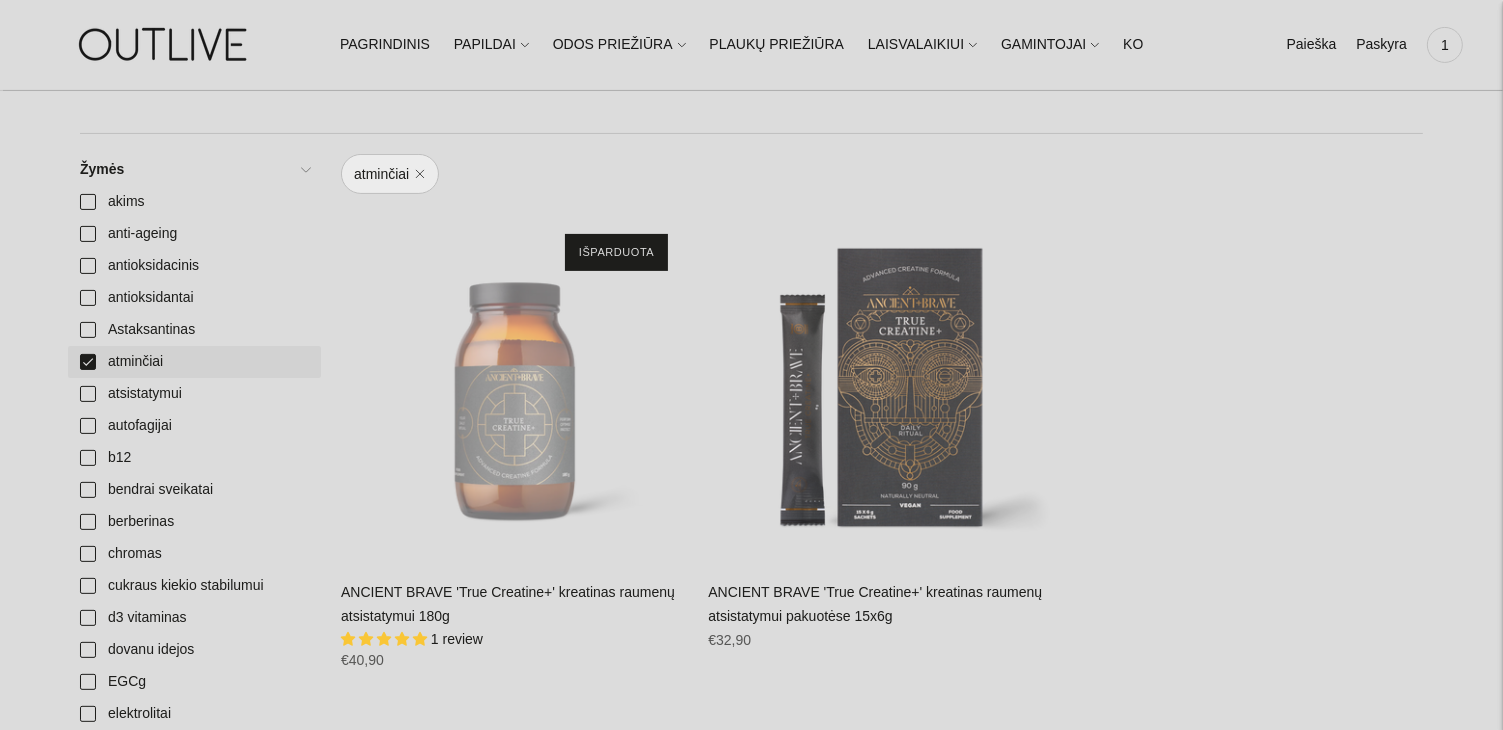 click on "atminčiai" at bounding box center (194, 362) 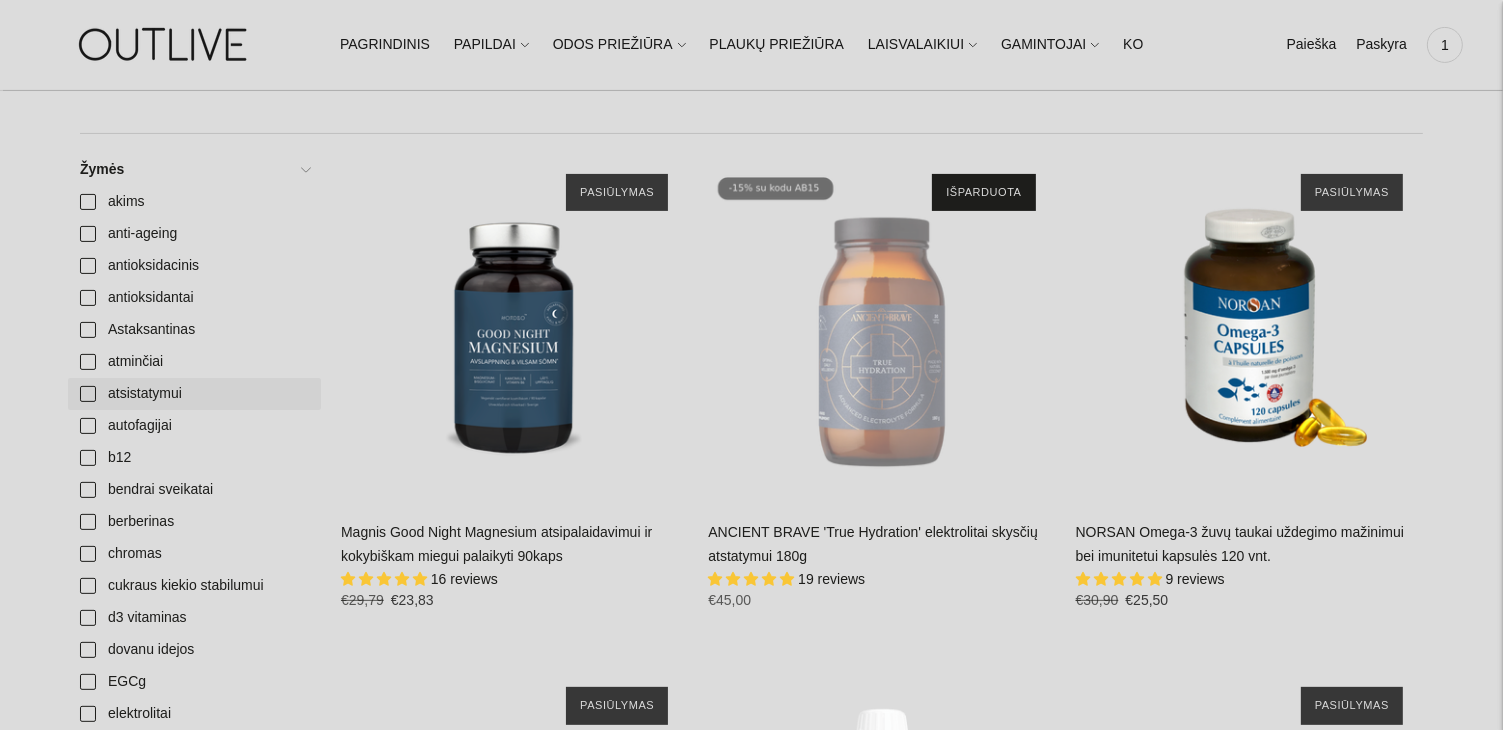 click on "atsistatymui" at bounding box center [194, 394] 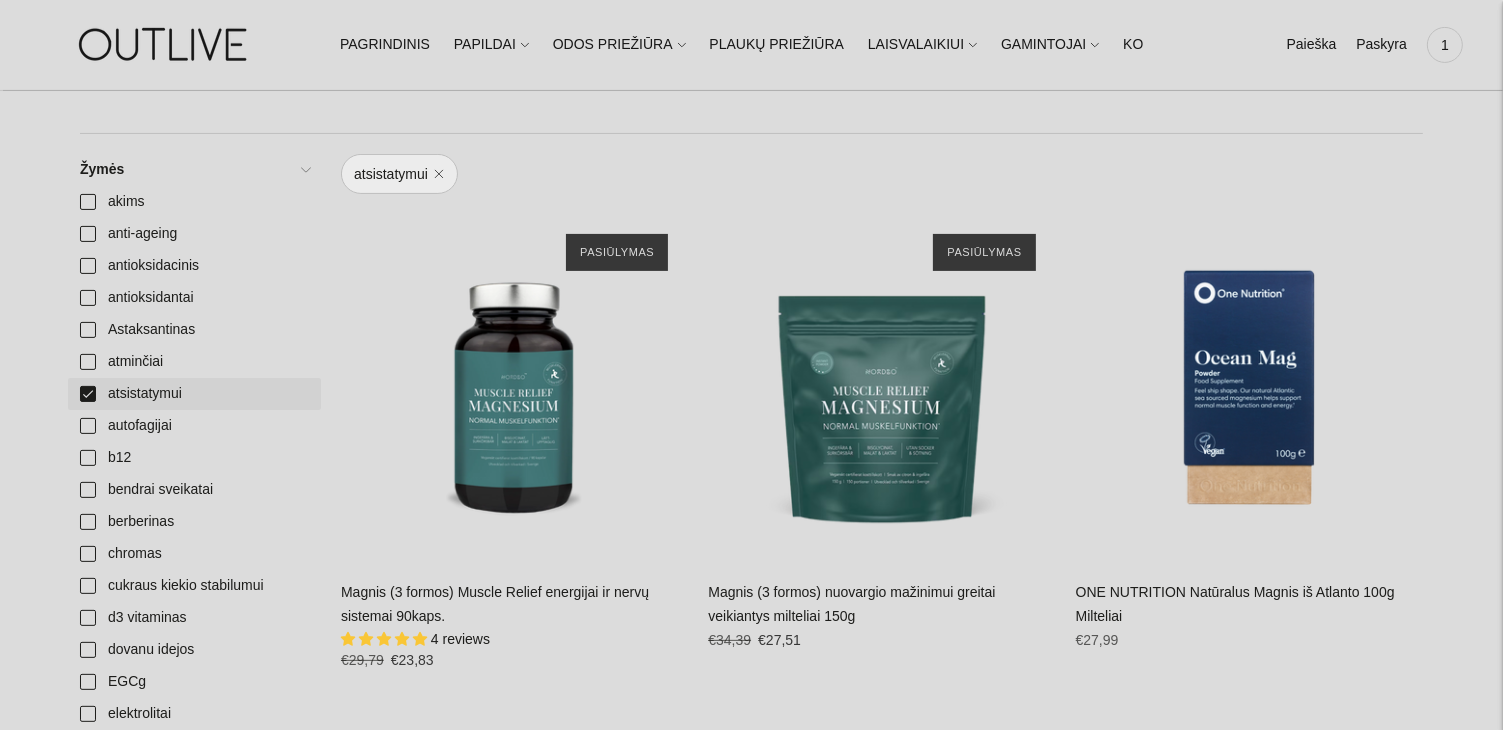 click on "atsistatymui" at bounding box center (194, 394) 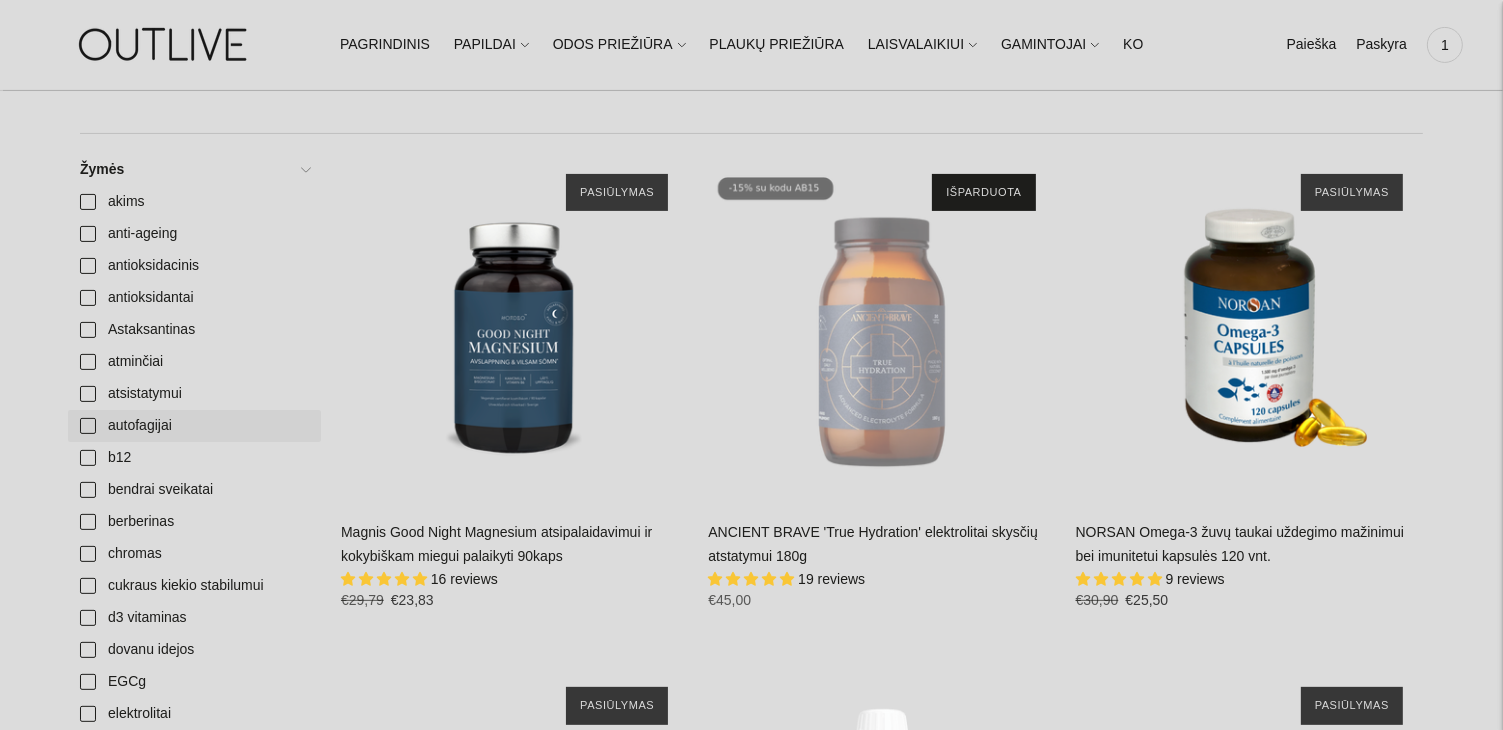 click on "autofagijai" at bounding box center [194, 426] 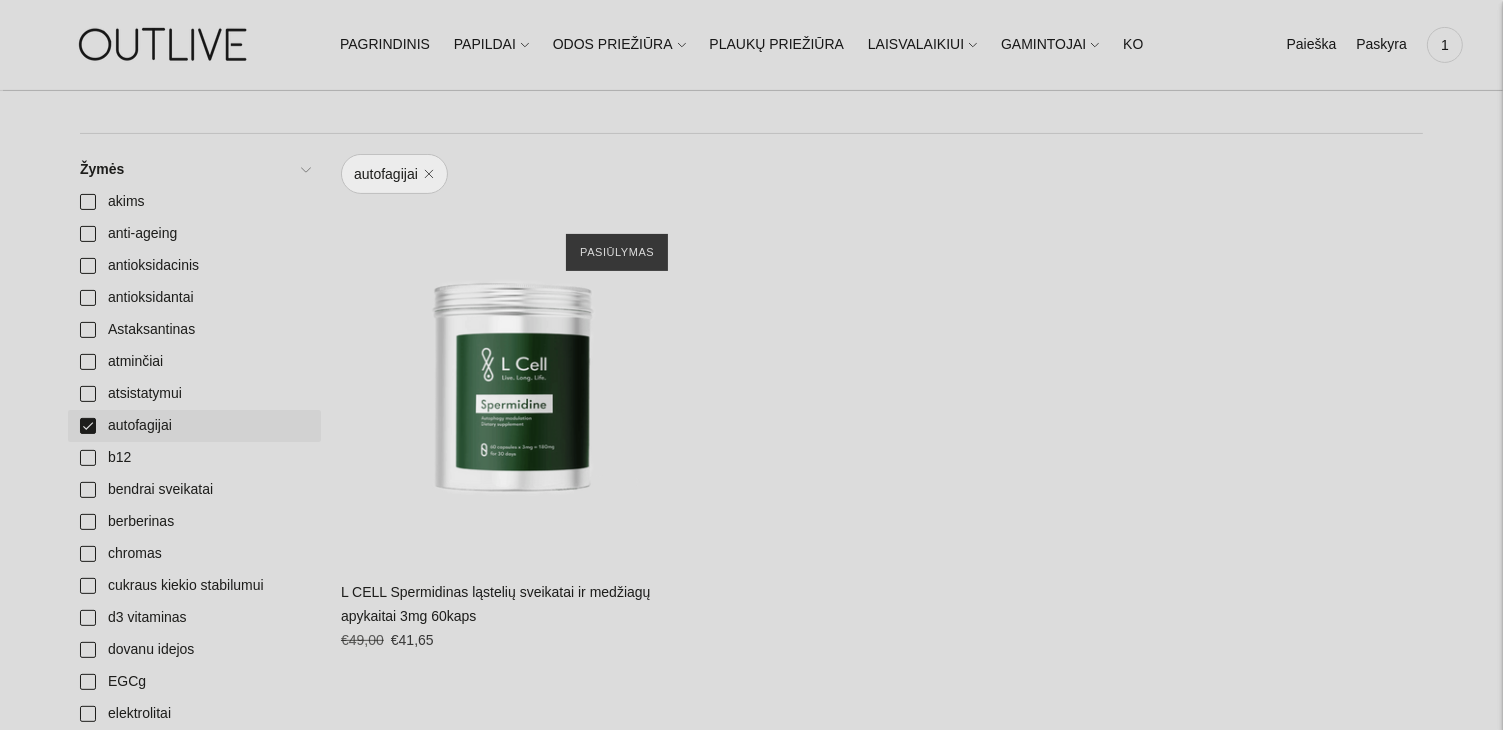 click on "autofagijai" at bounding box center (194, 426) 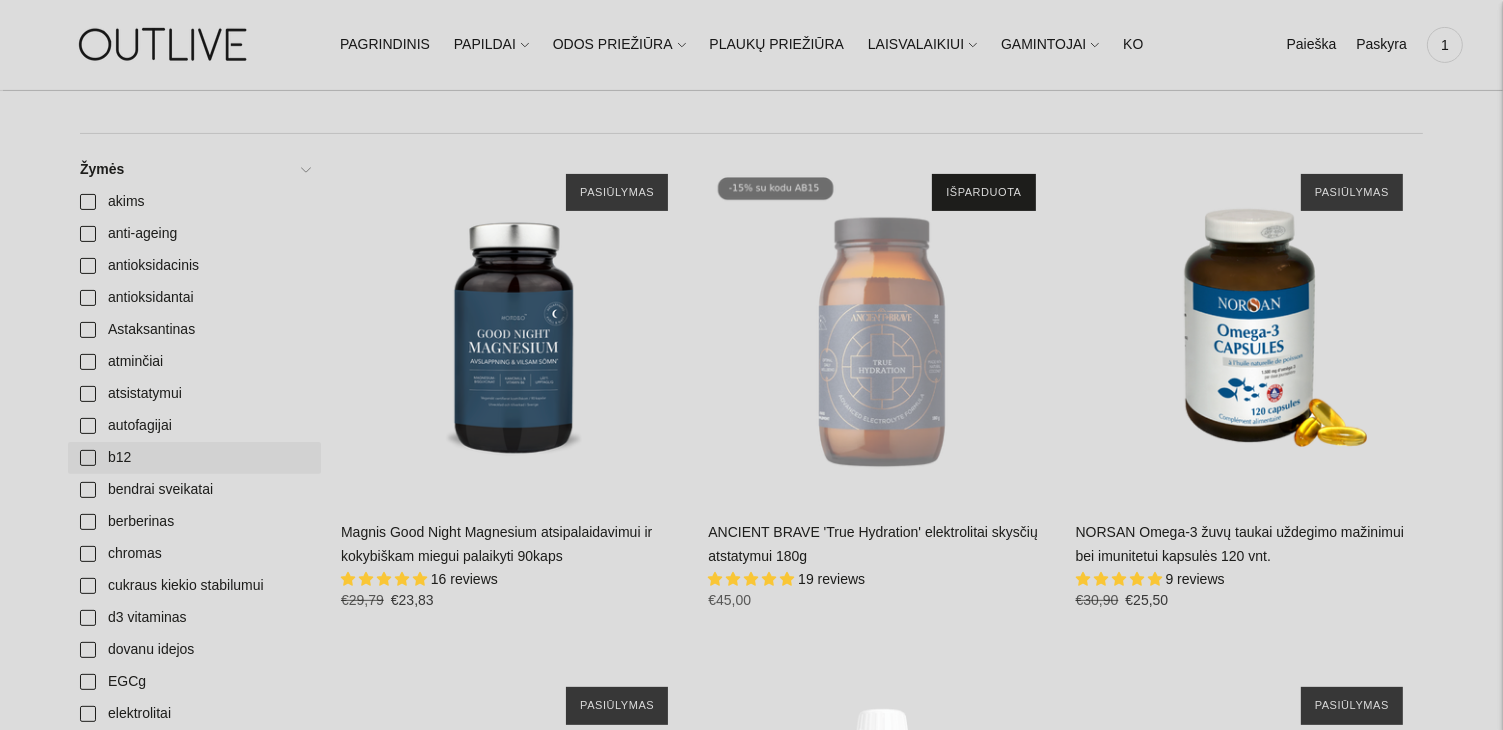 click on "b12" at bounding box center [194, 458] 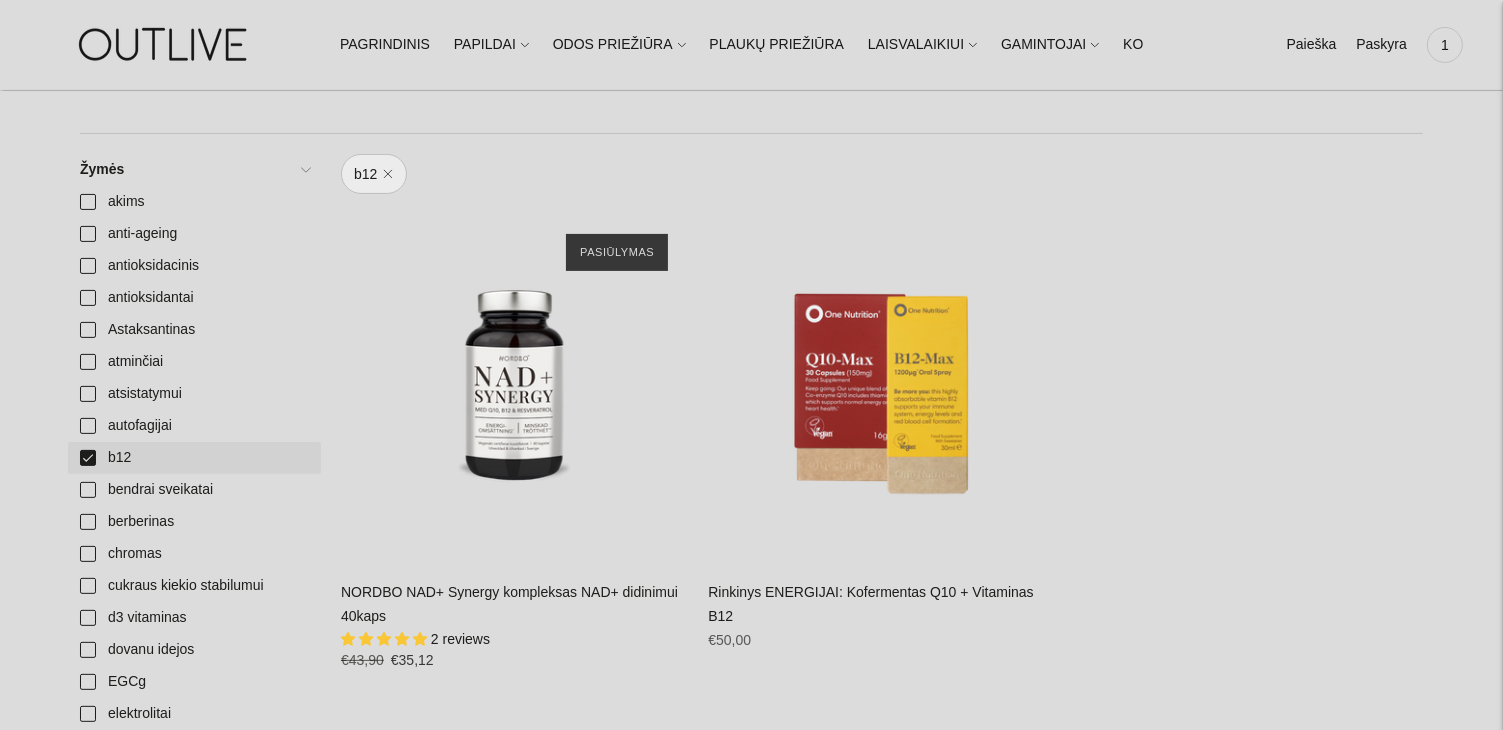 click on "b12" at bounding box center (194, 458) 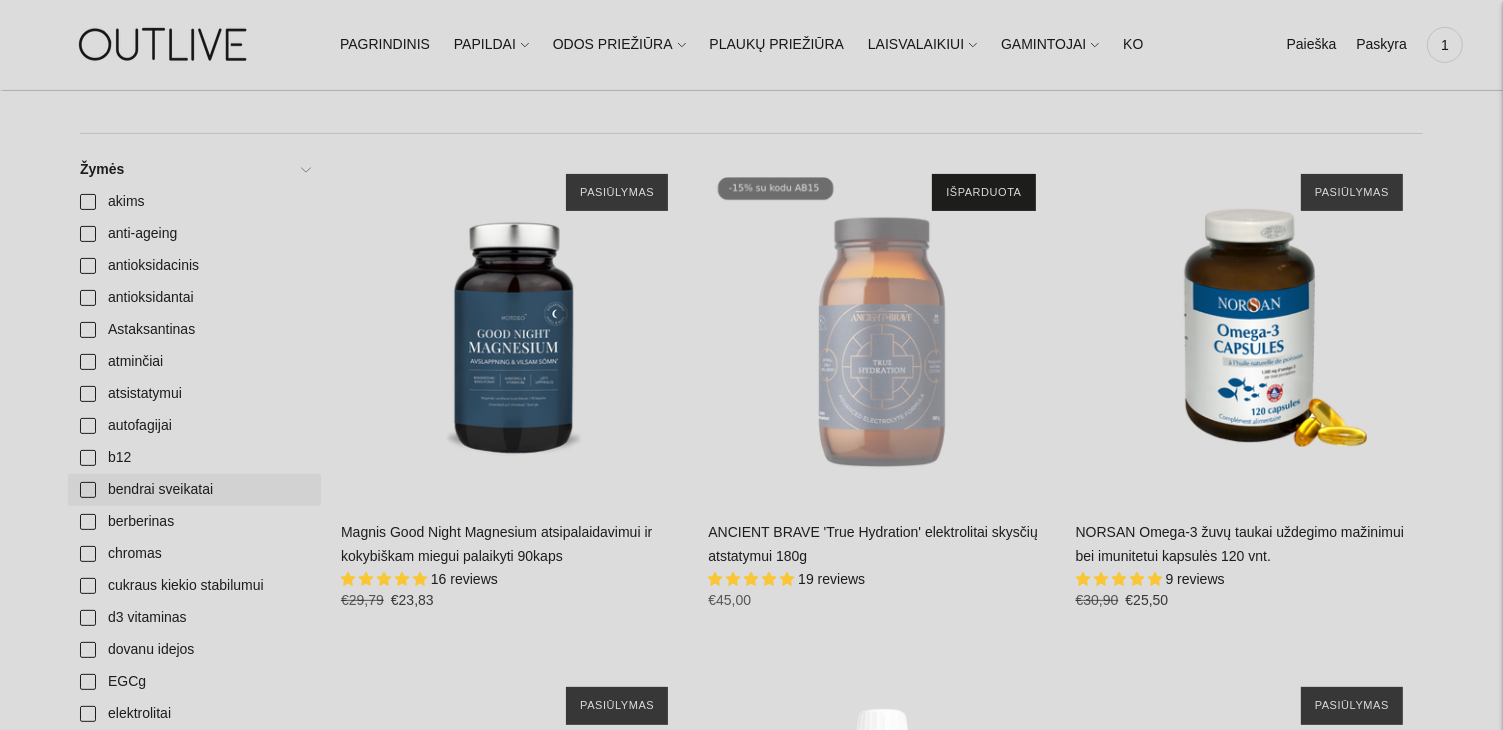 click on "bendrai sveikatai" at bounding box center [194, 490] 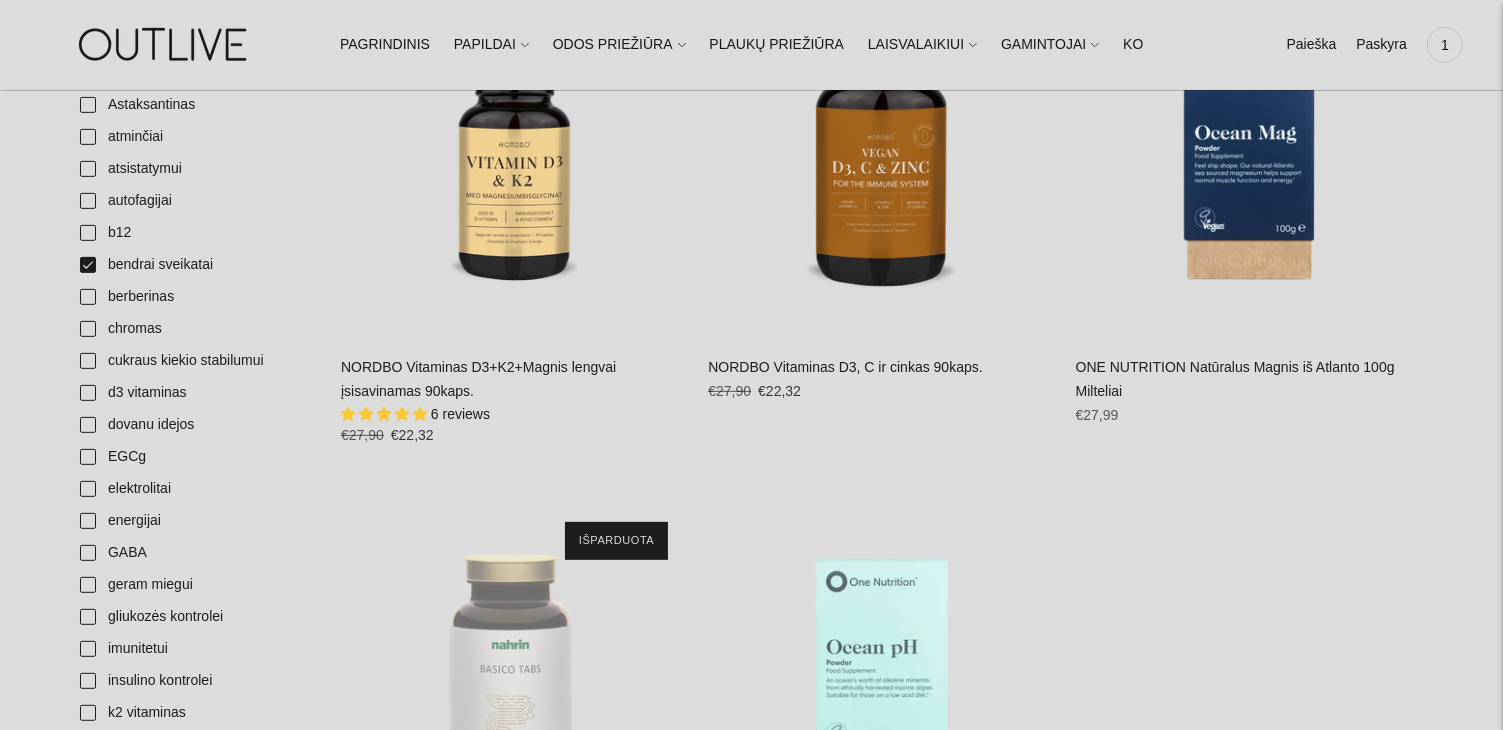 scroll, scrollTop: 721, scrollLeft: 0, axis: vertical 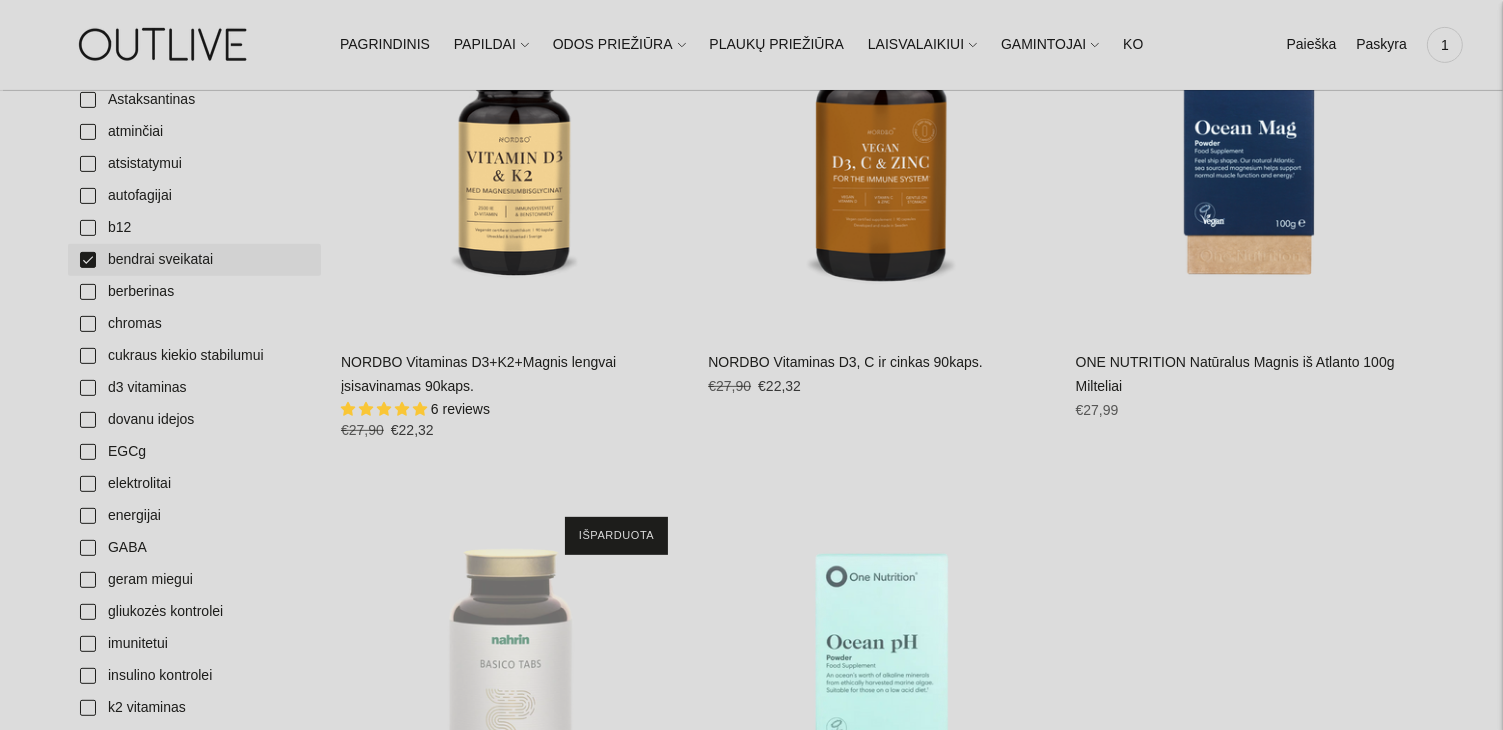 click on "bendrai sveikatai" at bounding box center (194, 260) 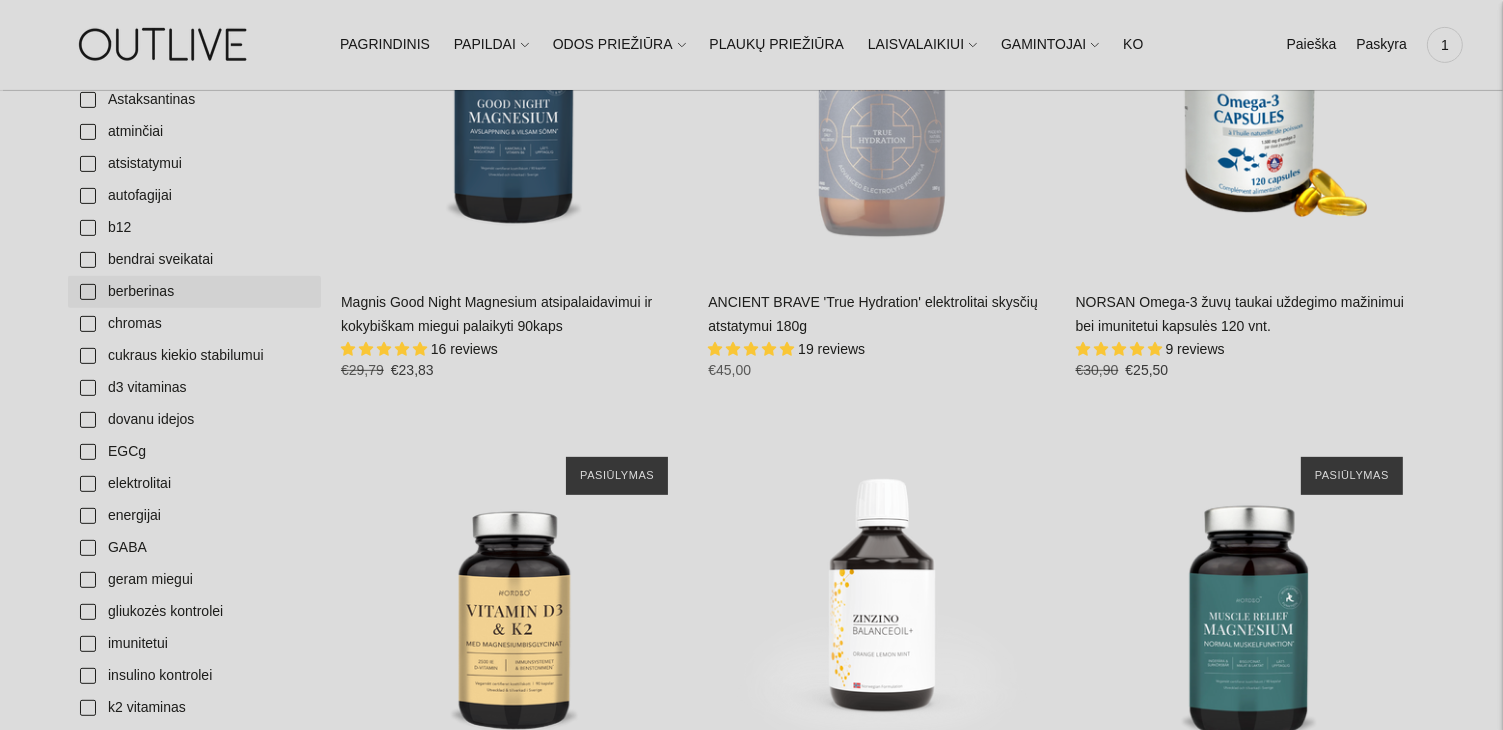 click on "berberinas" at bounding box center (194, 292) 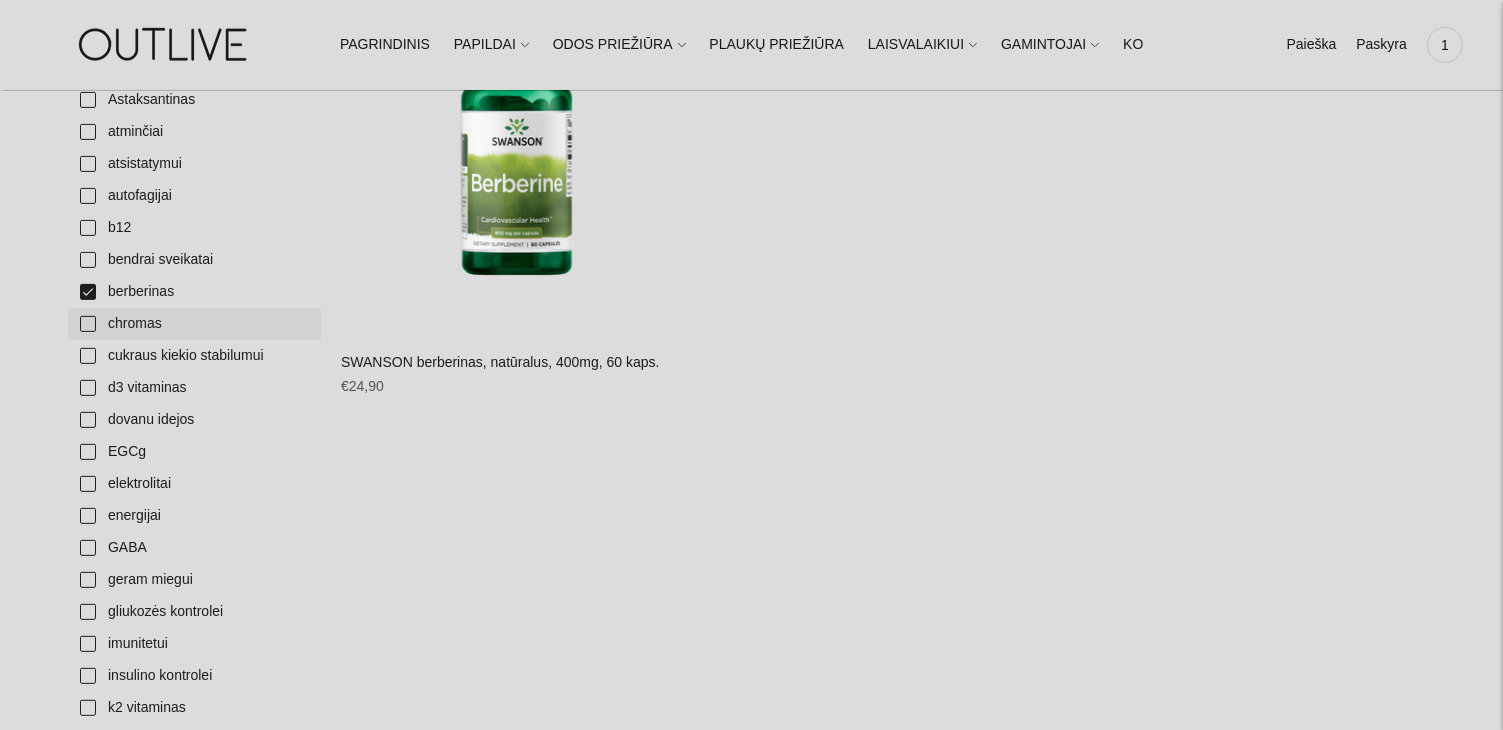click on "chromas" at bounding box center [194, 324] 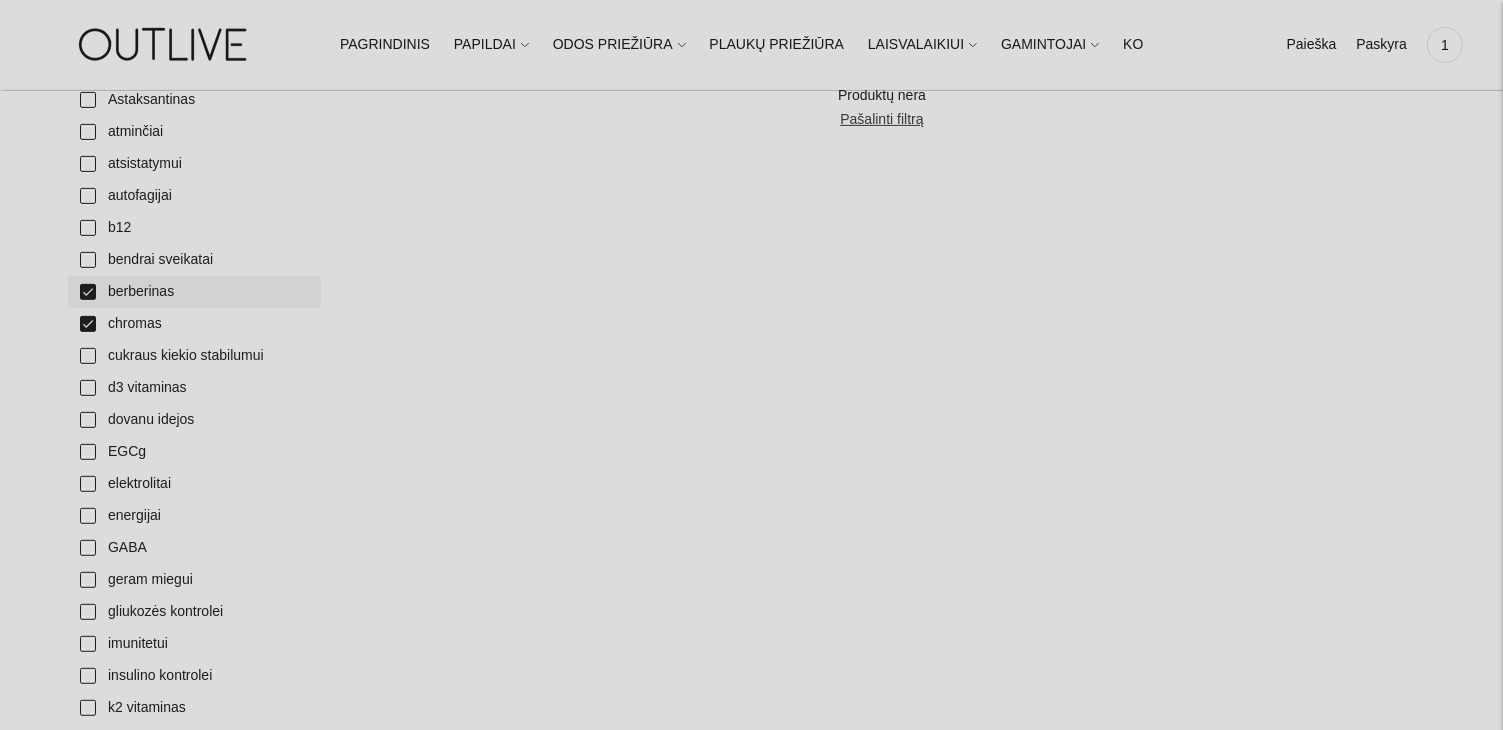 click on "berberinas" at bounding box center (194, 292) 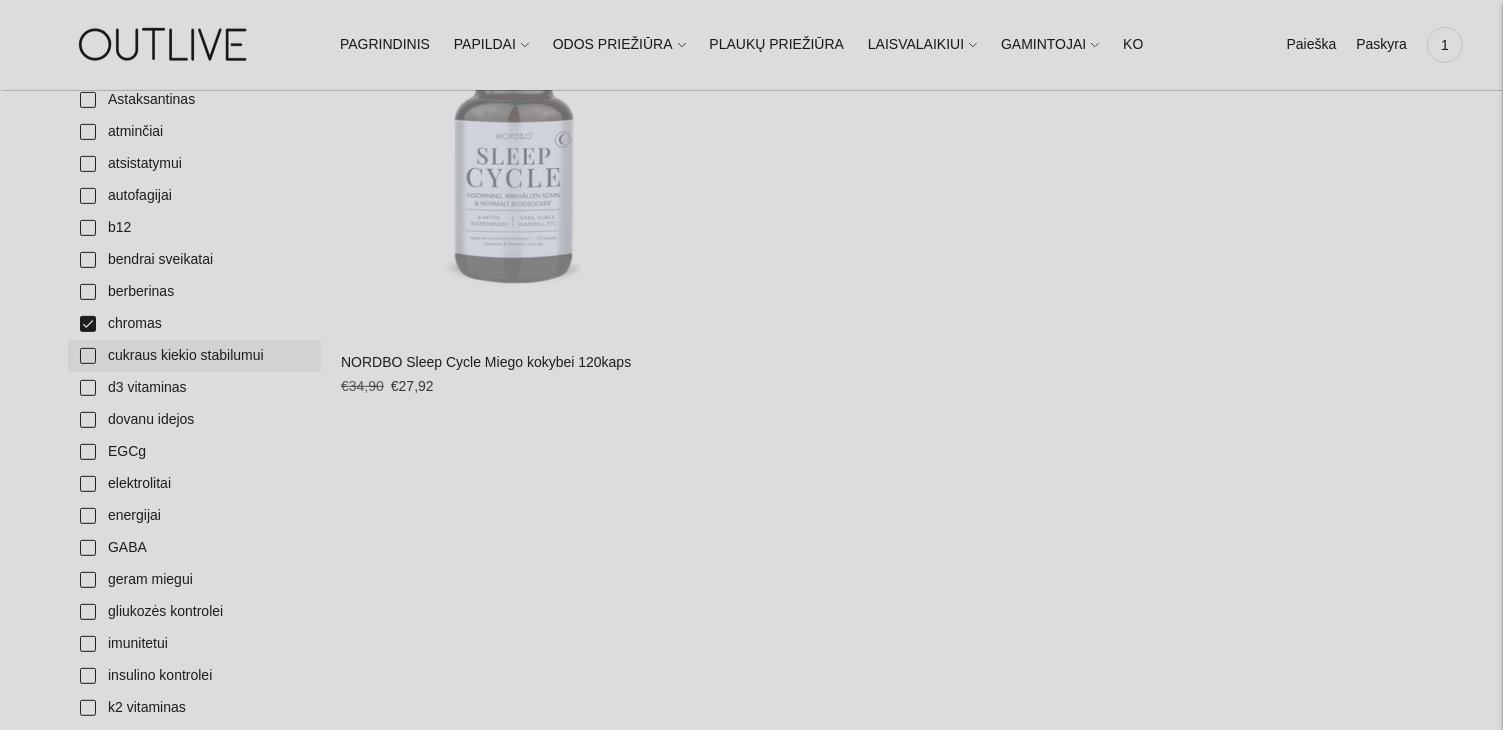click on "cukraus kiekio stabilumui" at bounding box center [194, 356] 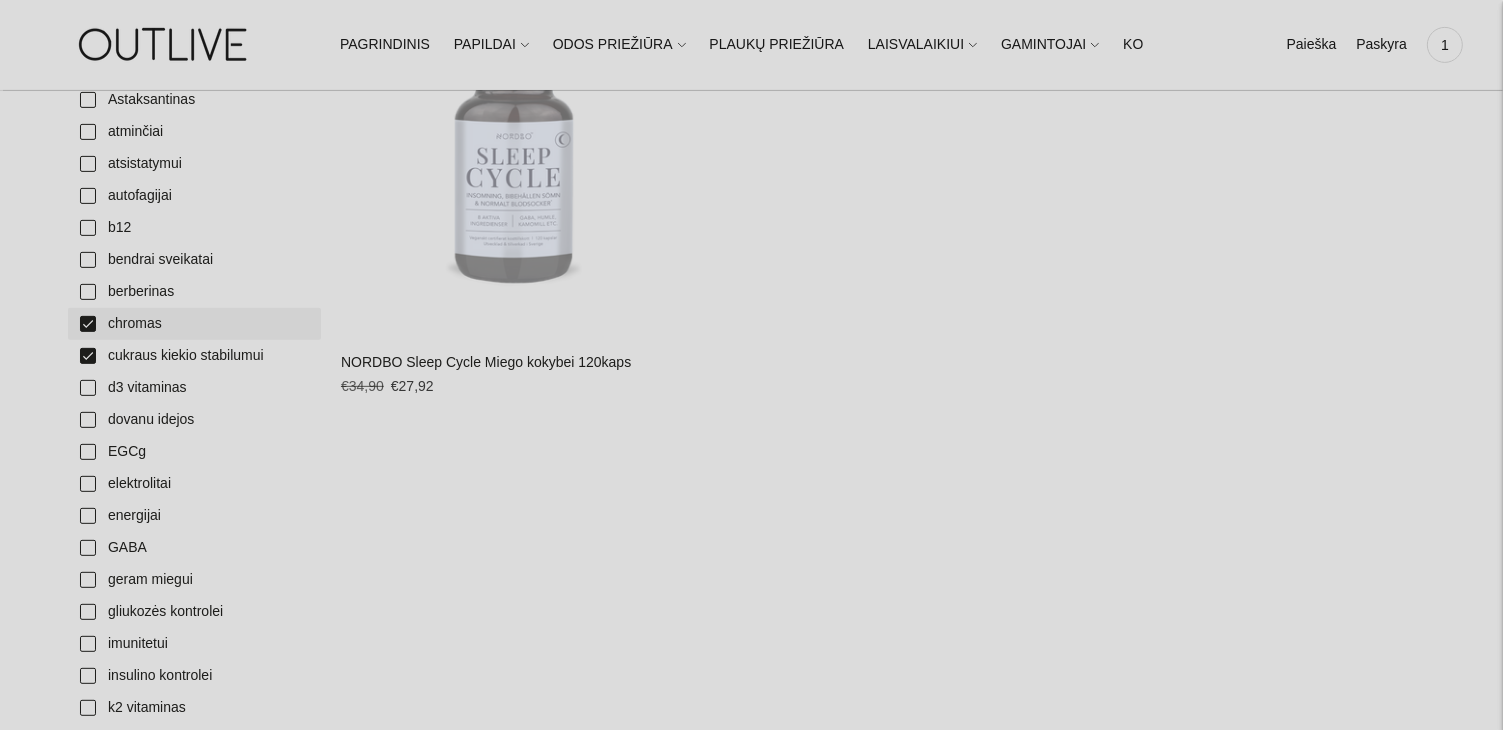 click on "chromas" at bounding box center (194, 324) 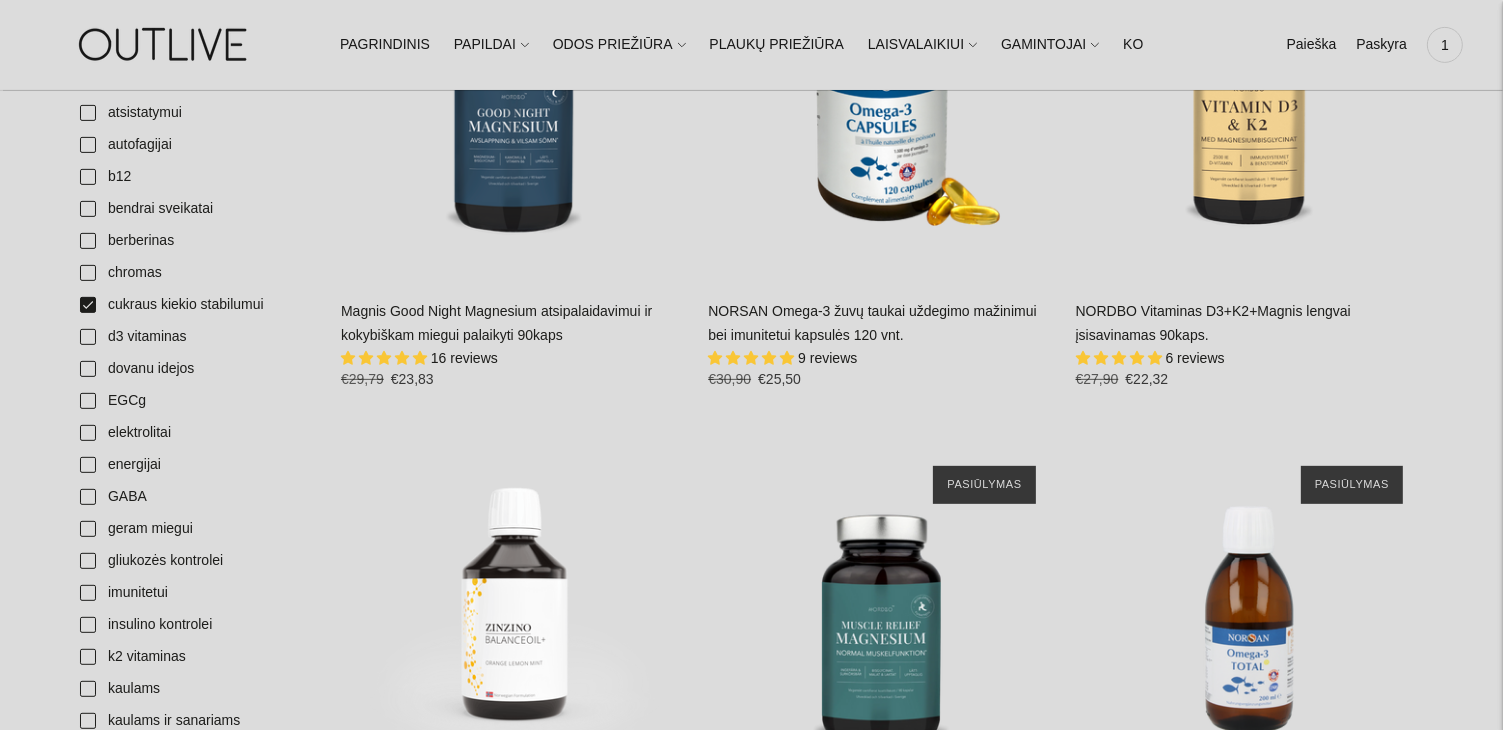 scroll, scrollTop: 749, scrollLeft: 0, axis: vertical 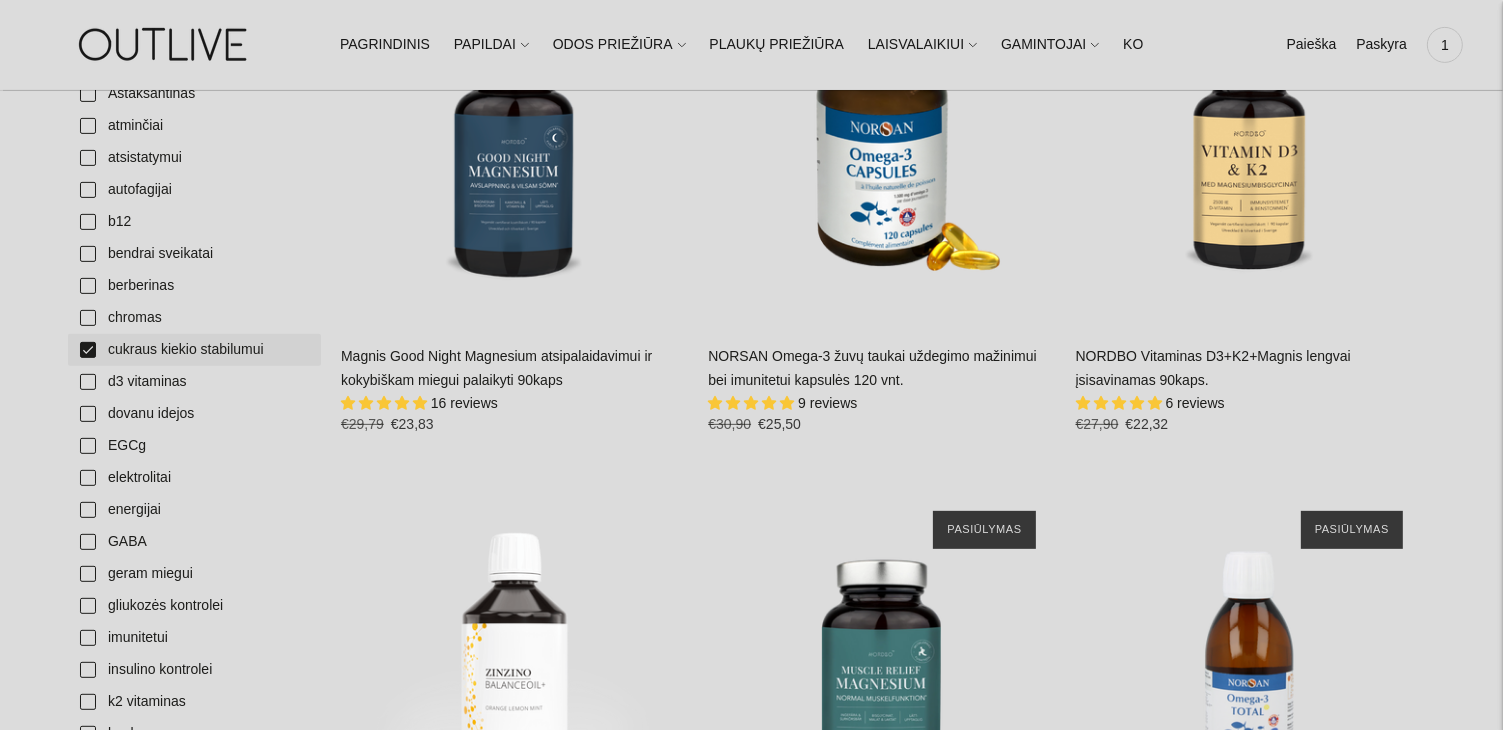 click on "cukraus kiekio stabilumui" at bounding box center (194, 350) 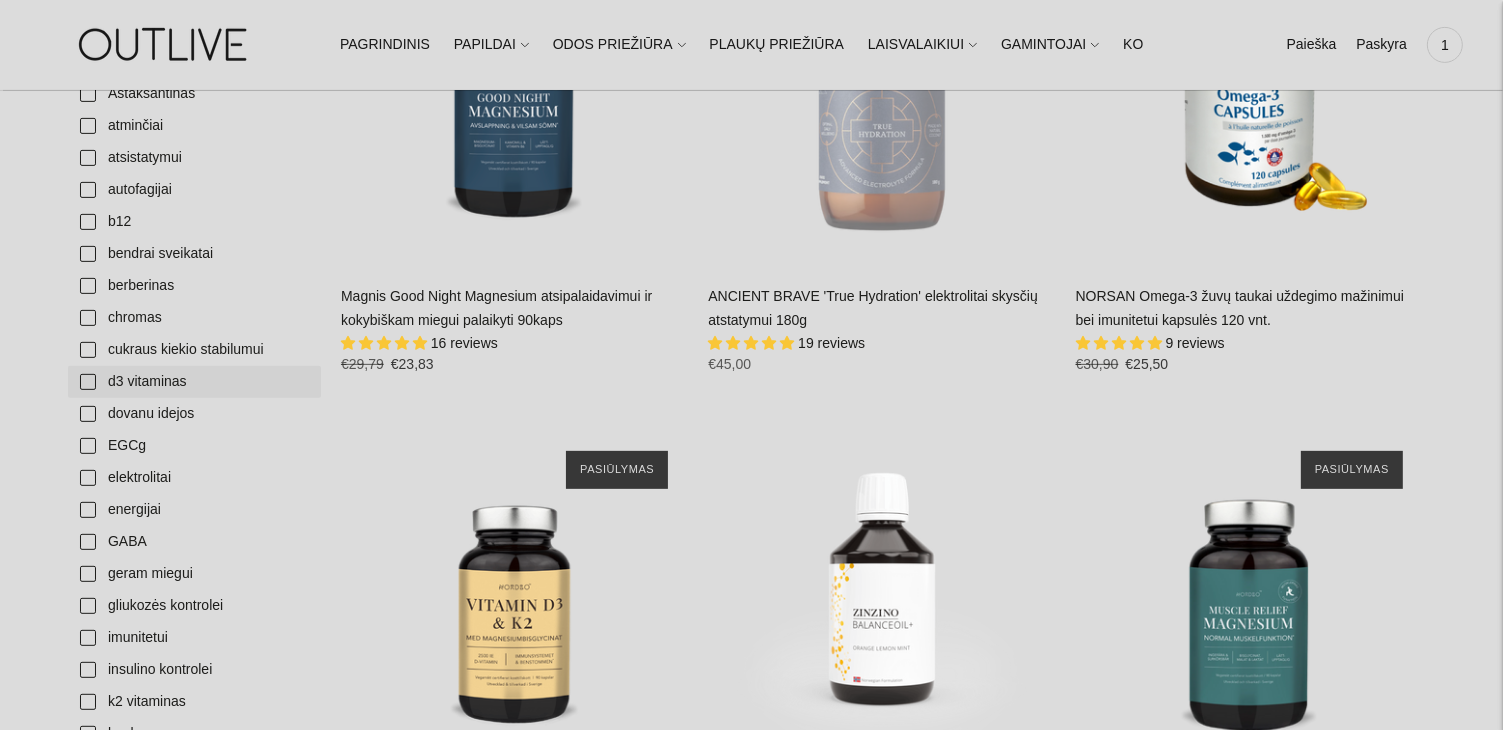 click on "d3 vitaminas" at bounding box center [194, 382] 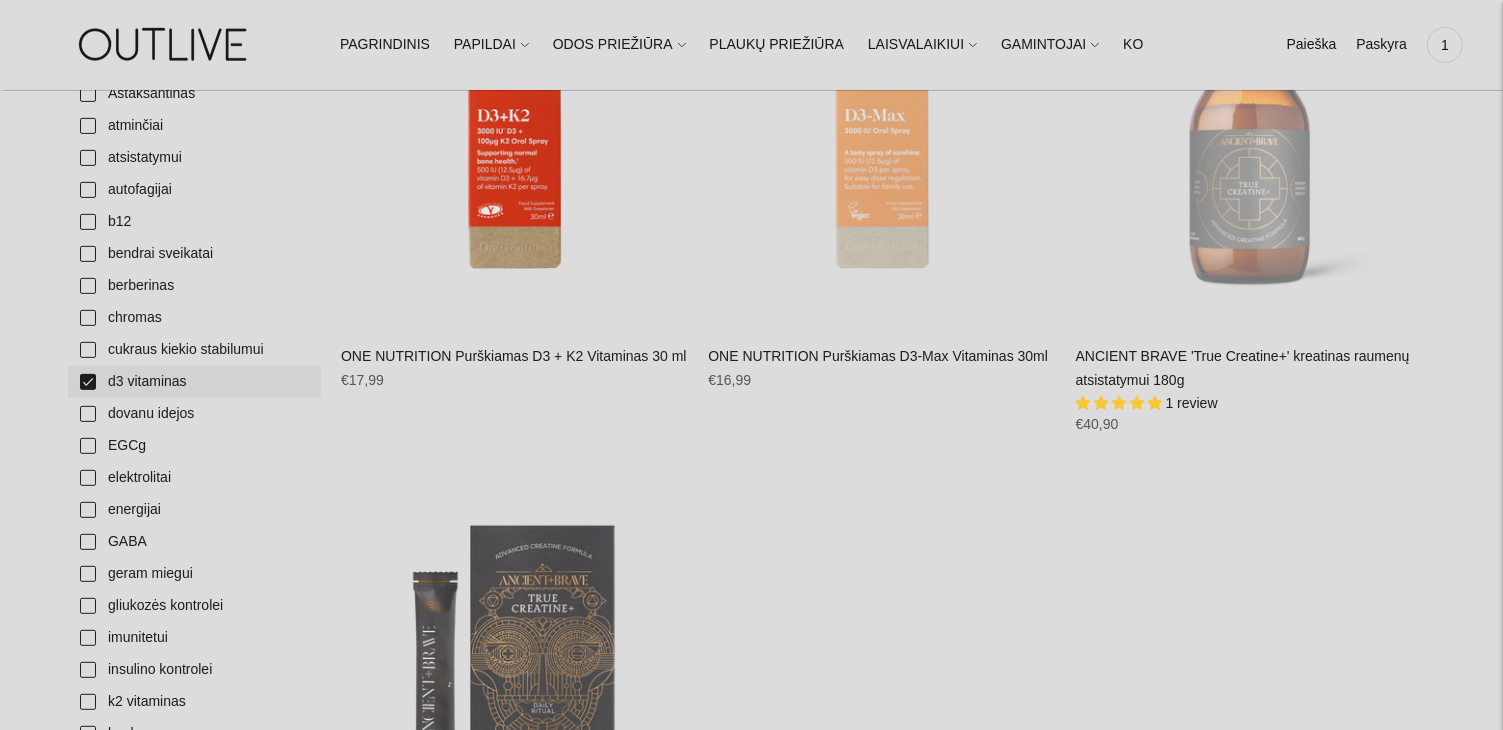 click on "d3 vitaminas" at bounding box center (194, 382) 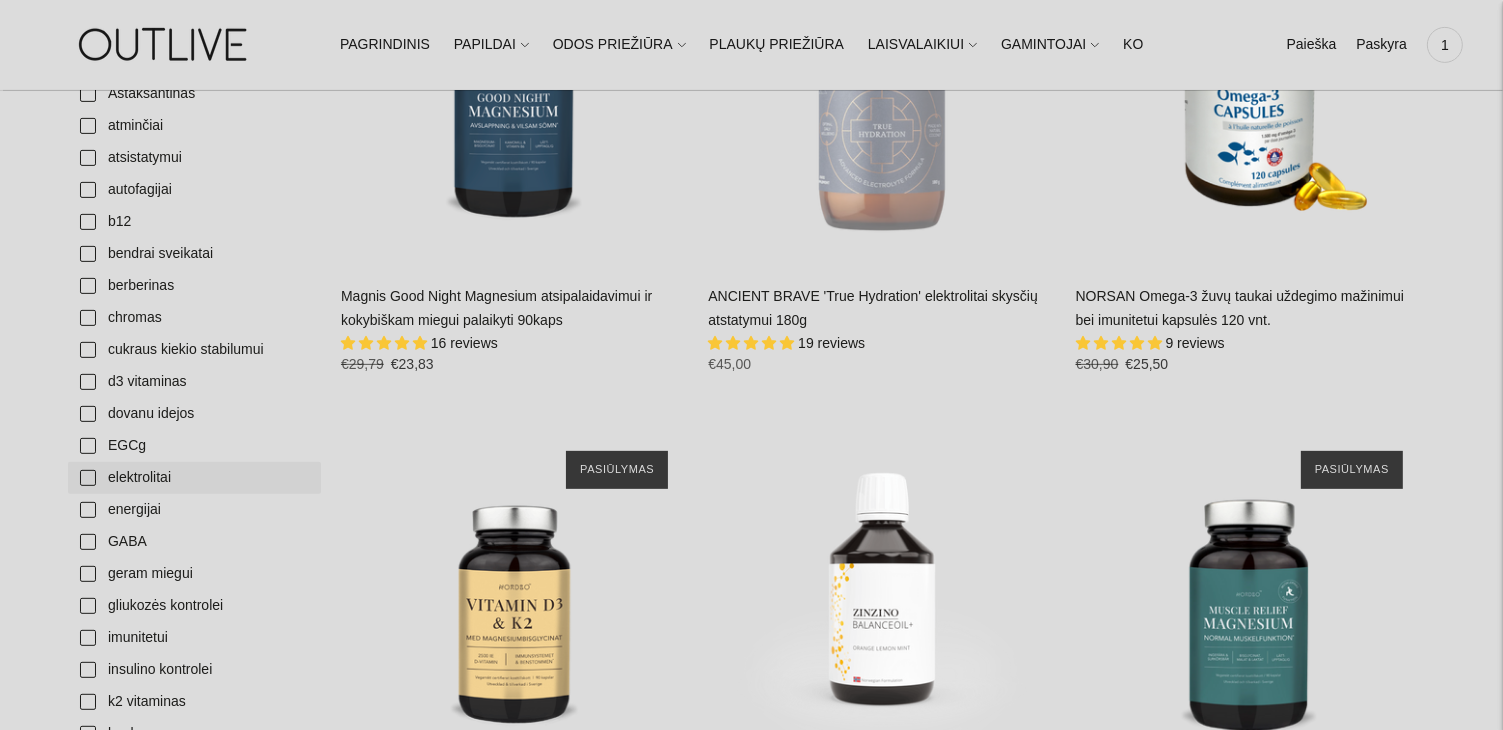 click on "elektrolitai" at bounding box center [194, 478] 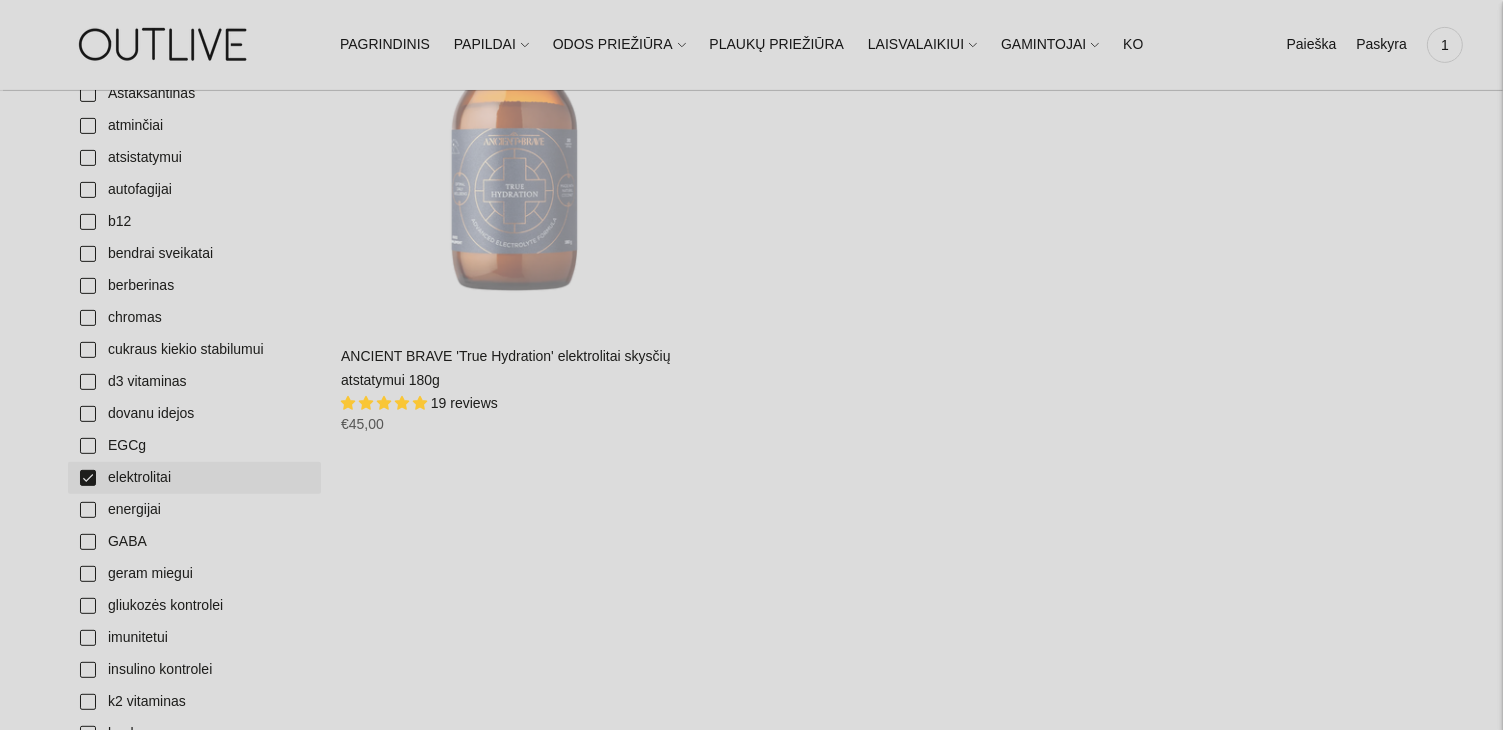 click on "elektrolitai" at bounding box center [194, 478] 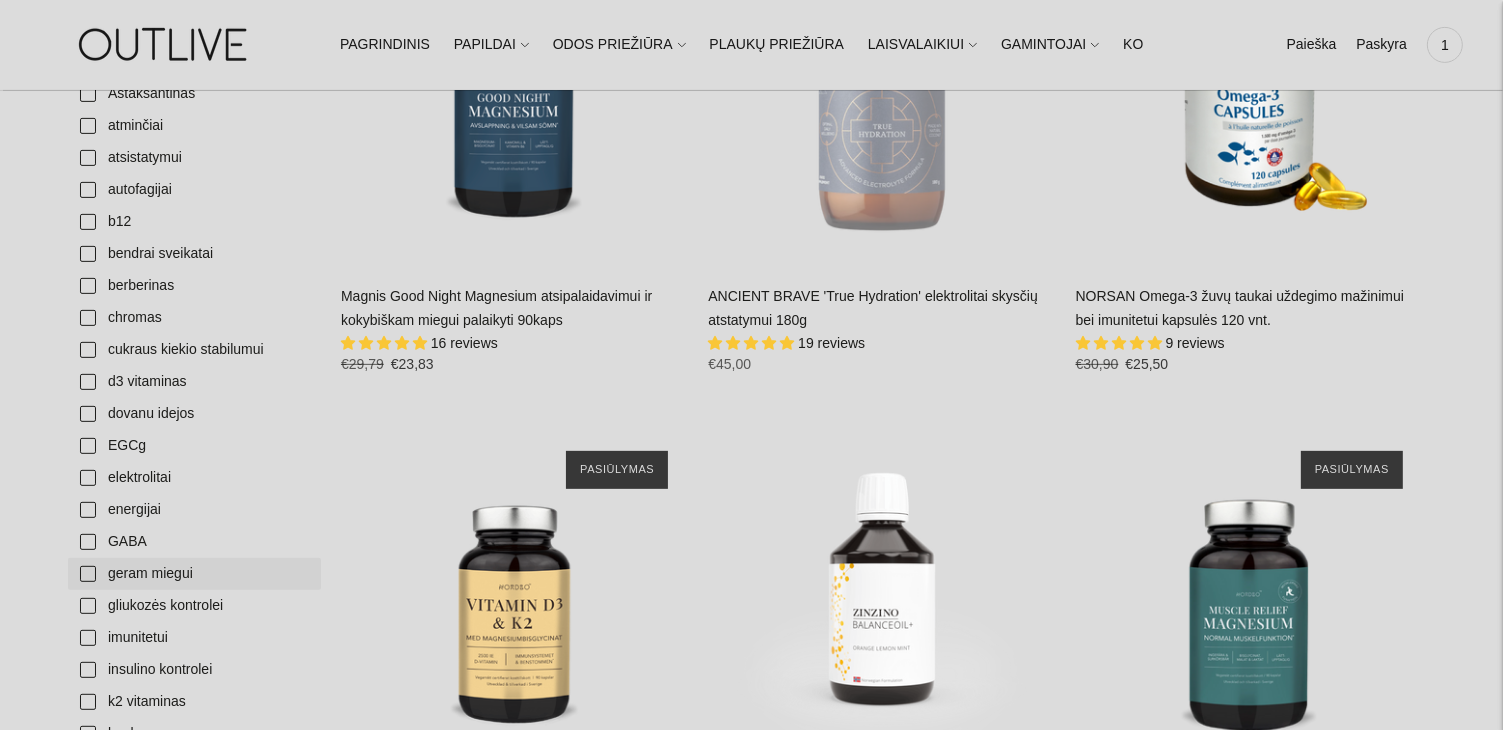 click on "geram miegui" at bounding box center (194, 574) 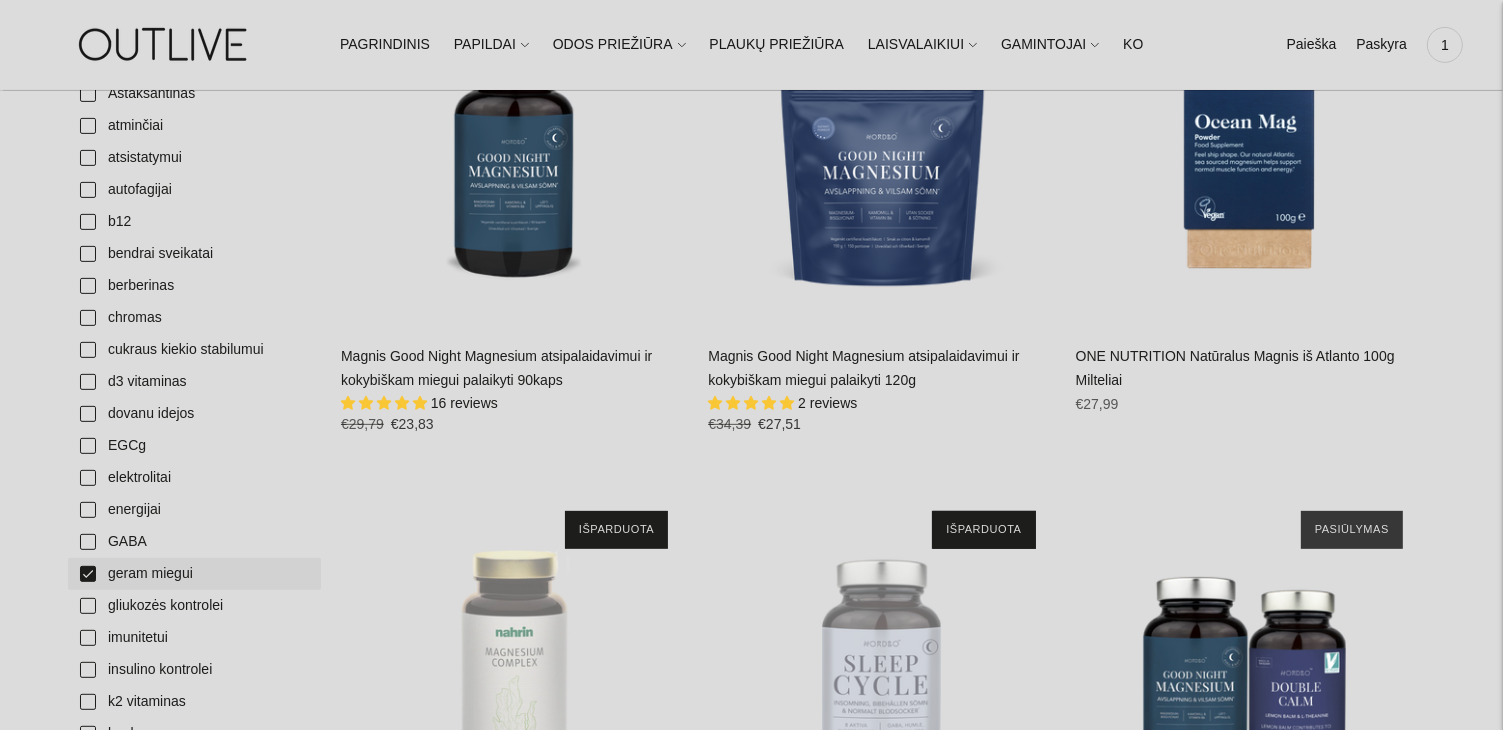 click on "geram miegui" at bounding box center [194, 574] 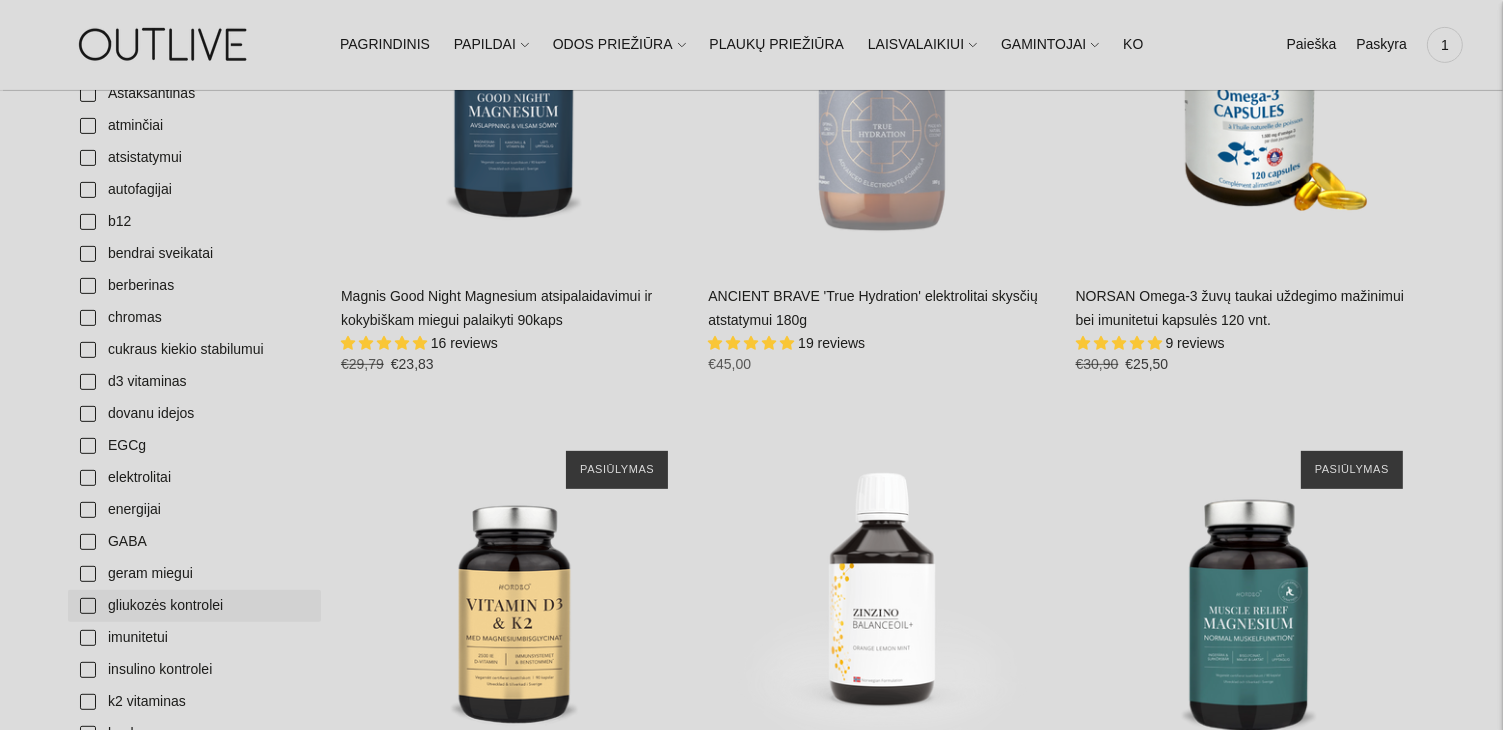 click on "gliukozės kontrolei" at bounding box center [194, 606] 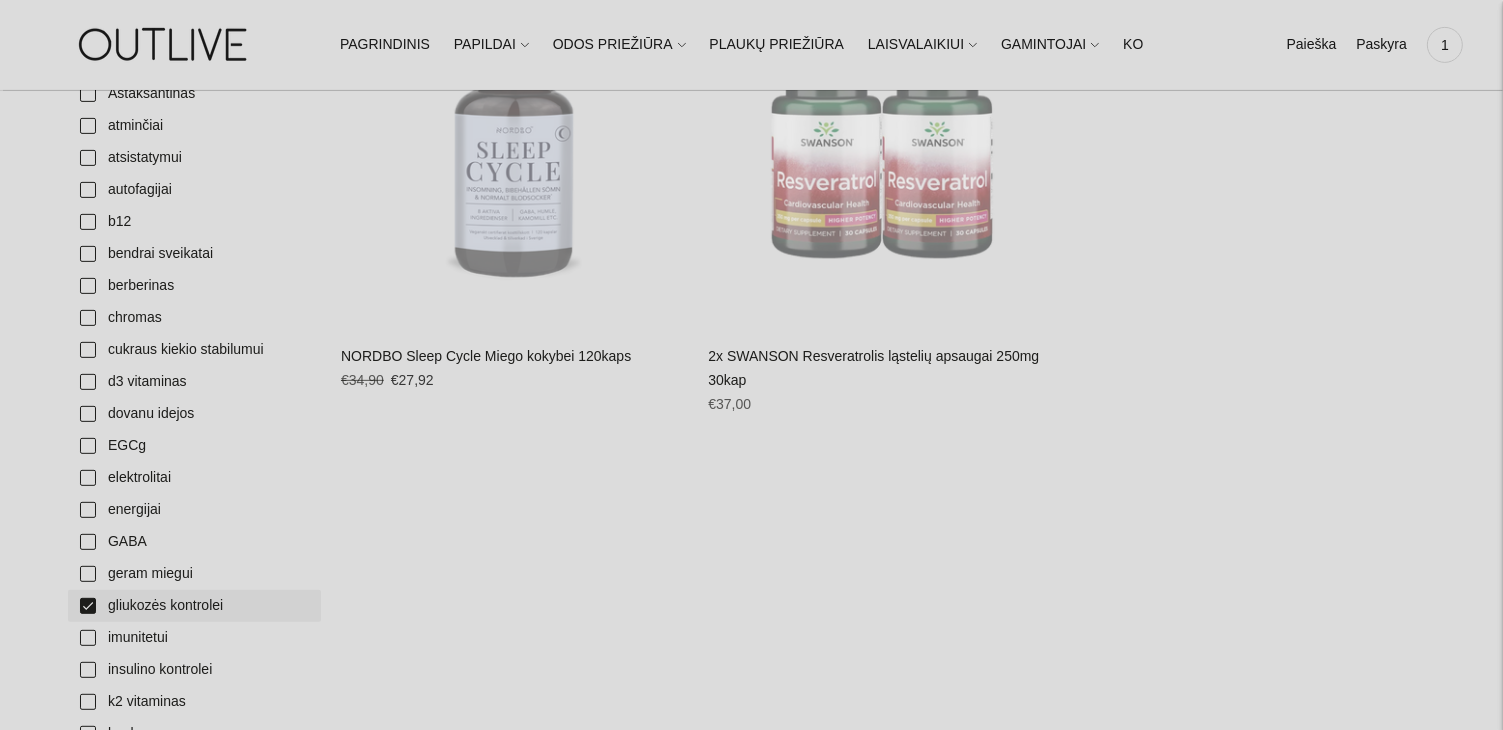 click on "gliukozės kontrolei" at bounding box center [194, 606] 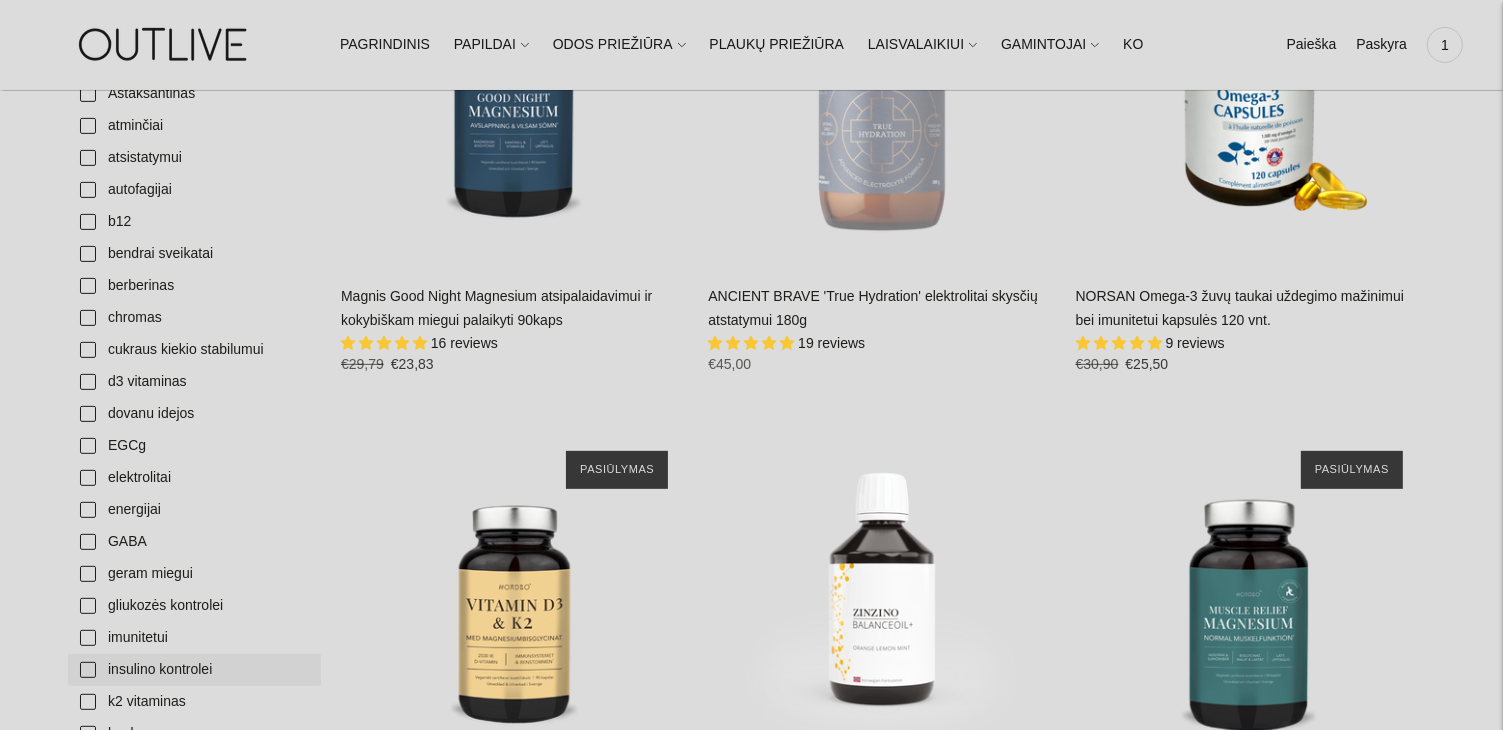 click on "insulino kontrolei" at bounding box center (194, 670) 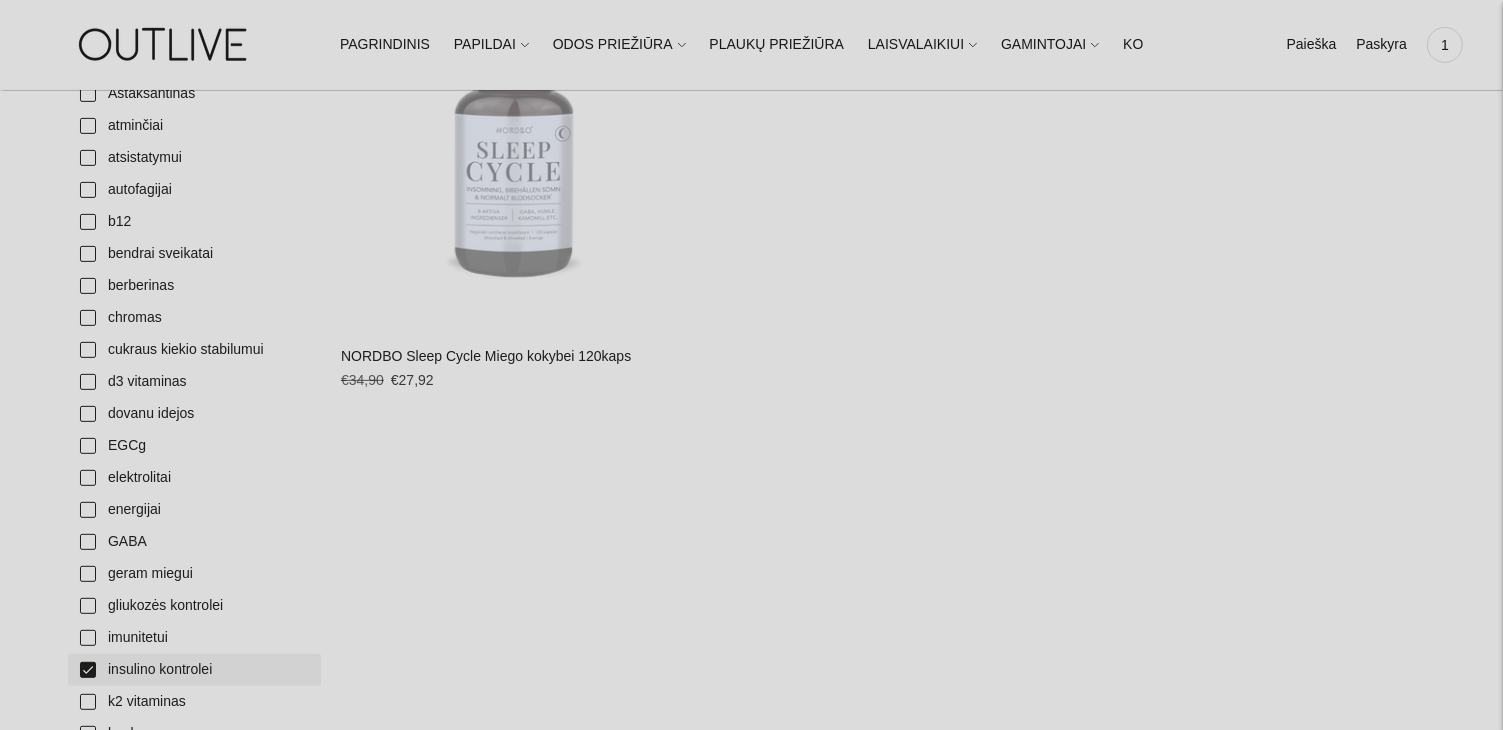 click on "insulino kontrolei" at bounding box center (194, 670) 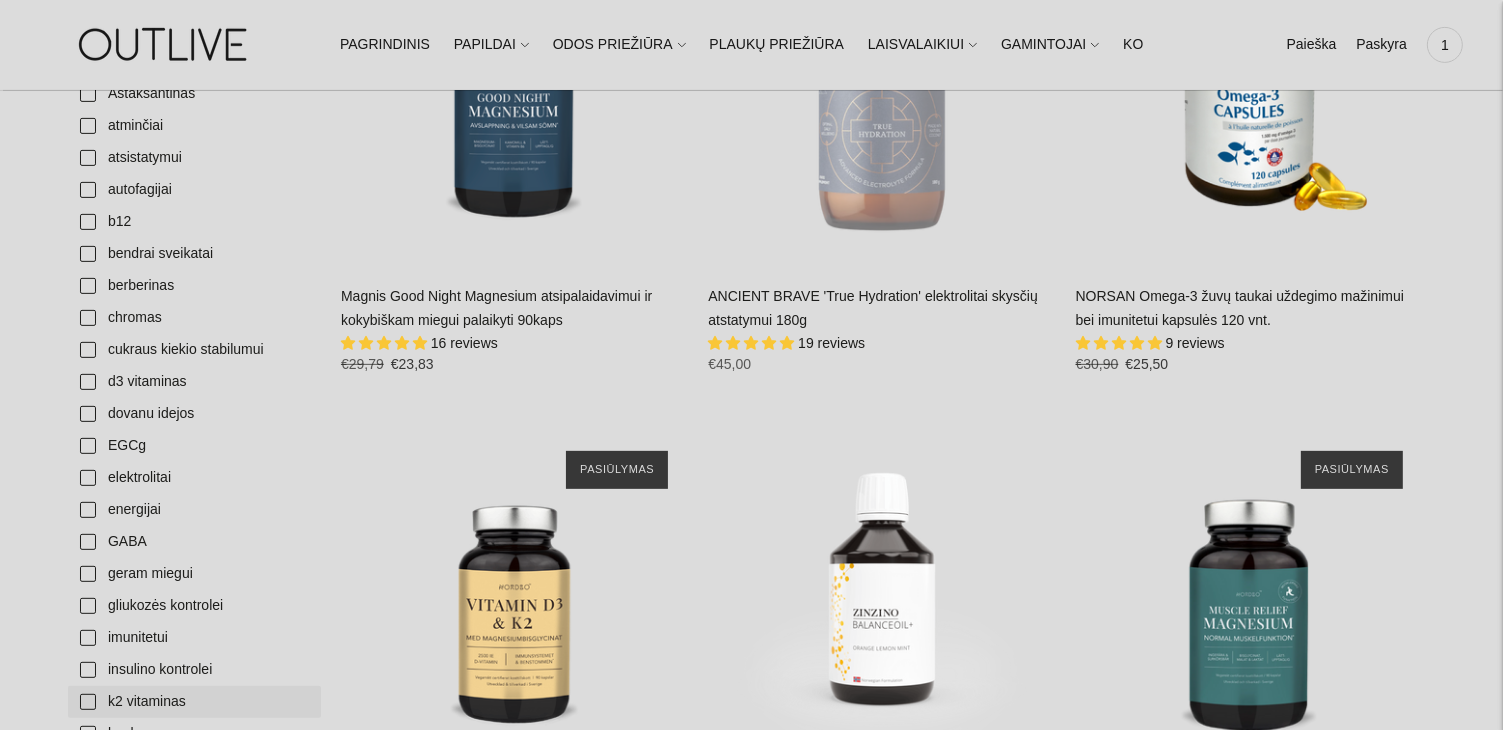 click on "k2 vitaminas" at bounding box center [194, 702] 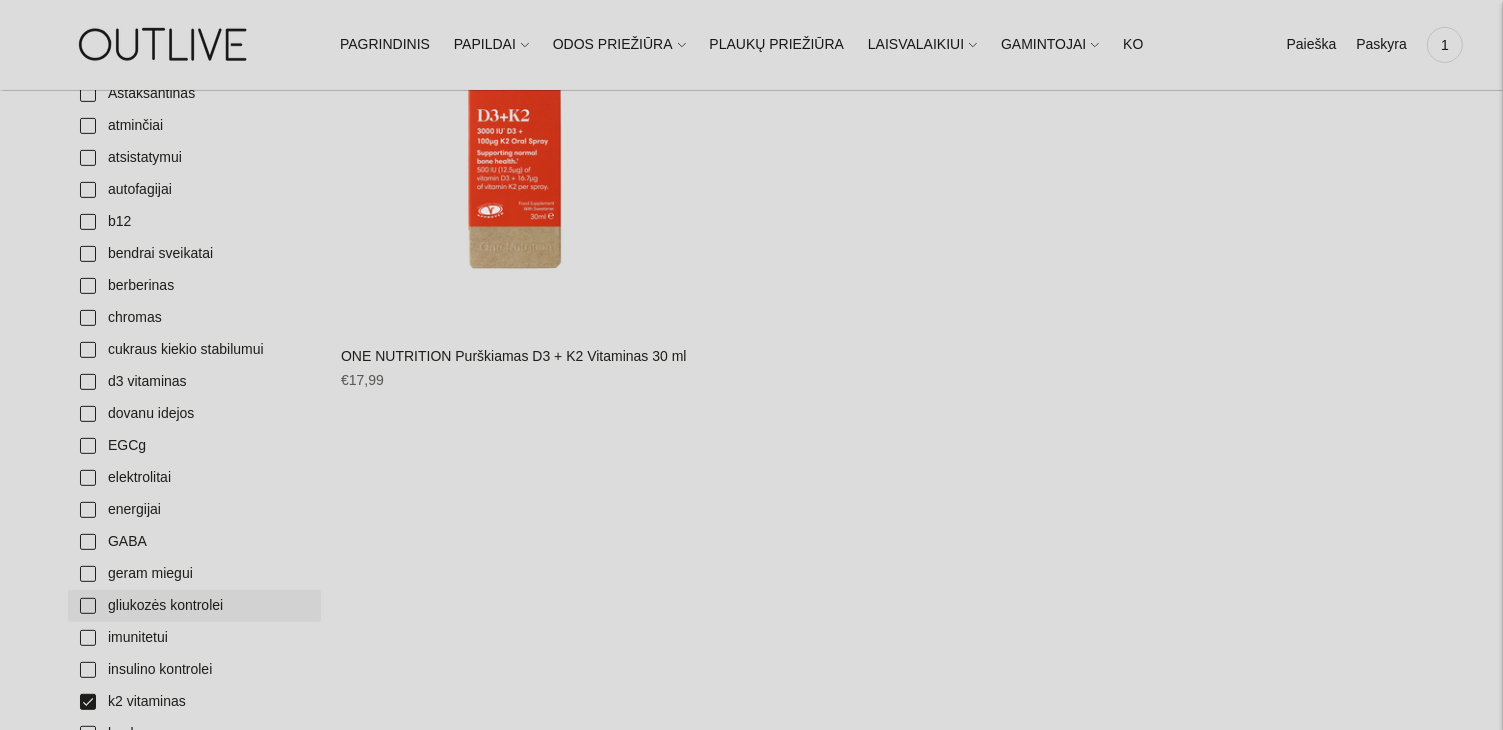 scroll, scrollTop: 1148, scrollLeft: 0, axis: vertical 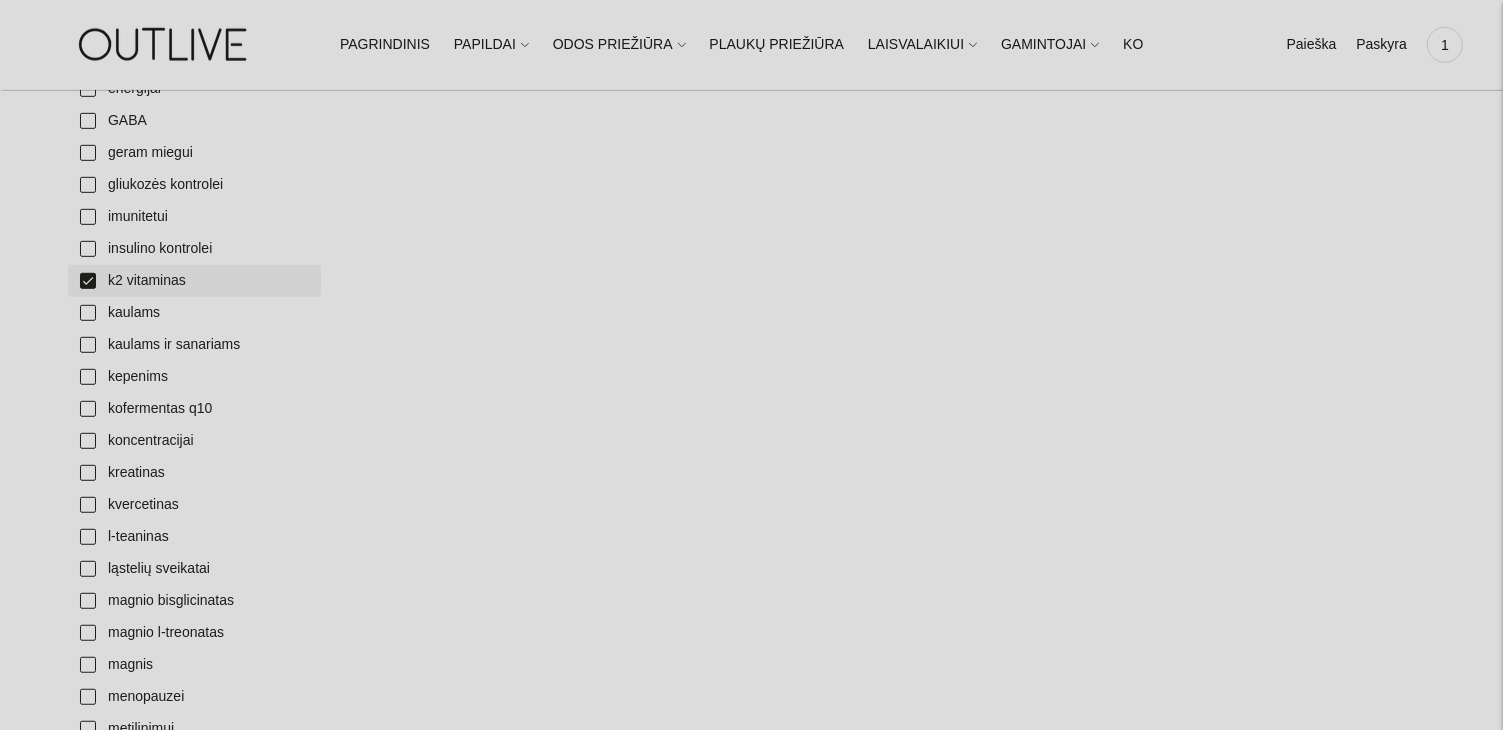 click on "k2 vitaminas" at bounding box center (194, 281) 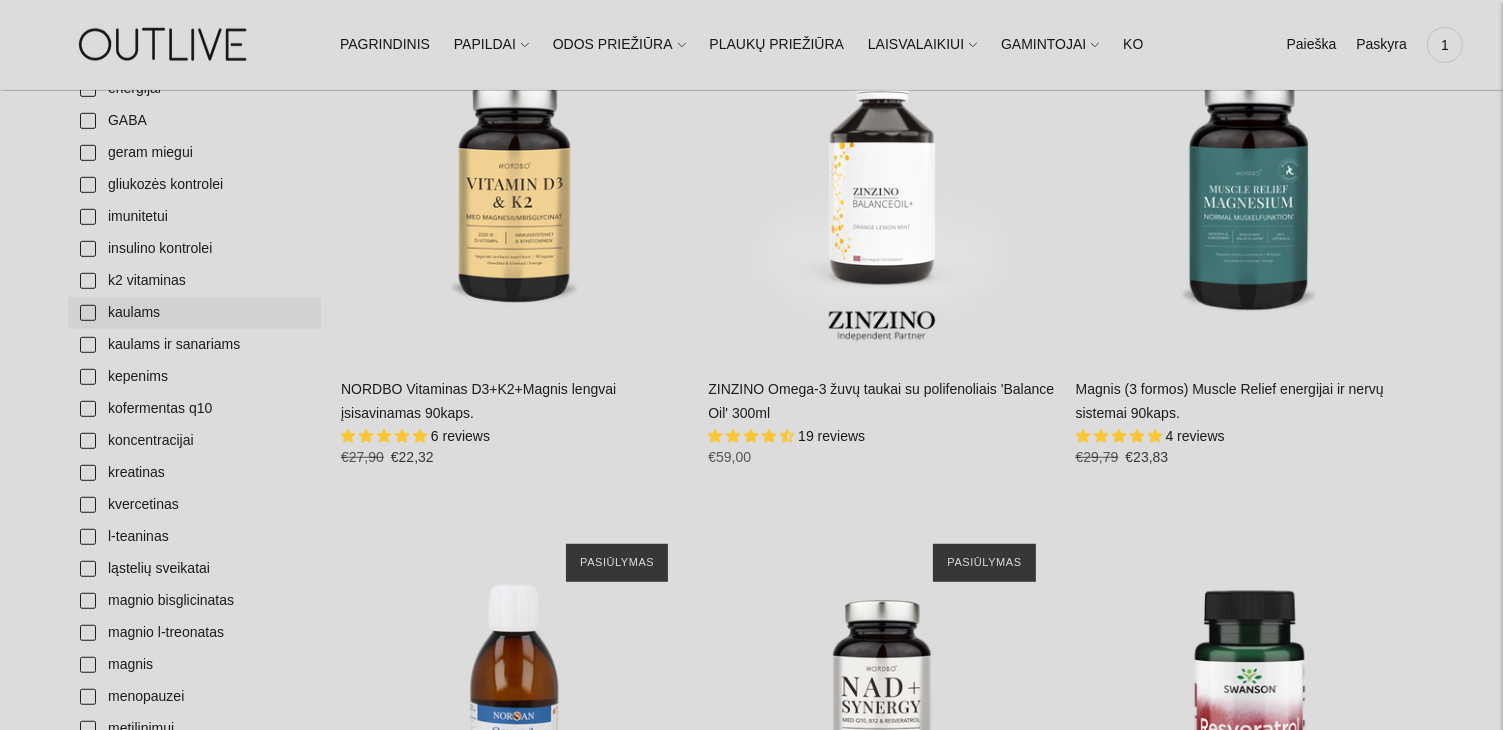 click on "kaulams" at bounding box center (194, 313) 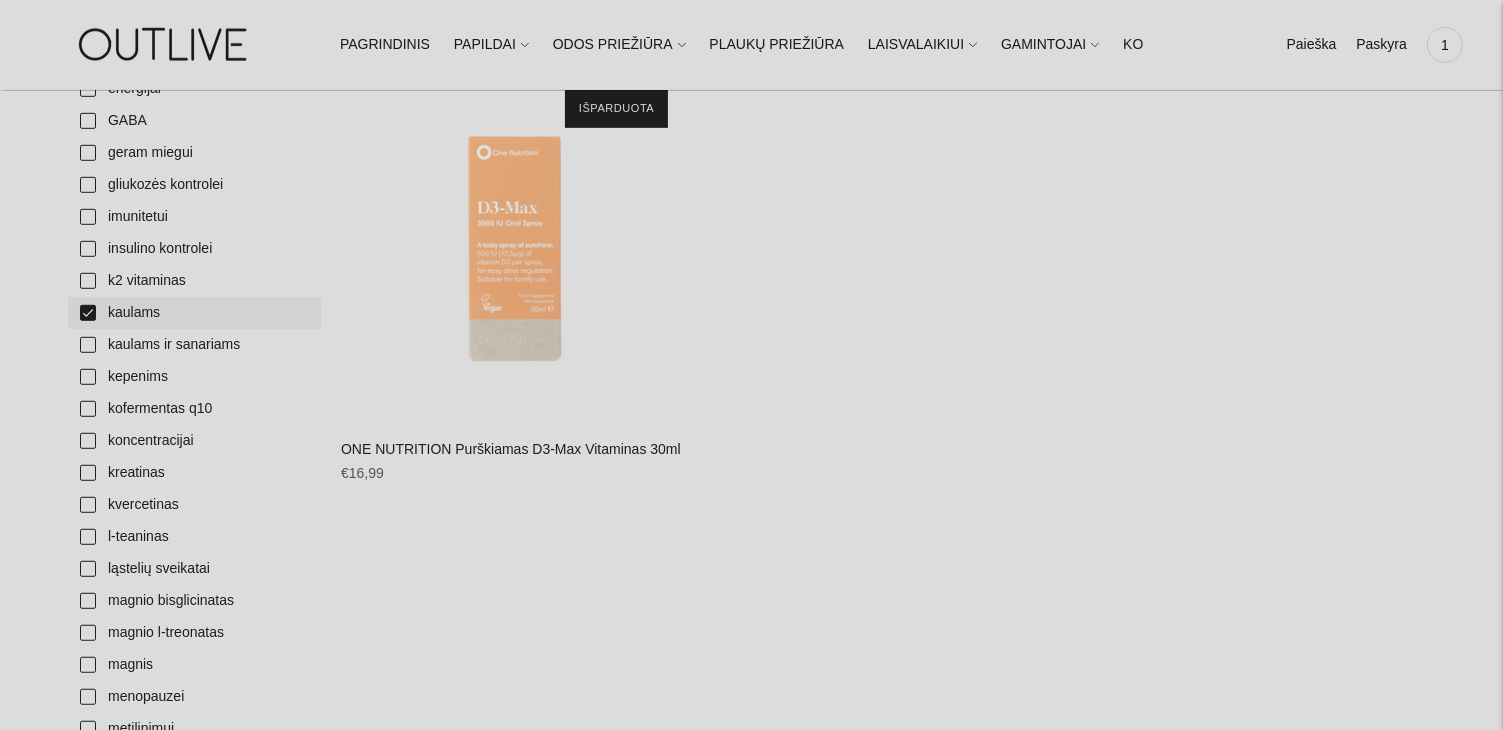 click on "kaulams" at bounding box center [194, 313] 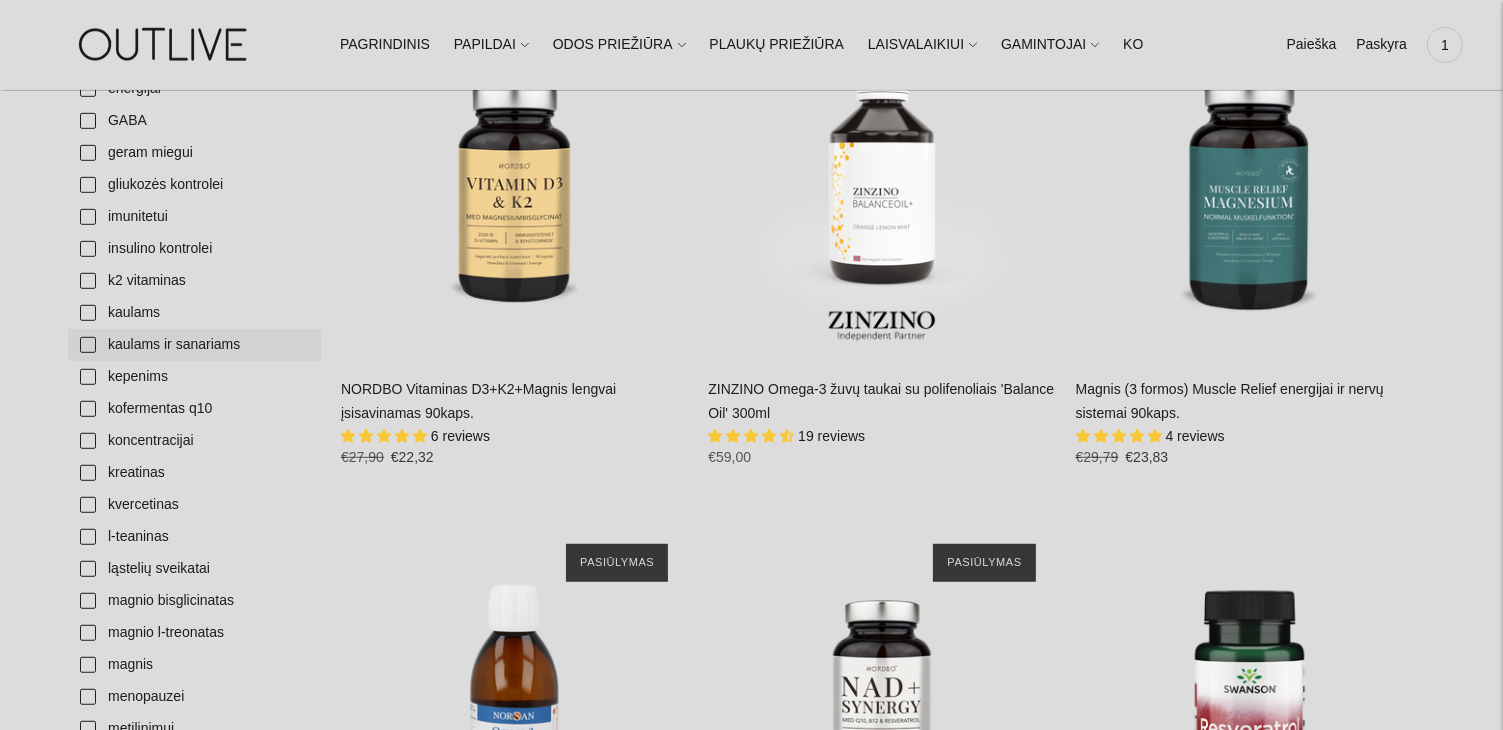 click on "kaulams ir sanariams" at bounding box center [194, 345] 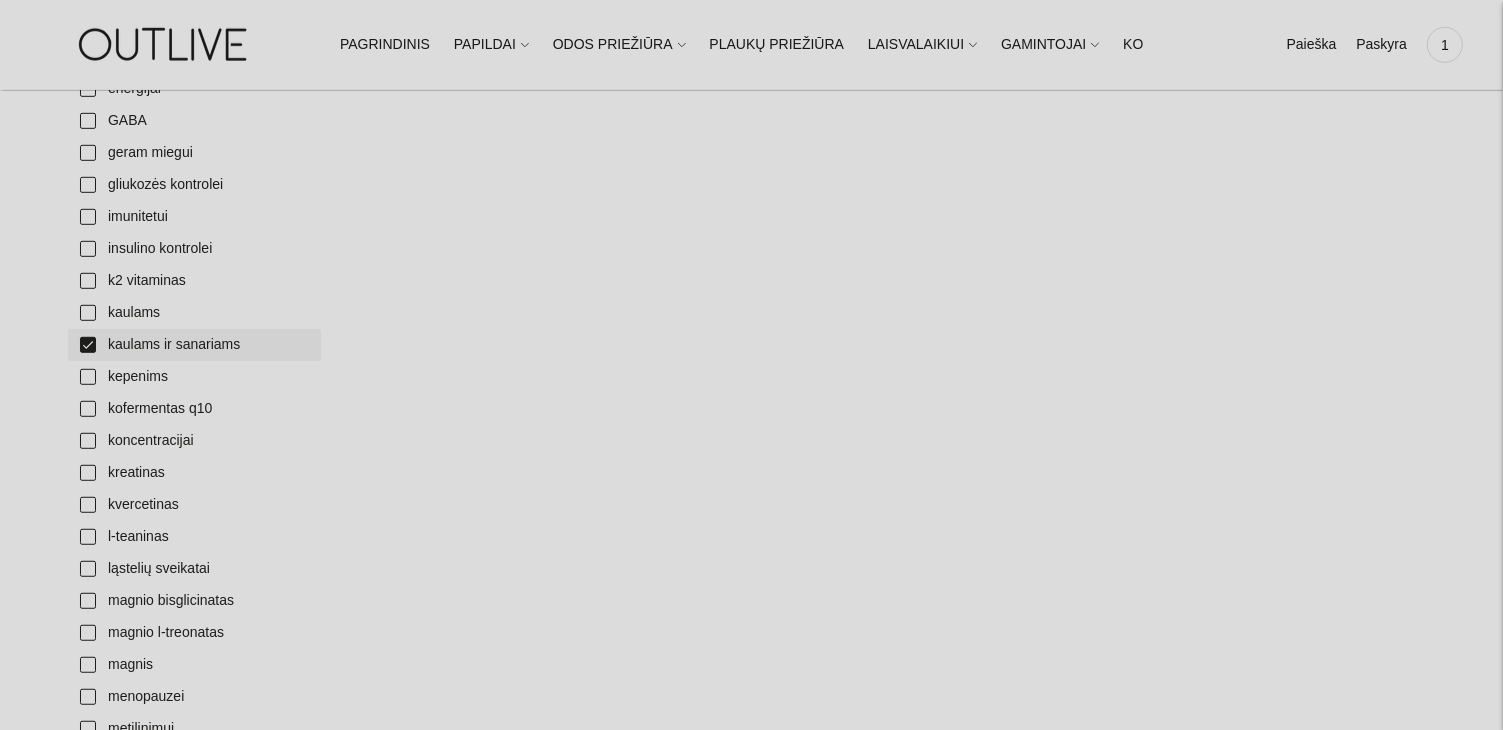 click on "kaulams ir sanariams" at bounding box center (194, 345) 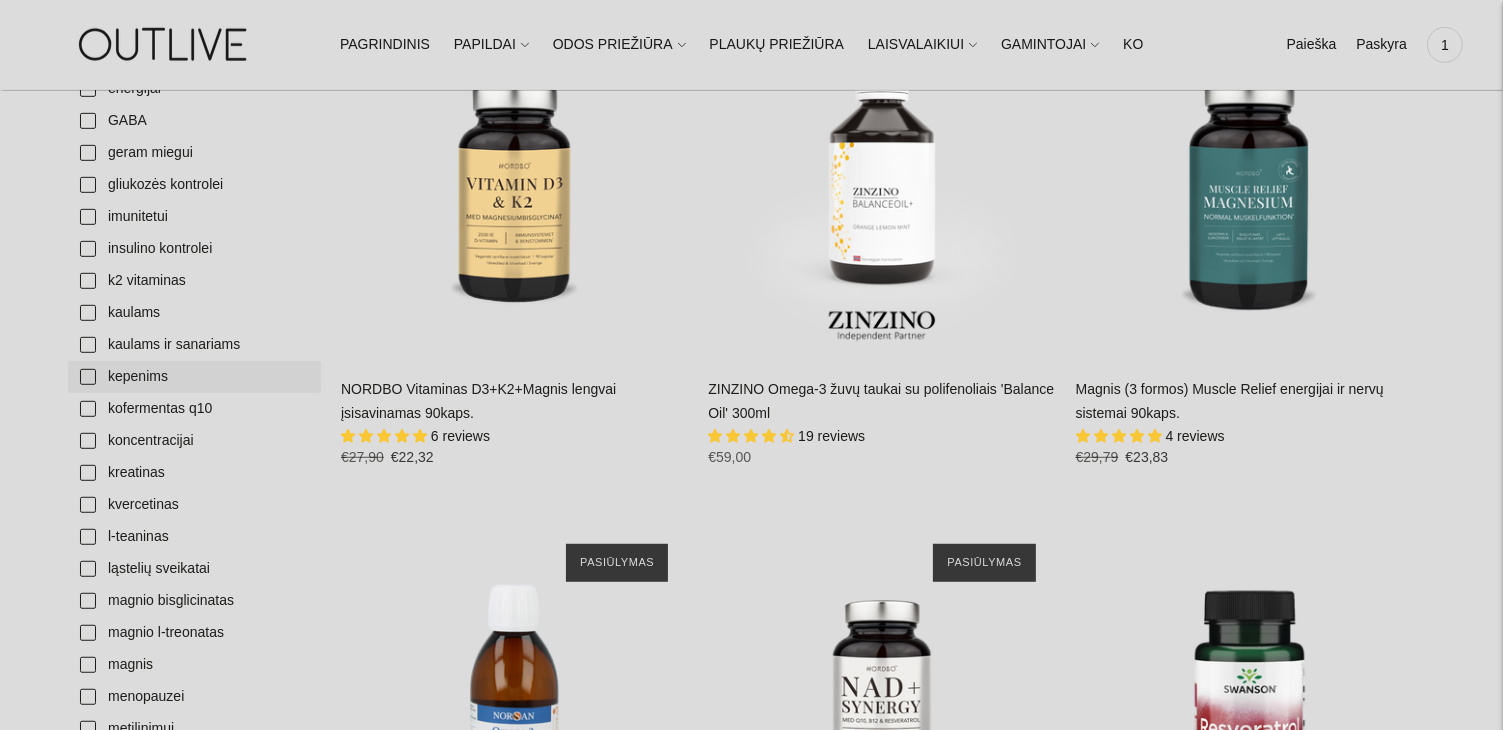 click on "kepenims" at bounding box center (194, 377) 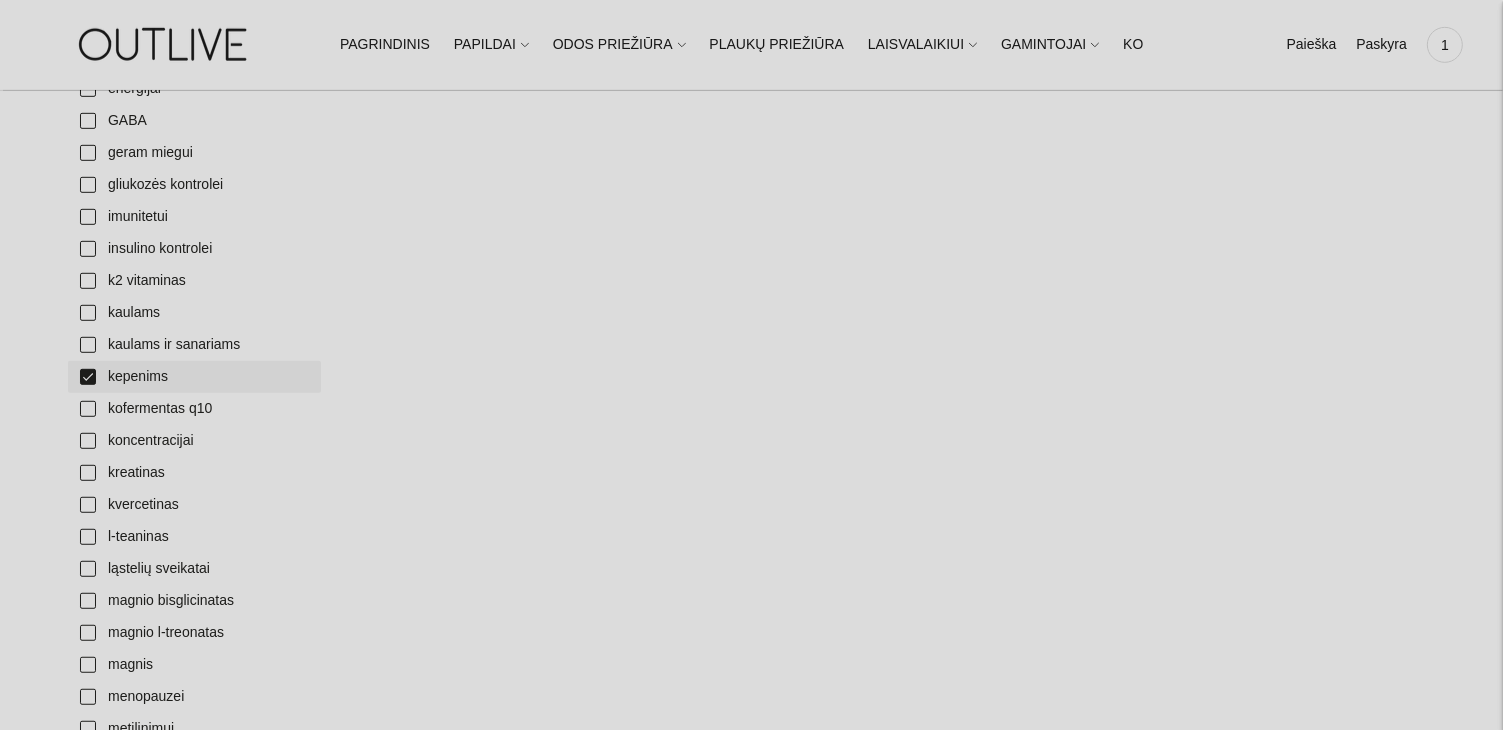 click on "kepenims" at bounding box center [194, 377] 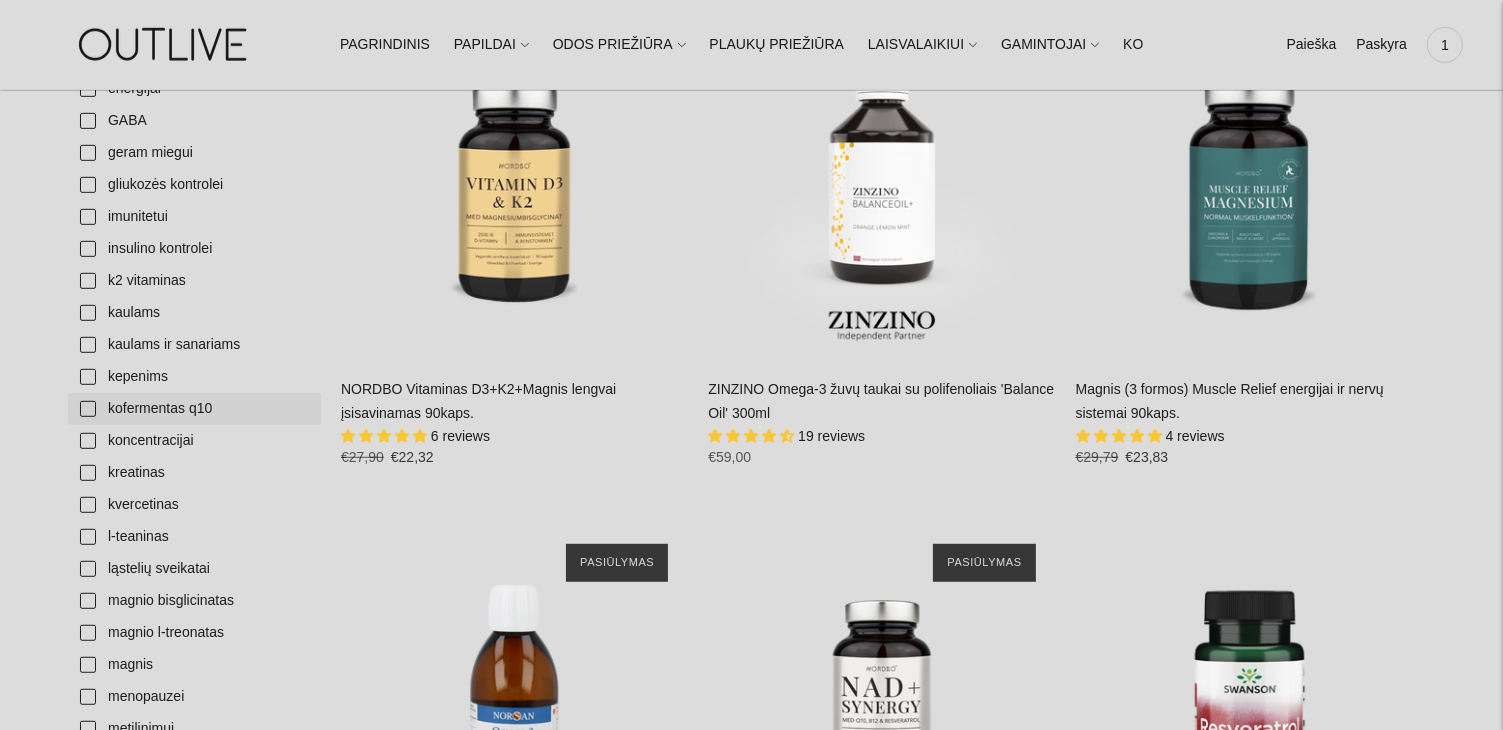 click on "kofermentas q10" at bounding box center [194, 409] 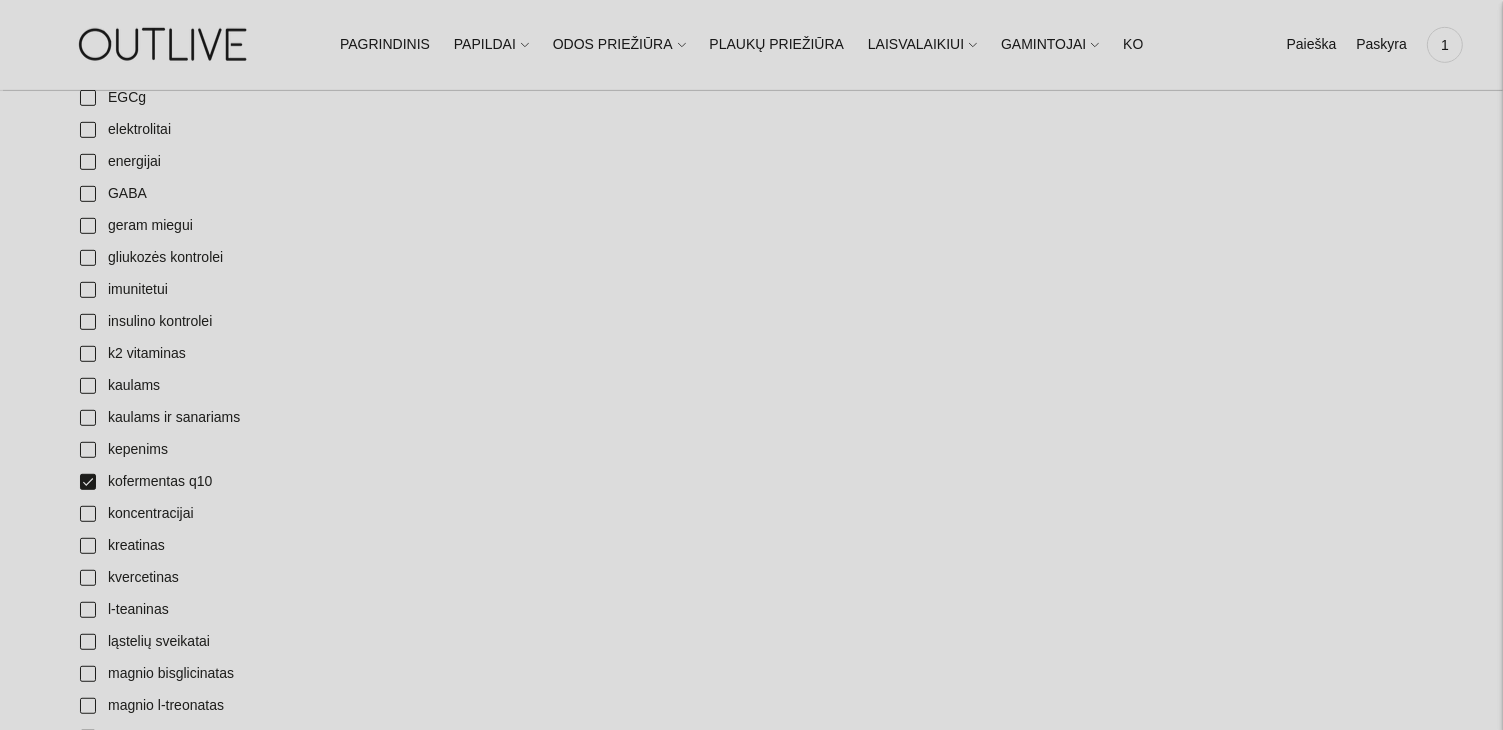 scroll, scrollTop: 1122, scrollLeft: 0, axis: vertical 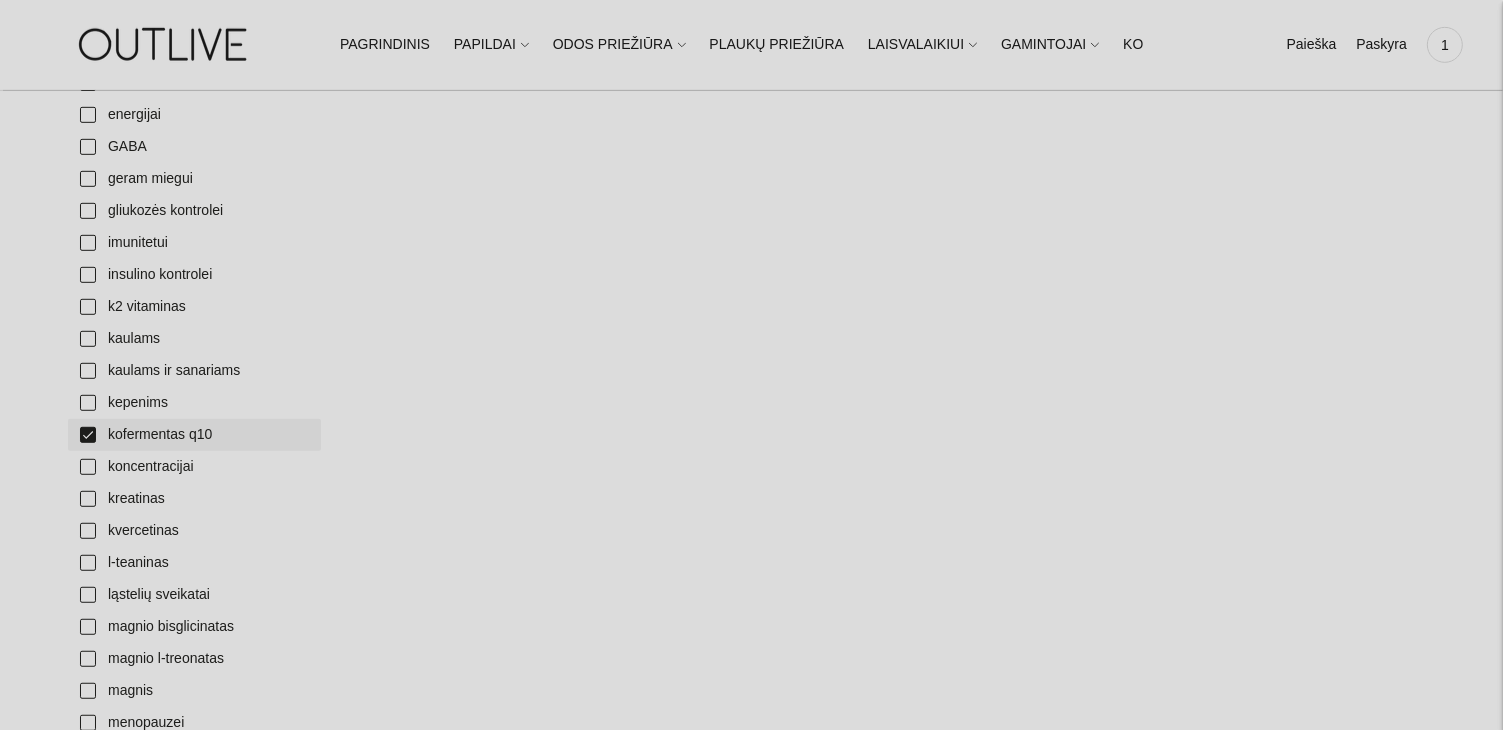 click on "kofermentas q10" at bounding box center [194, 435] 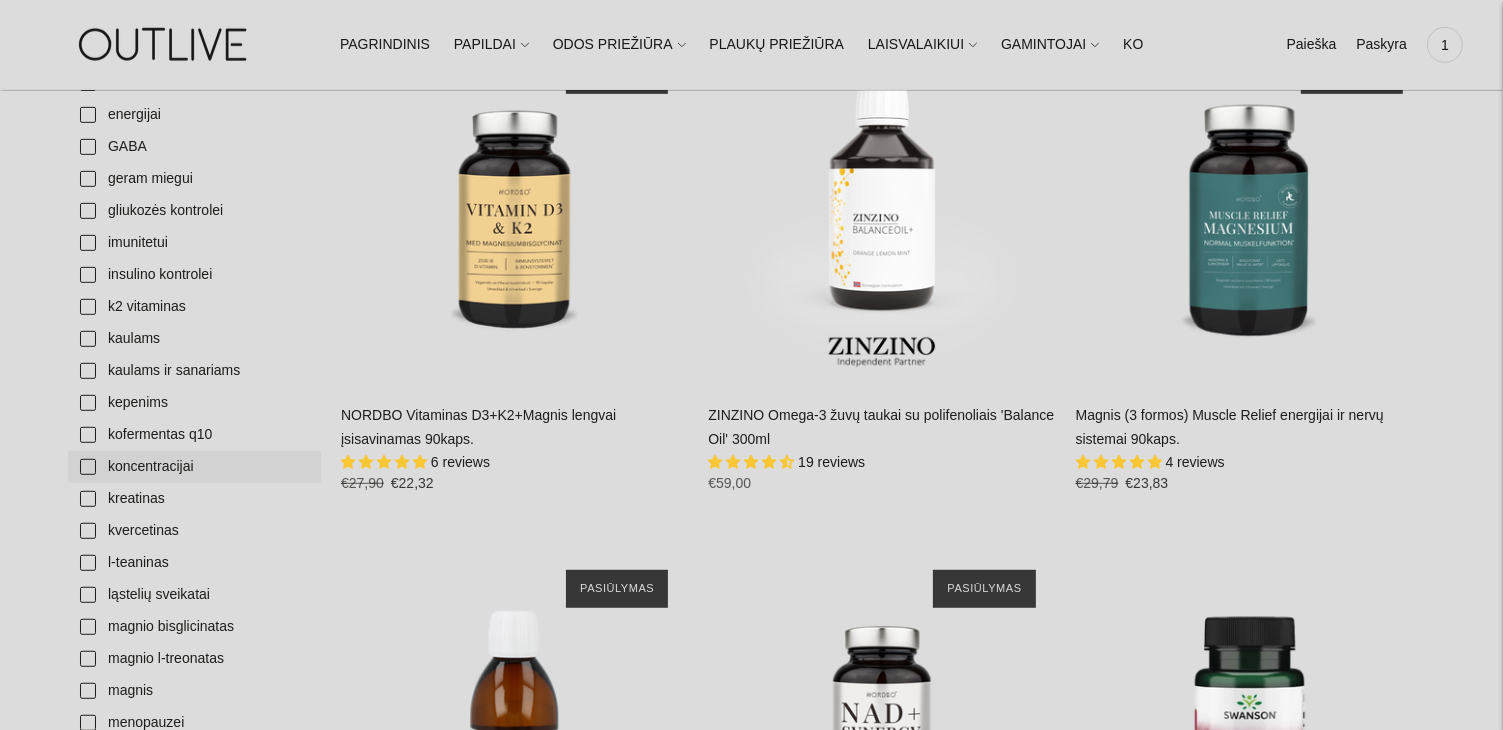 click on "koncentracijai" at bounding box center [194, 467] 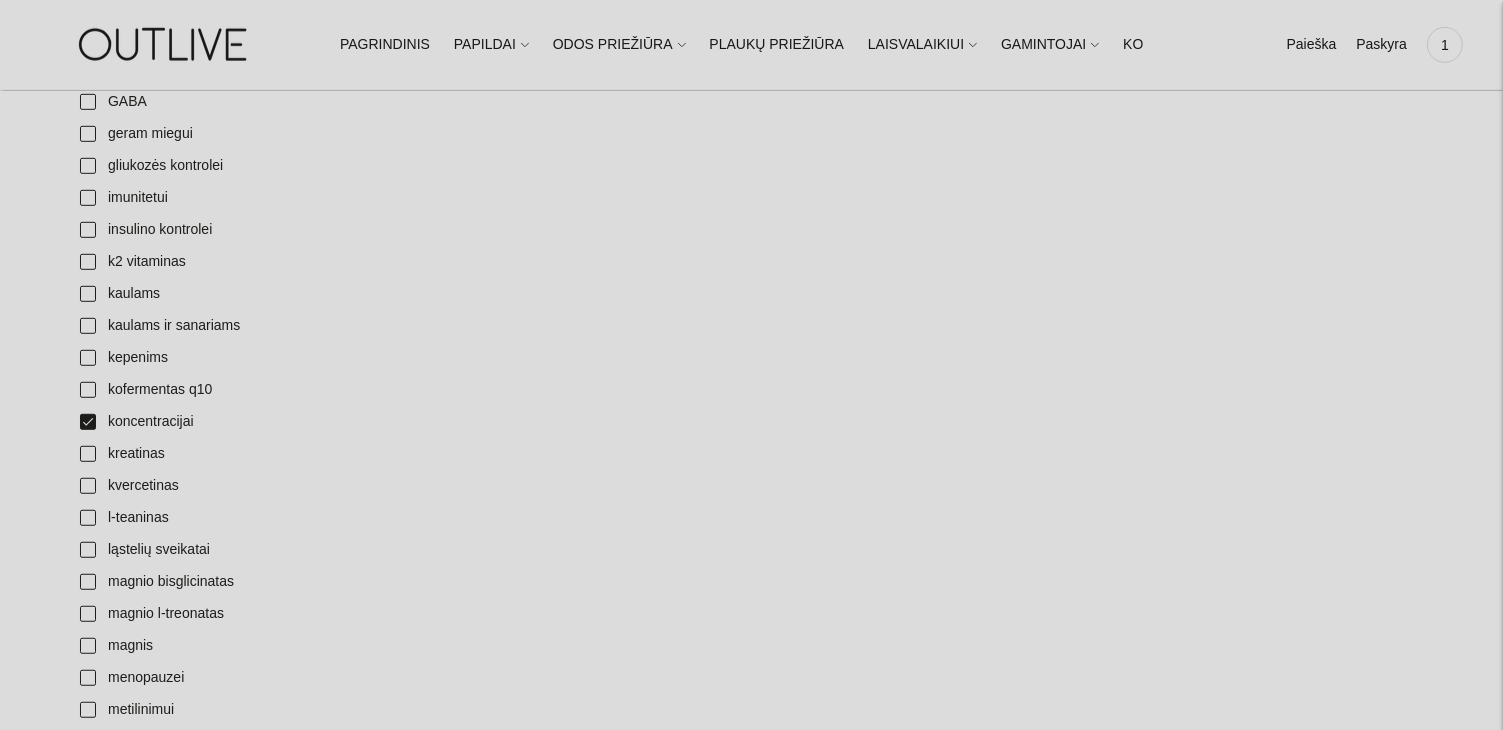scroll, scrollTop: 1184, scrollLeft: 0, axis: vertical 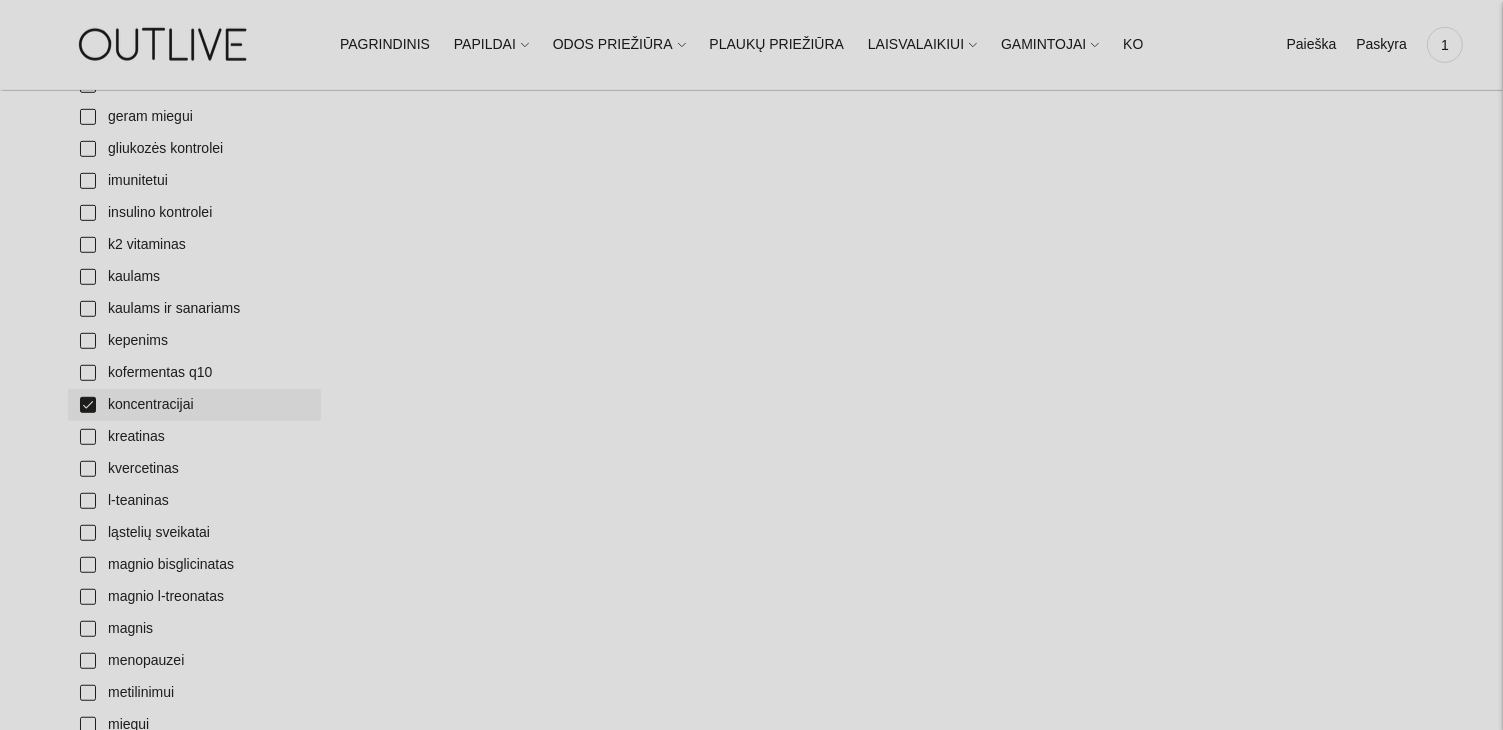 click on "koncentracijai" at bounding box center [194, 405] 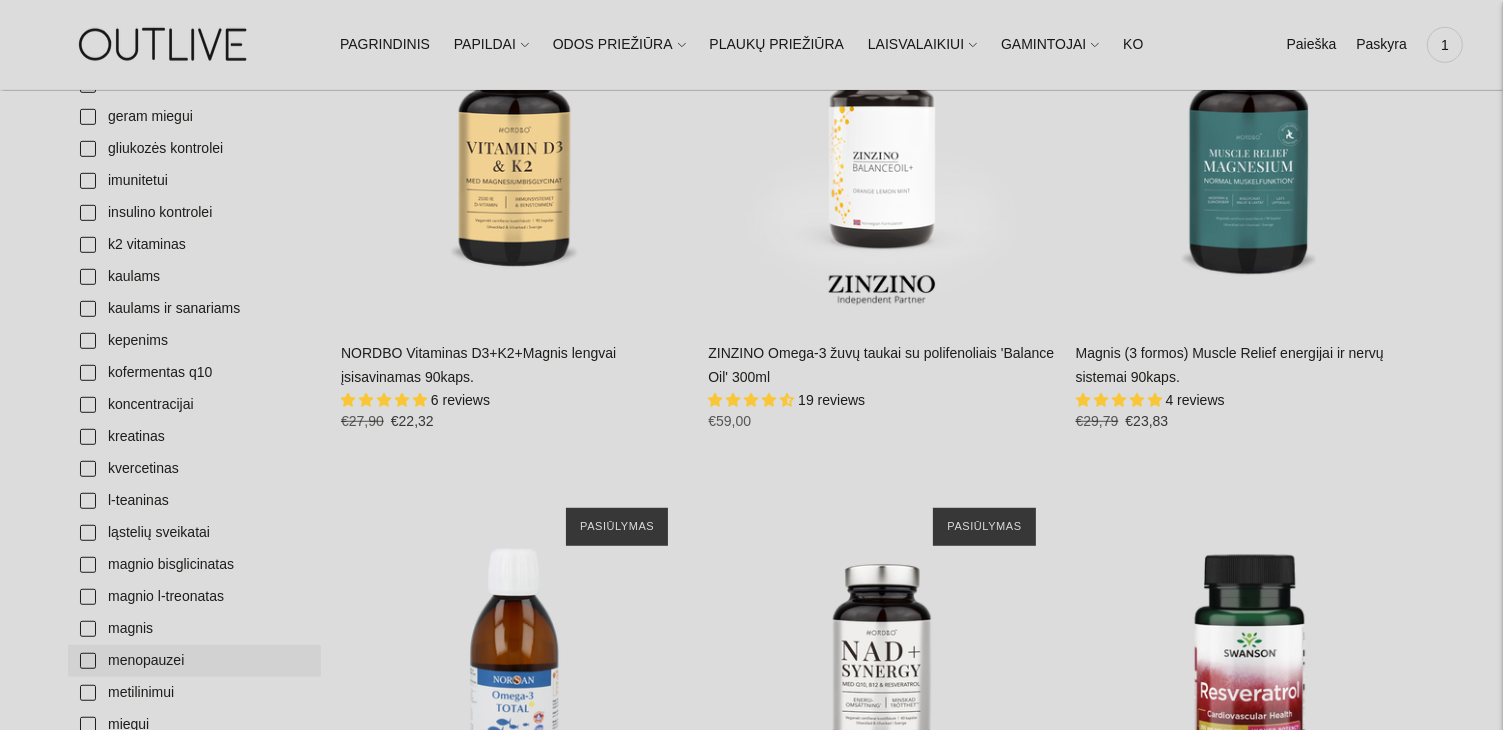 click on "menopauzei" at bounding box center [194, 661] 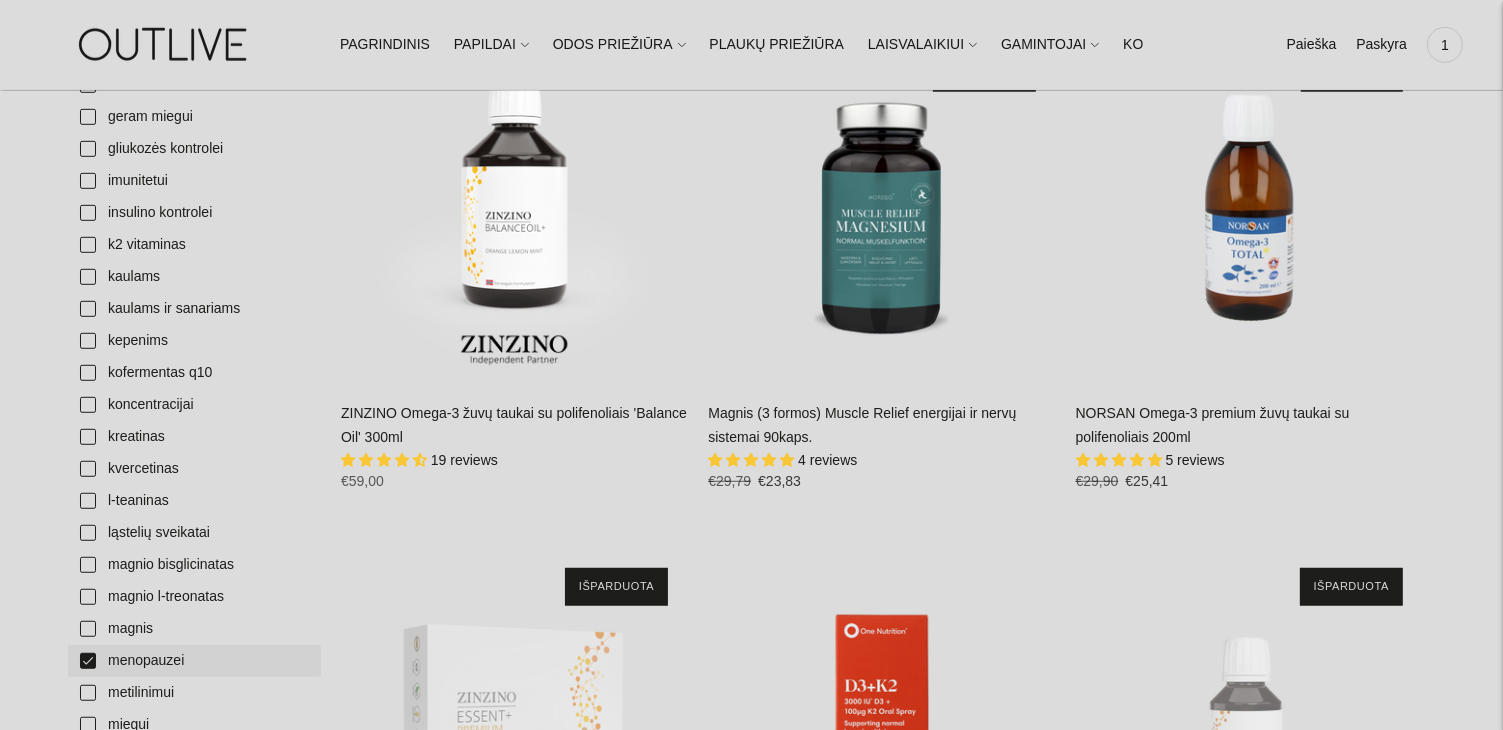 click on "menopauzei" at bounding box center [194, 661] 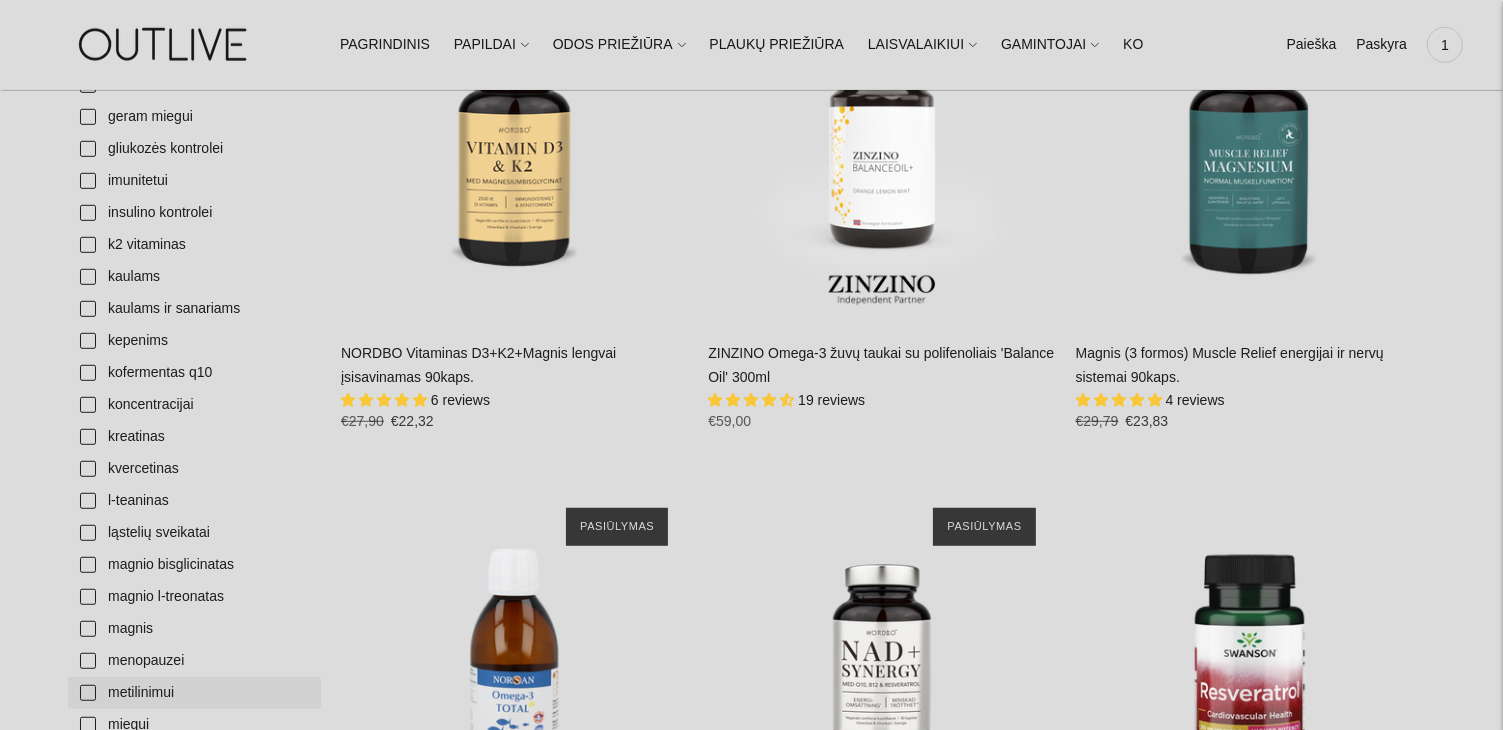 click on "metilinimui" at bounding box center [194, 693] 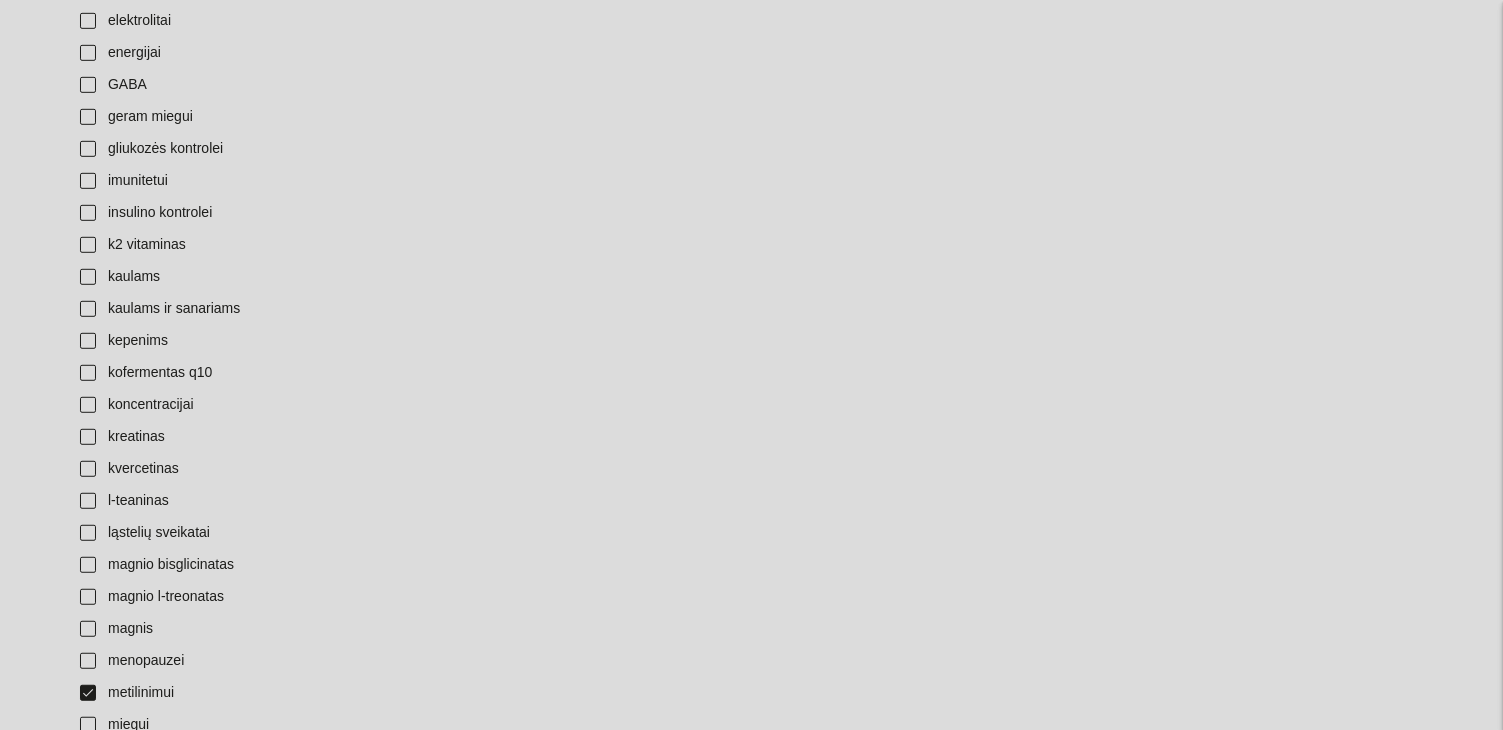 scroll, scrollTop: 0, scrollLeft: 0, axis: both 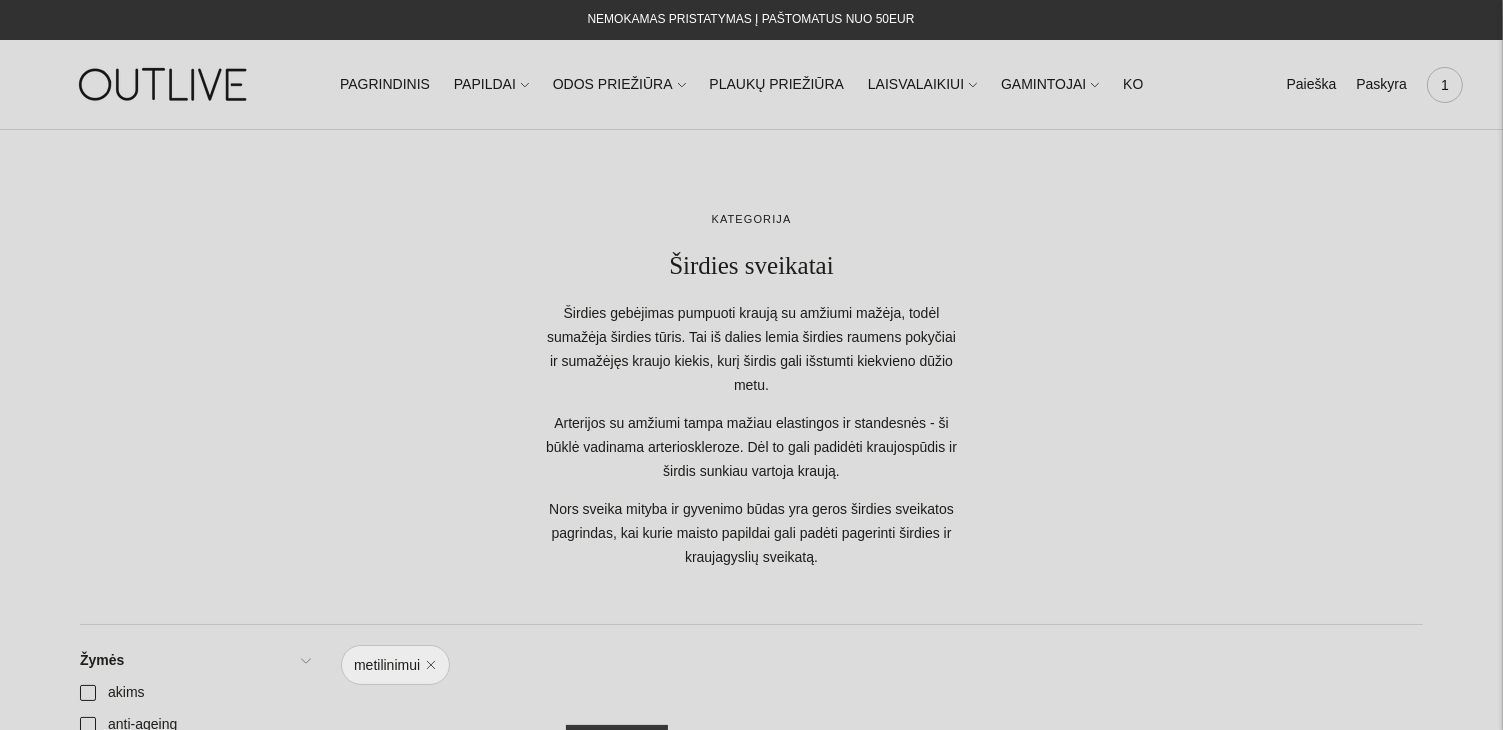 click on "1" at bounding box center (1445, 85) 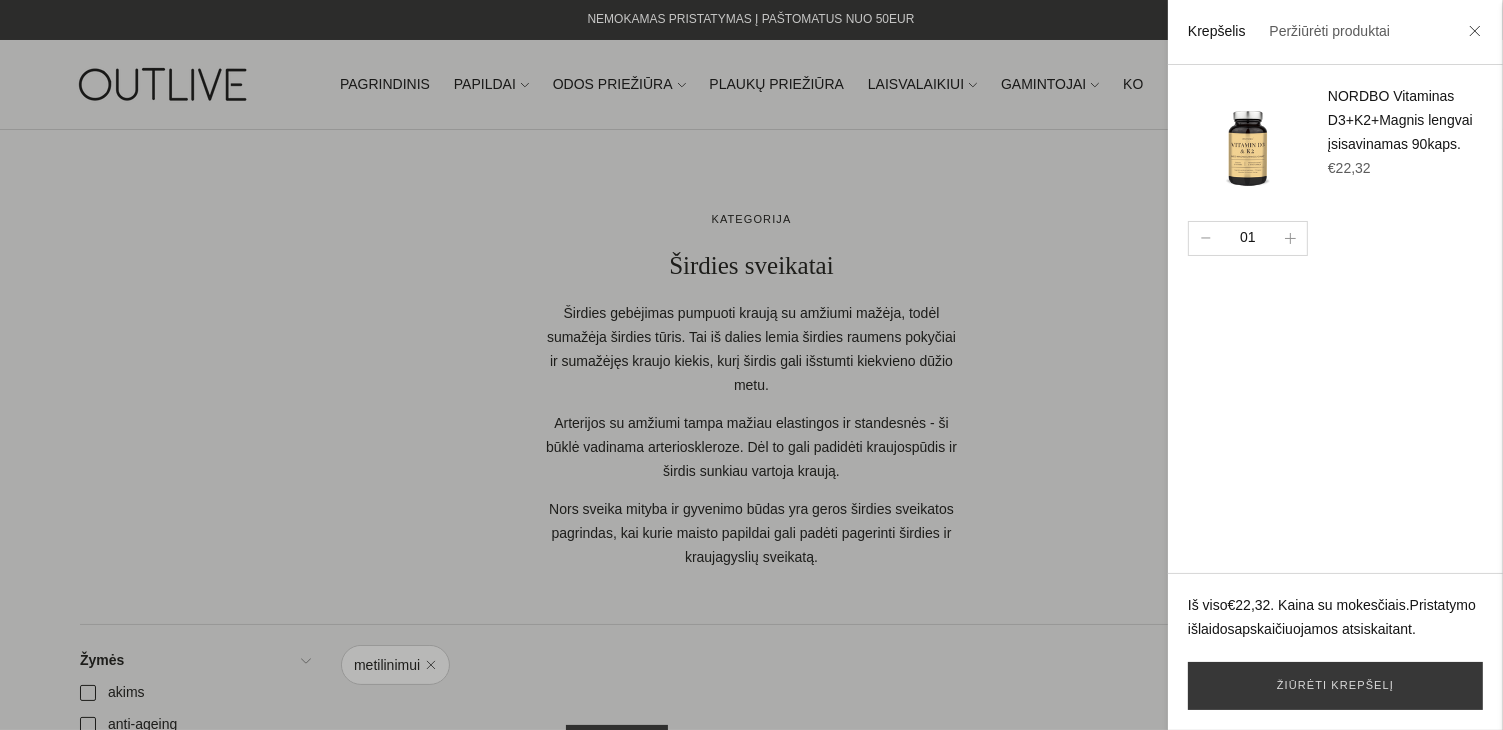 click on "NORDBO Vitaminas D3+K2+Magnis lengvai įsisavinamas 90kaps." at bounding box center (1405, 121) 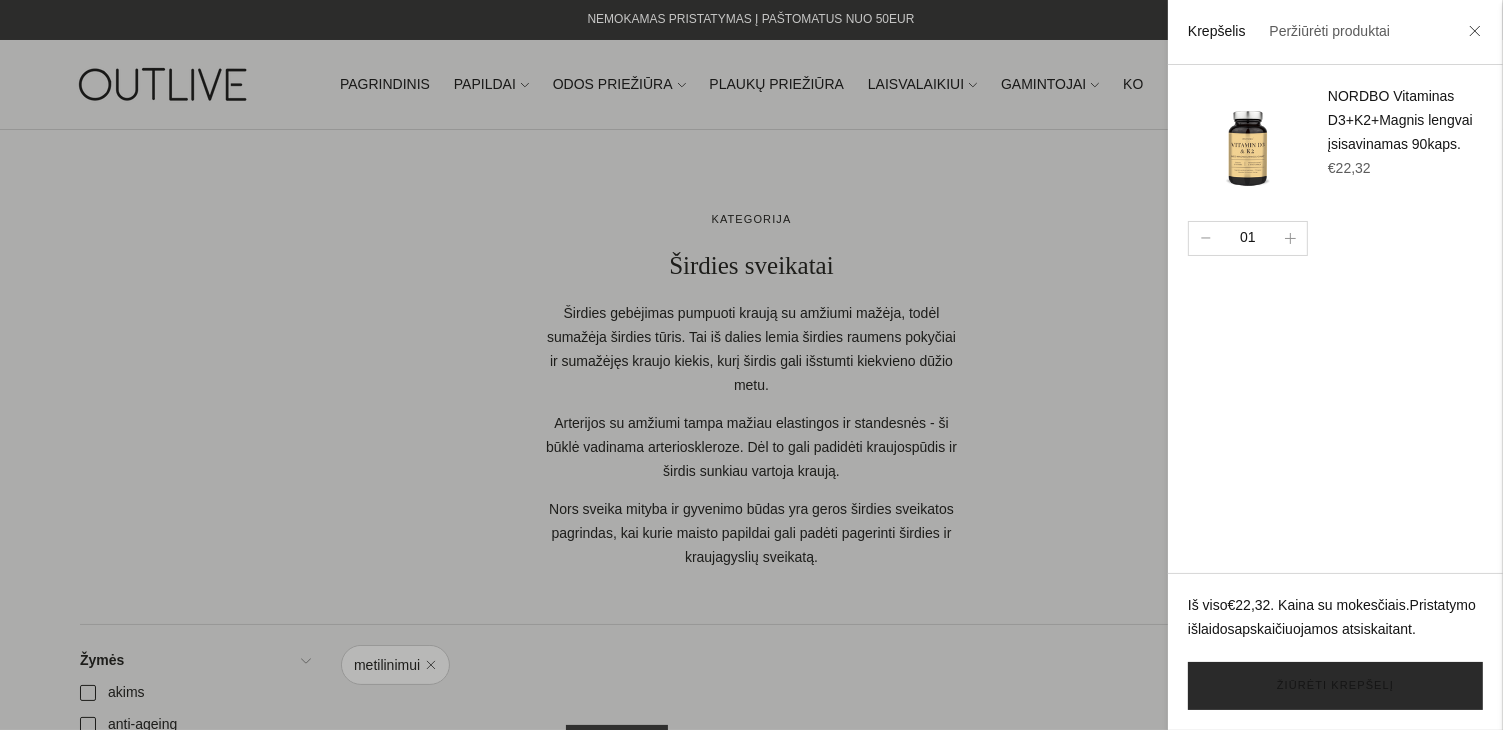 click on "Žiūrėti krepšelį" at bounding box center [1335, 686] 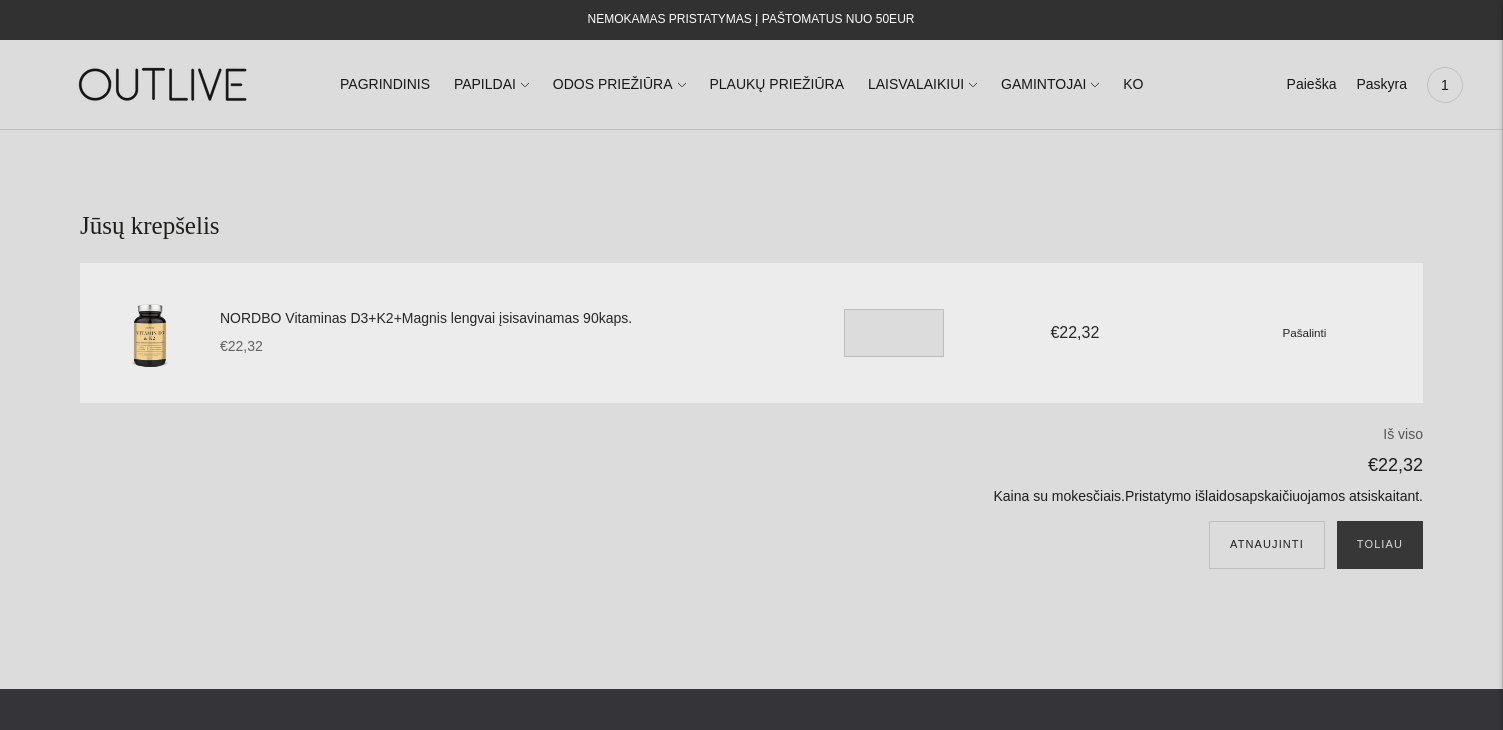 scroll, scrollTop: 0, scrollLeft: 0, axis: both 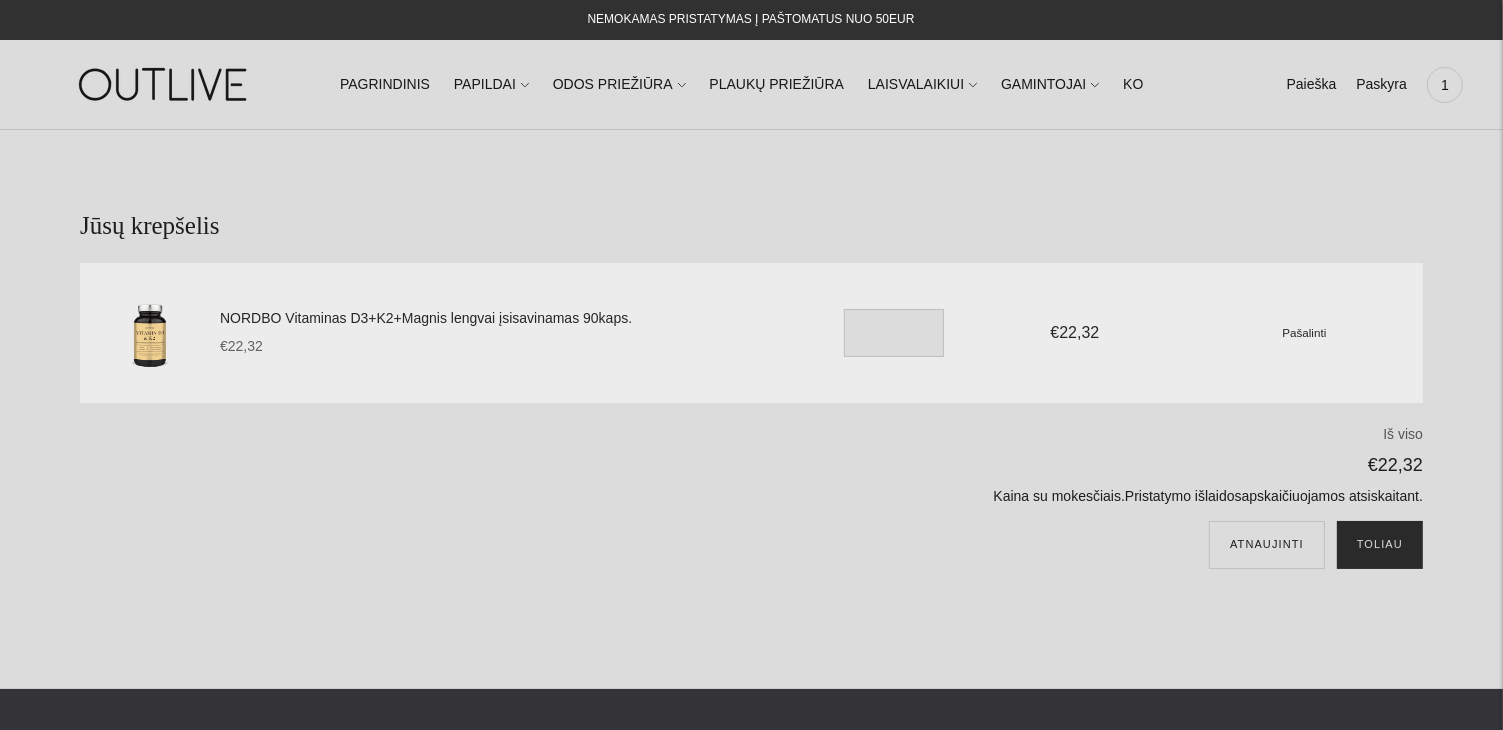 click on "Toliau" at bounding box center (1380, 545) 